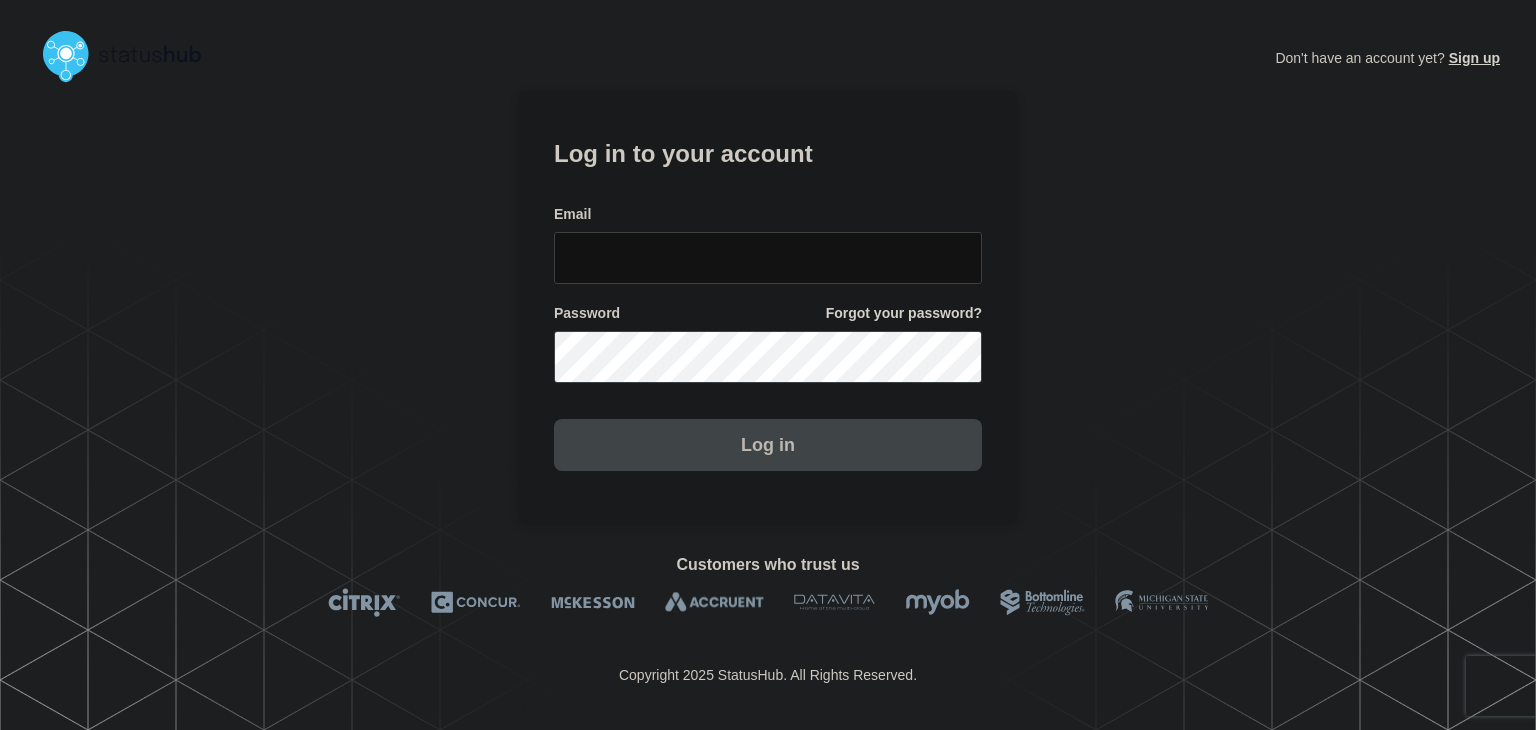scroll, scrollTop: 0, scrollLeft: 0, axis: both 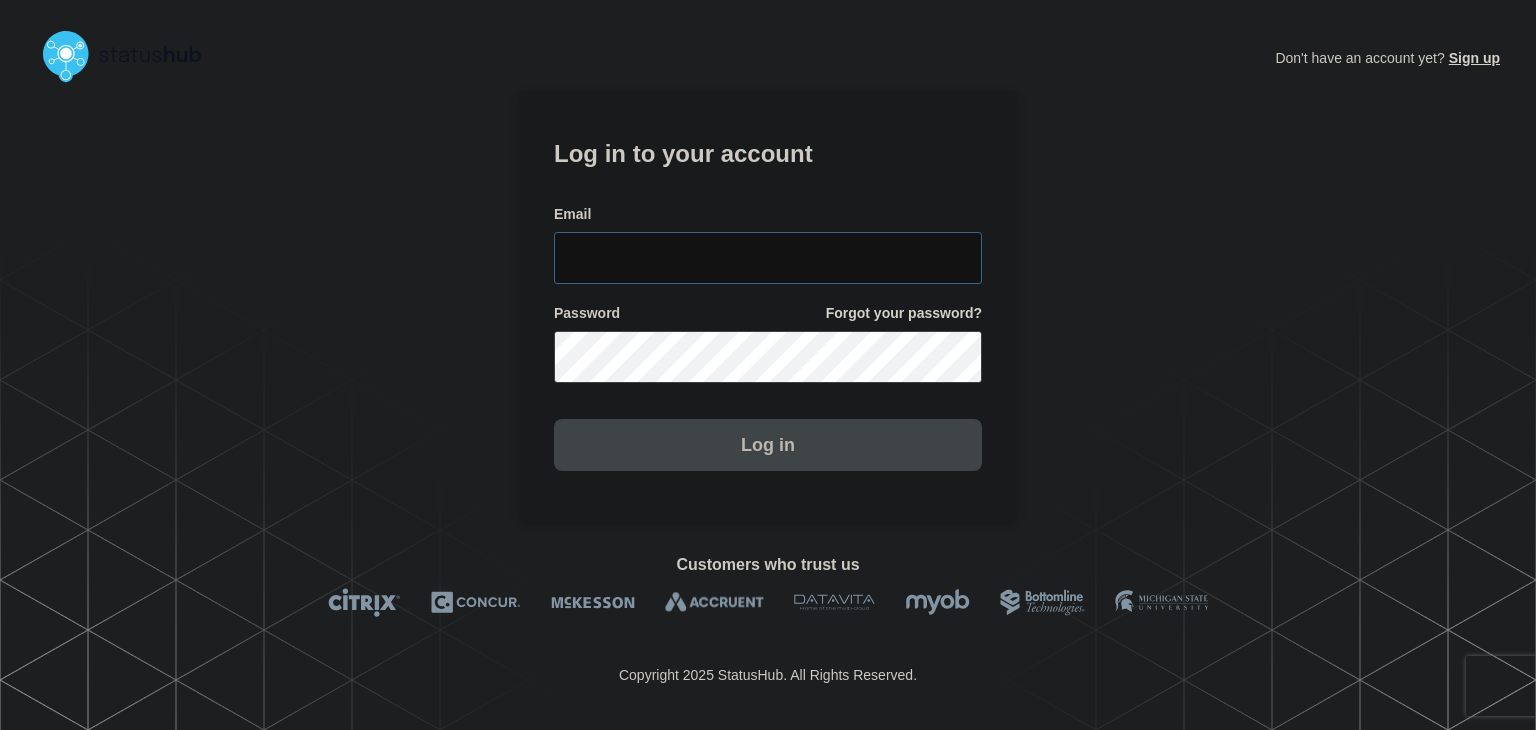 type on "[PERSON_NAME][EMAIL_ADDRESS][PERSON_NAME][DOMAIN_NAME]" 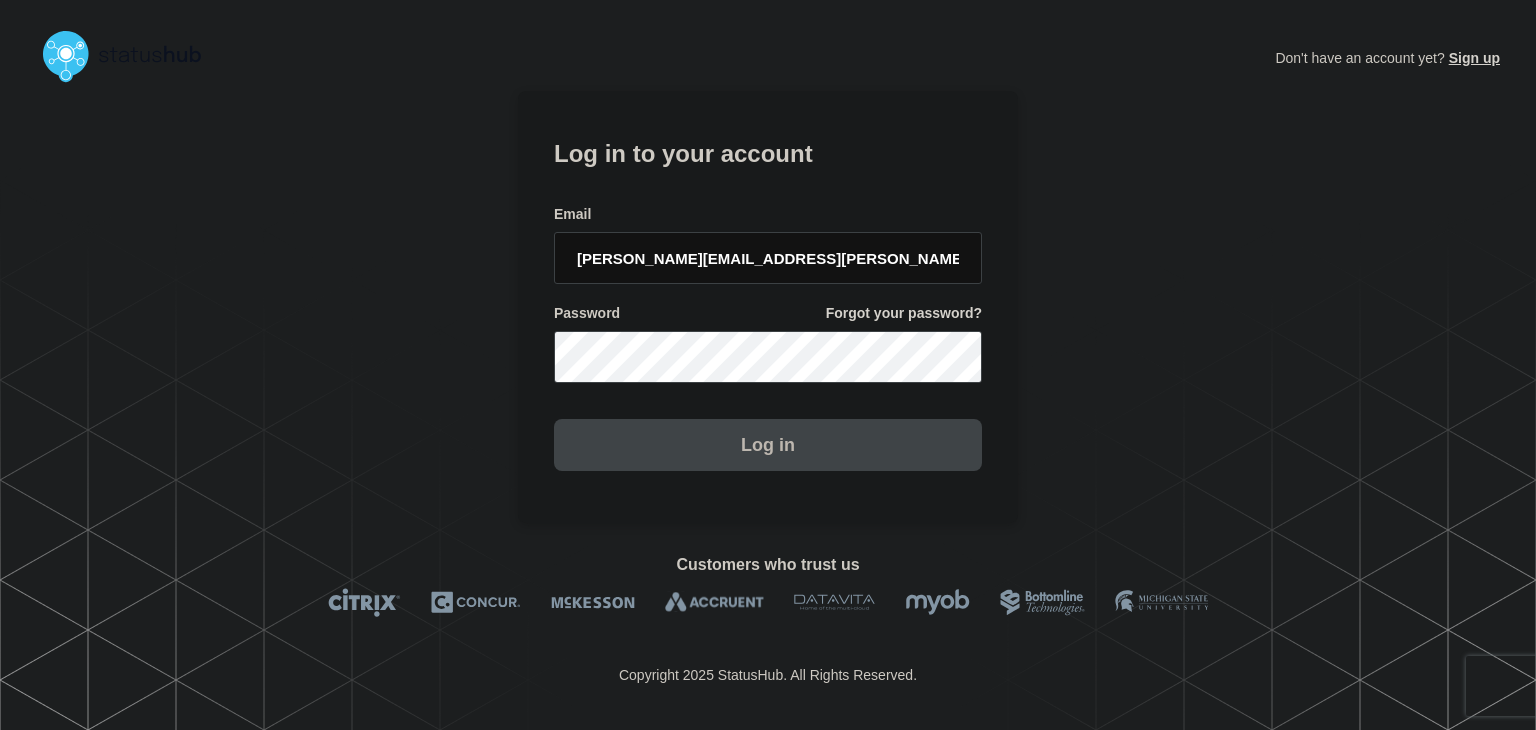 click on "Log in" at bounding box center (768, 445) 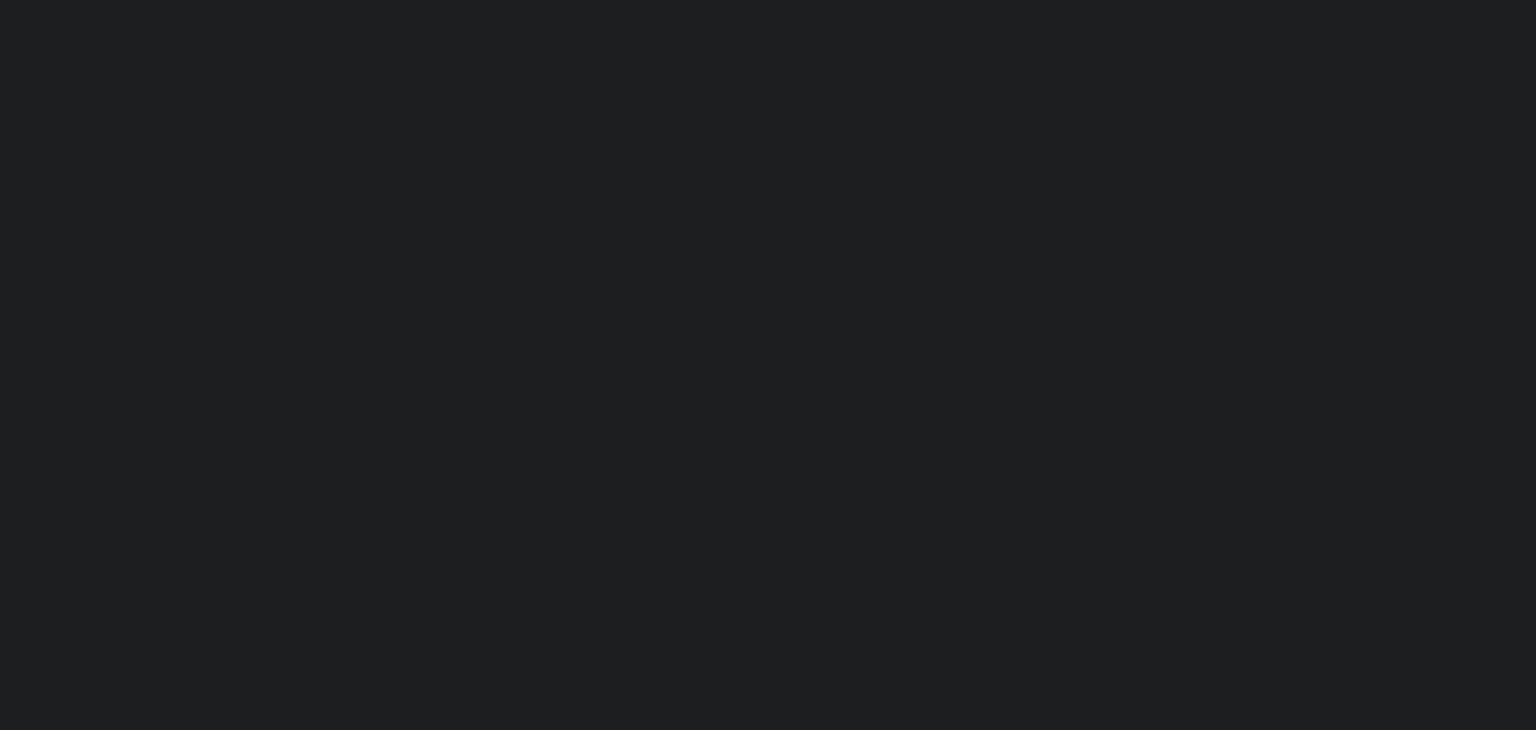 scroll, scrollTop: 0, scrollLeft: 0, axis: both 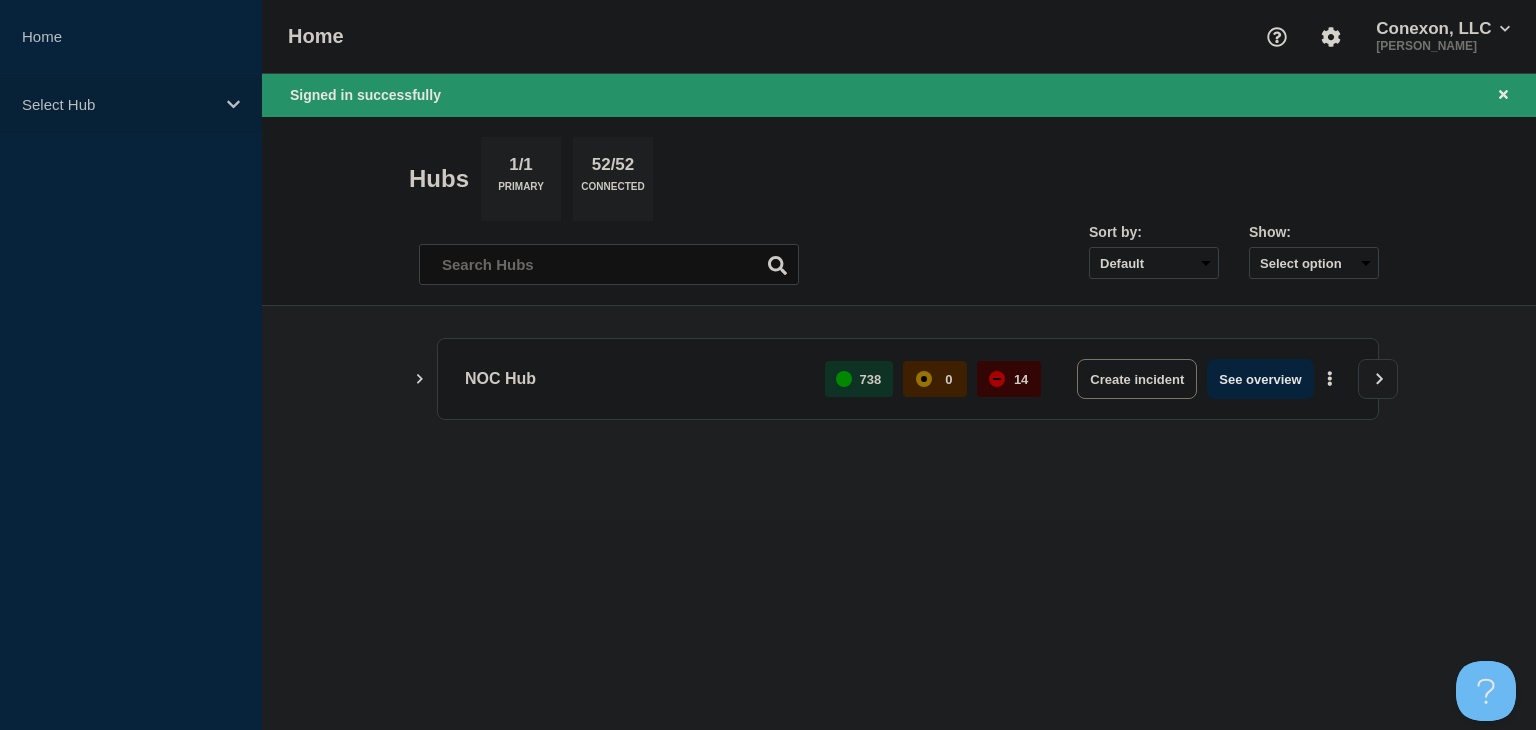 click on "Select Hub" at bounding box center [131, 104] 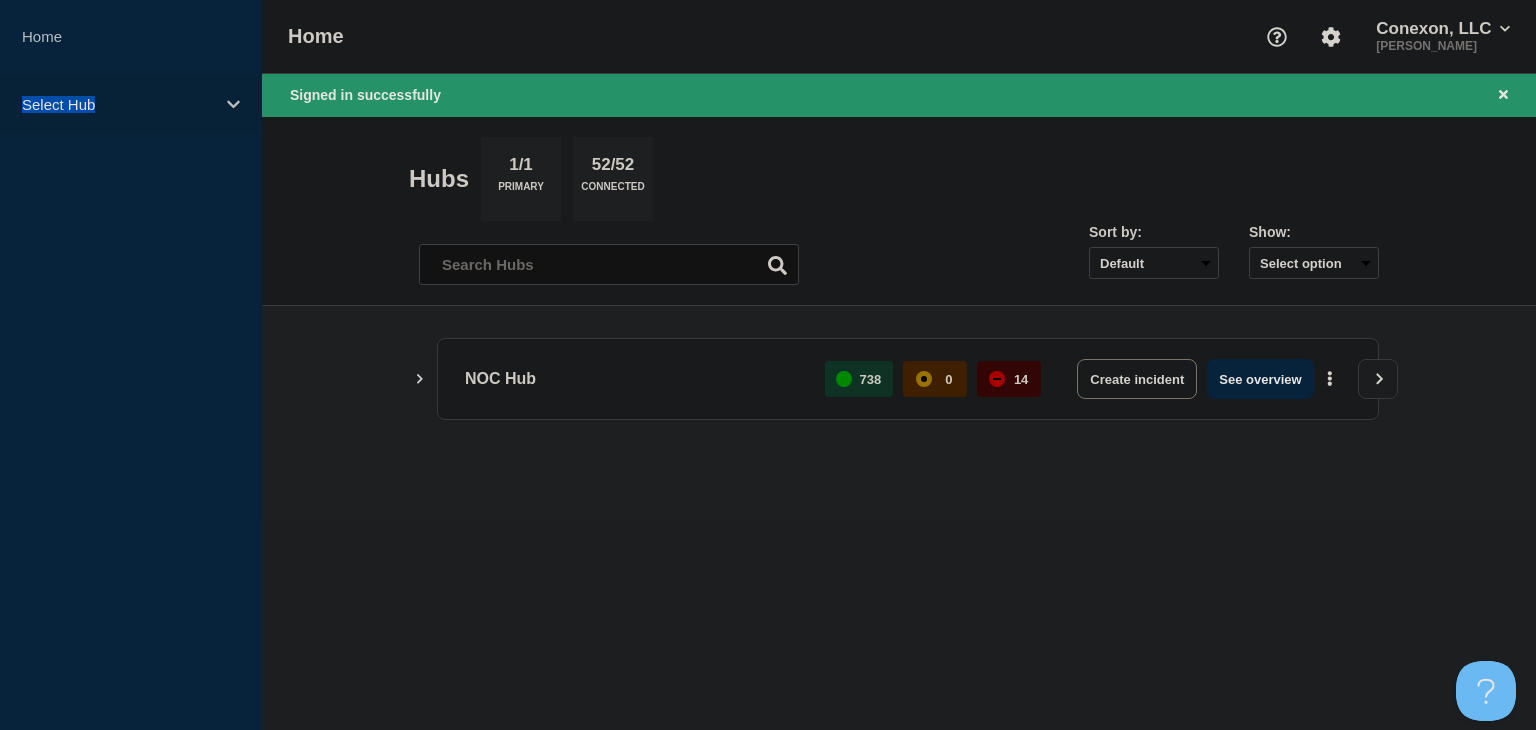 click on "Select Hub" at bounding box center (131, 104) 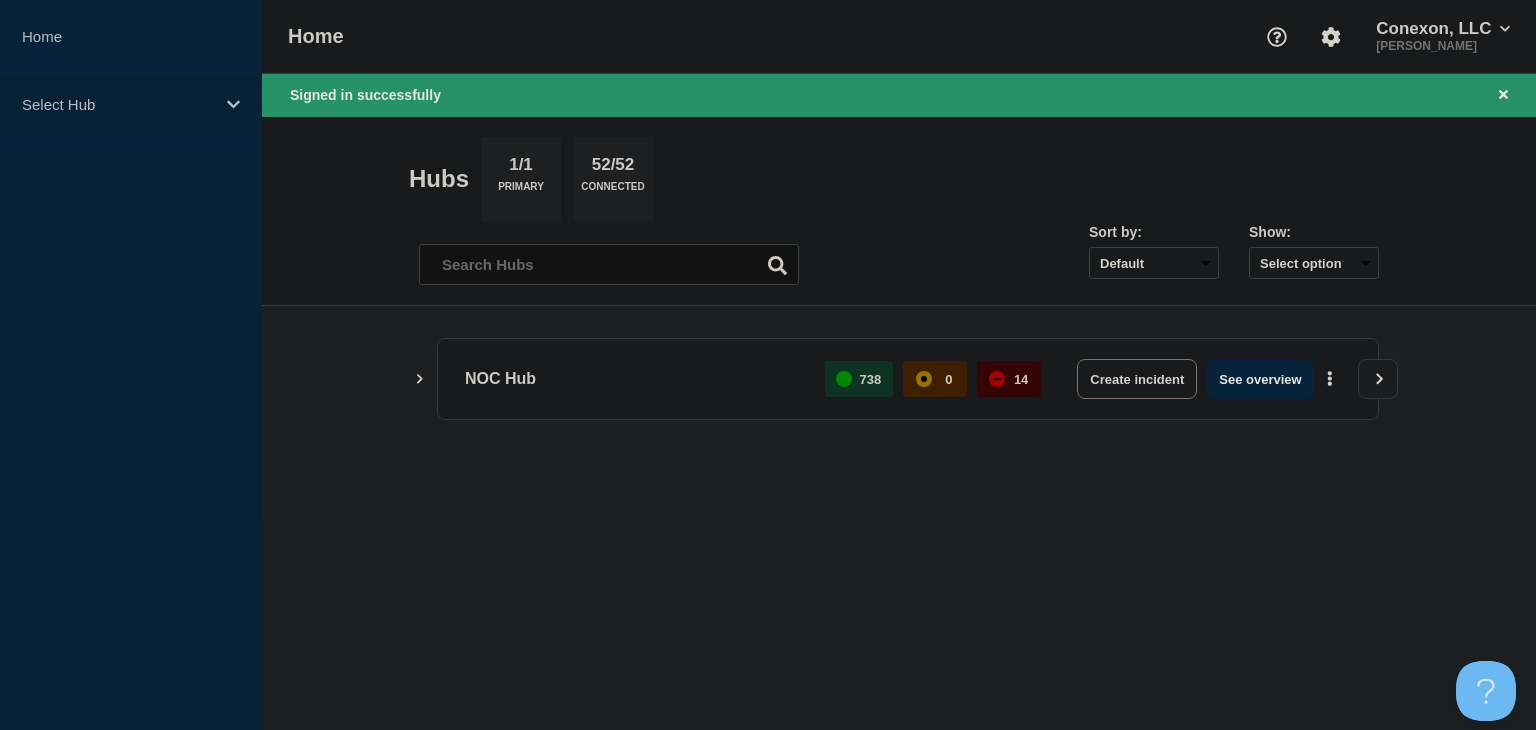 click on "Select Hub" at bounding box center [131, 104] 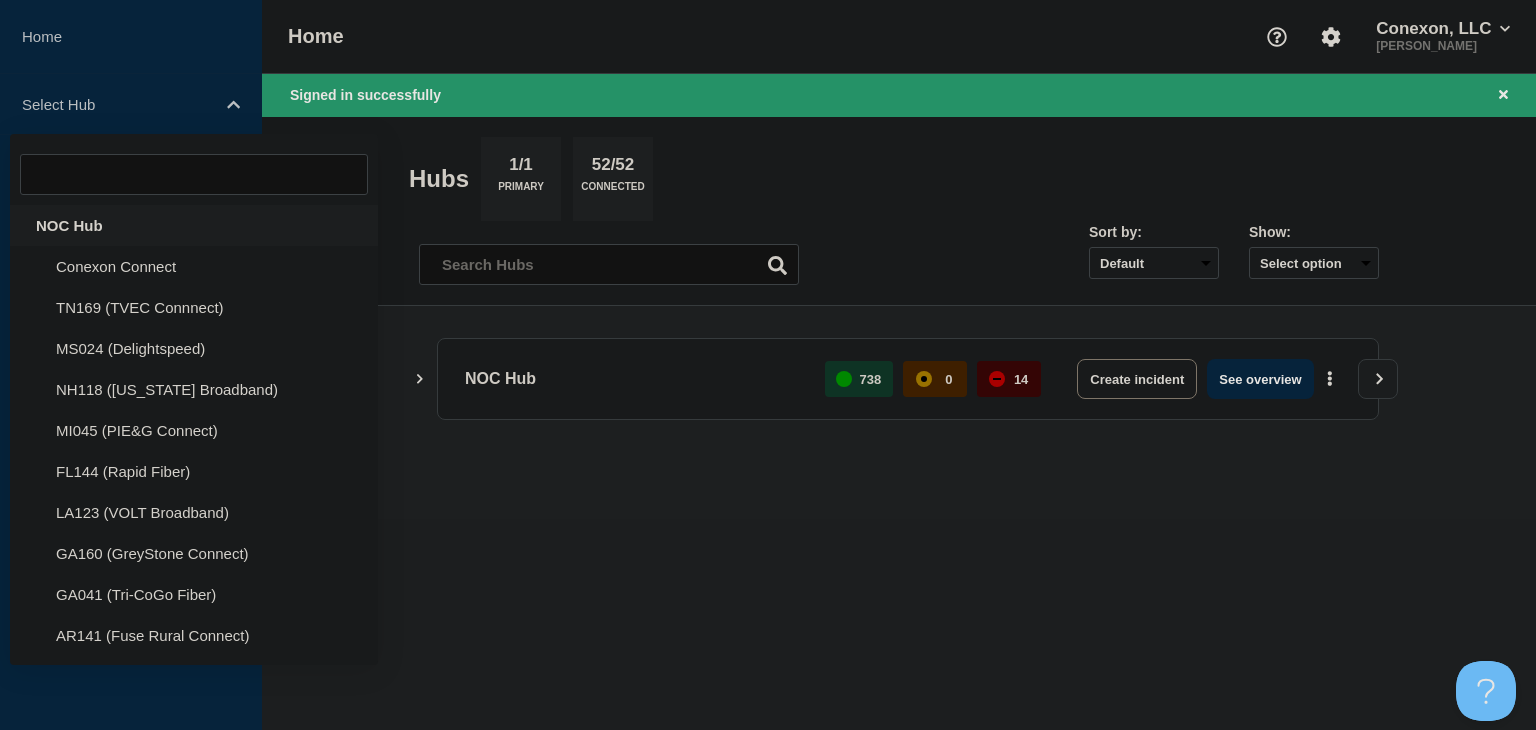 click on "NOC Hub" at bounding box center (194, 225) 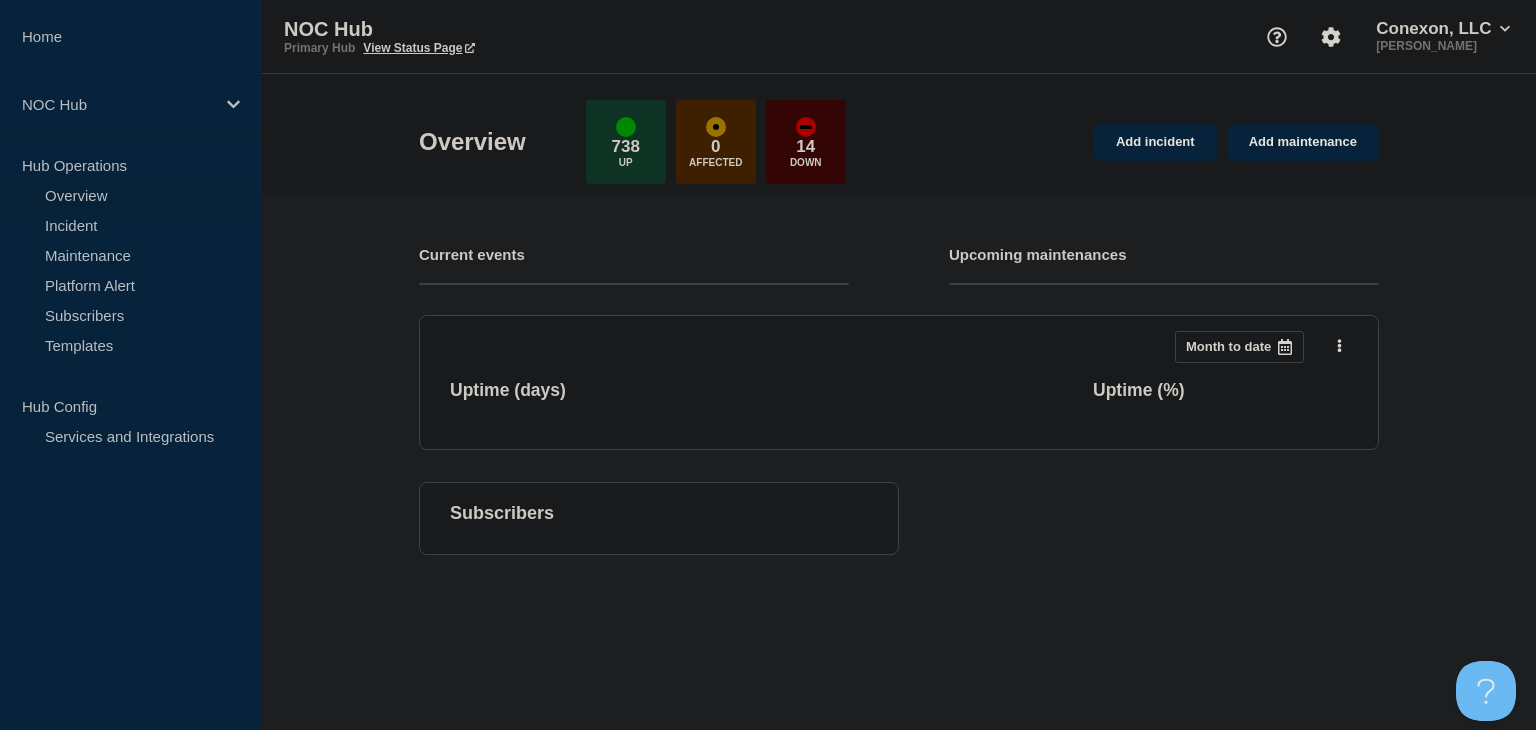 click on "Overview" at bounding box center (121, 195) 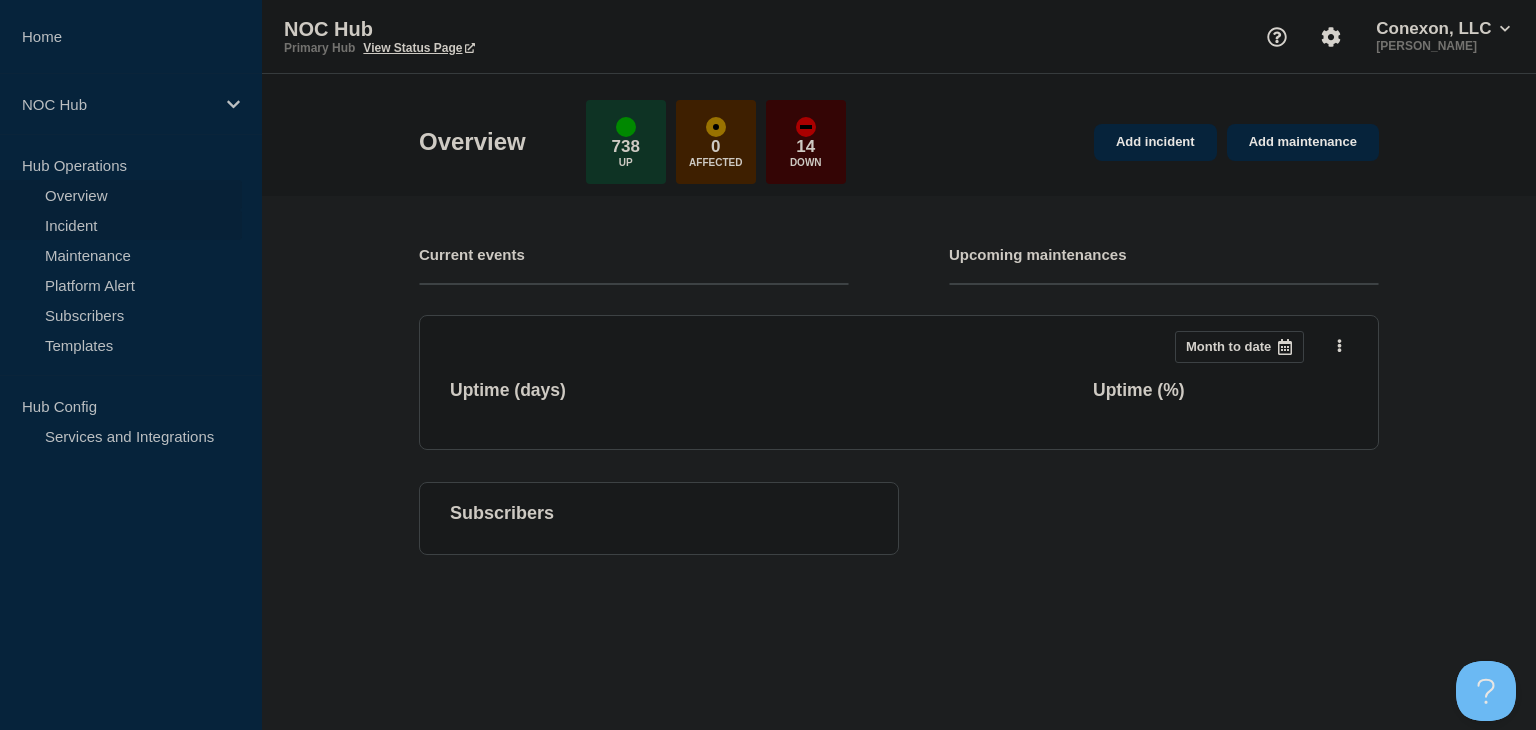click on "Incident" at bounding box center (121, 225) 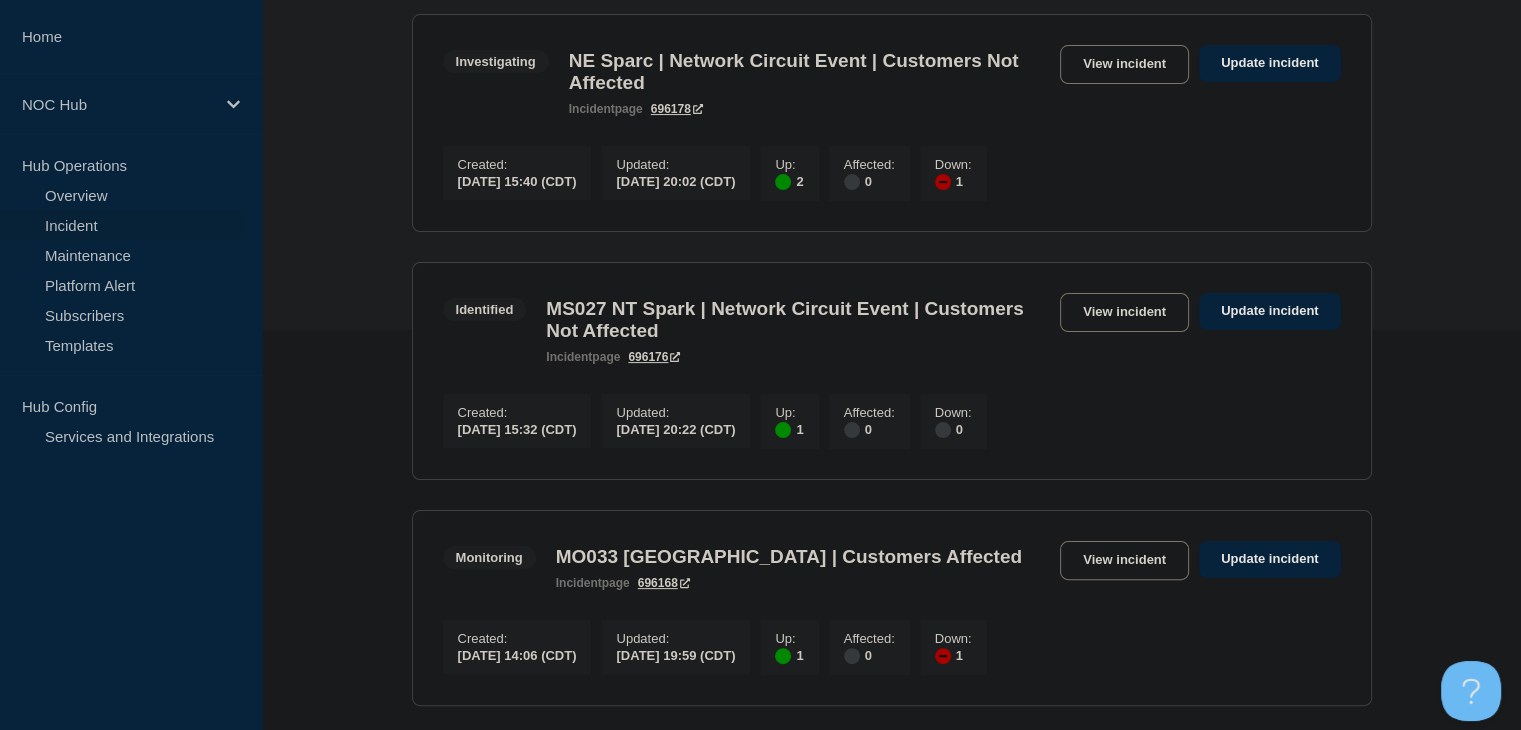 scroll, scrollTop: 300, scrollLeft: 0, axis: vertical 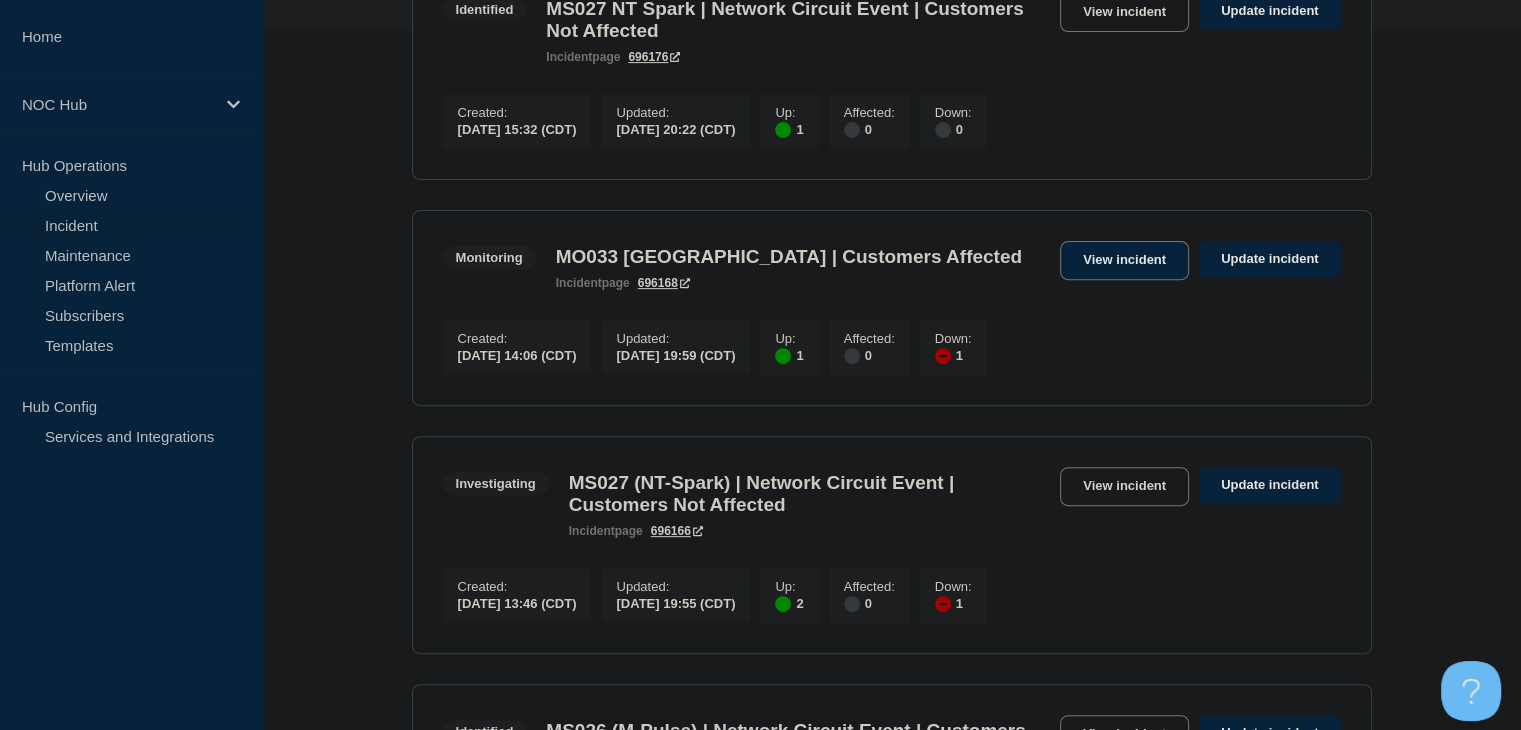 drag, startPoint x: 1103, startPoint y: 318, endPoint x: 1100, endPoint y: 281, distance: 37.12142 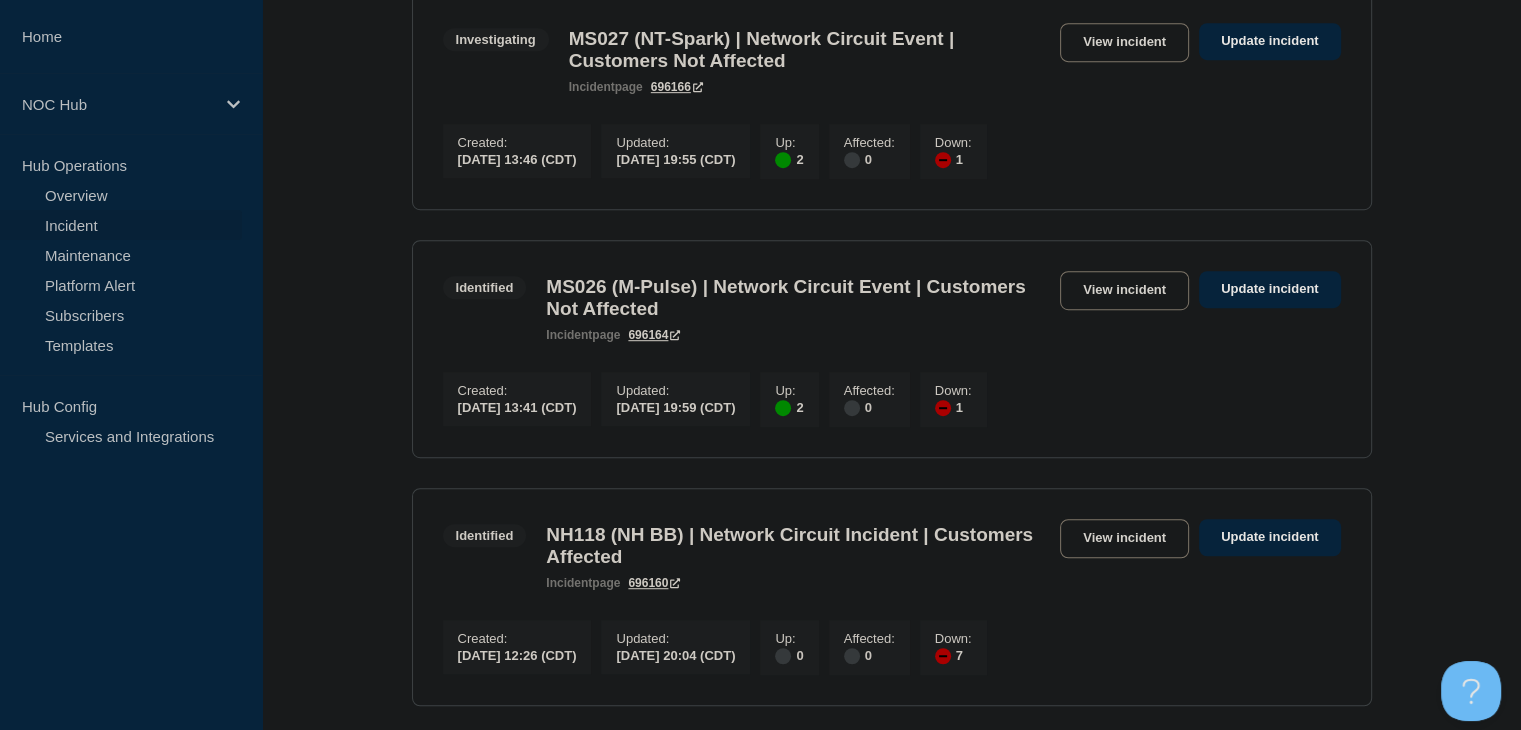 scroll, scrollTop: 1200, scrollLeft: 0, axis: vertical 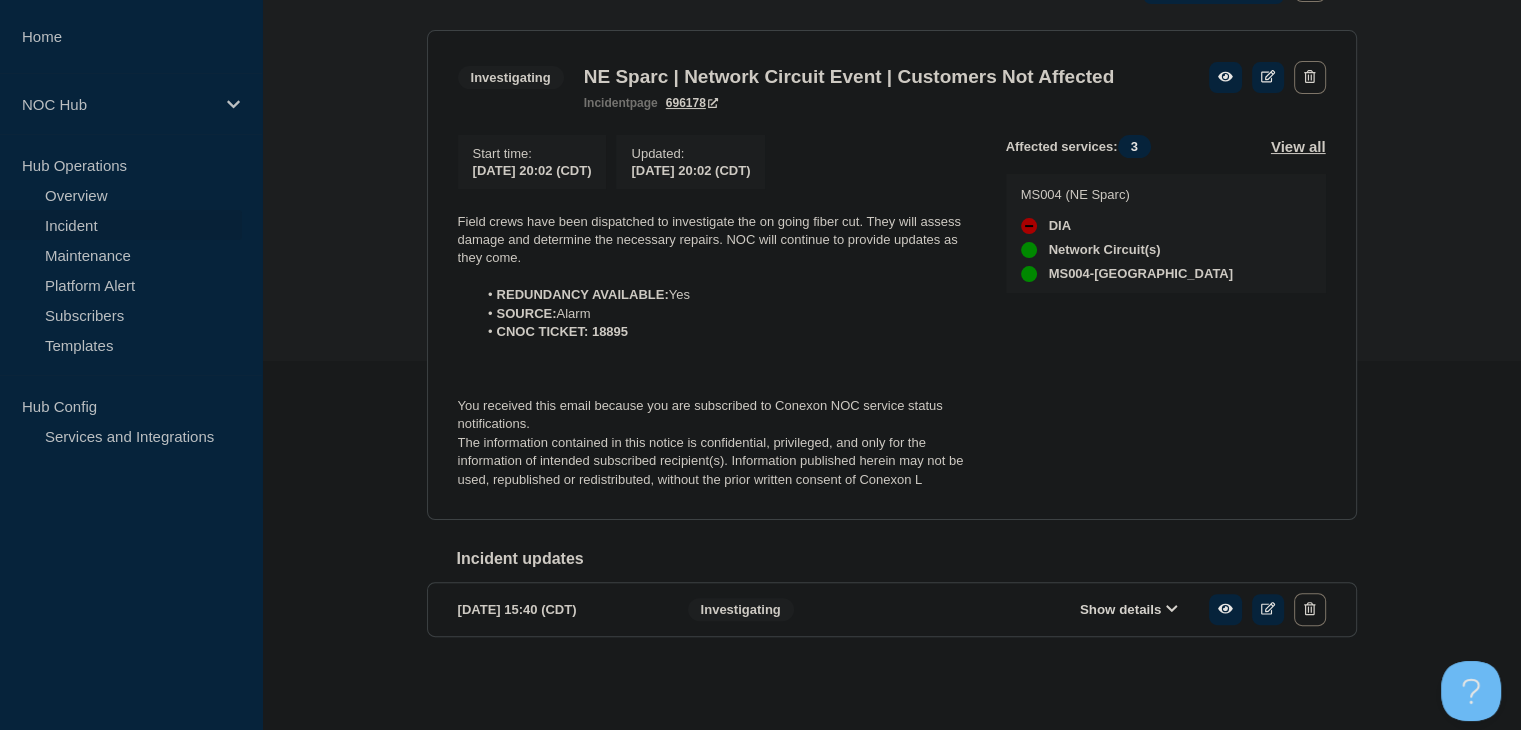 click on "2025-07-14 15:40 (CDT) Show details  Investigating" at bounding box center [892, 609] 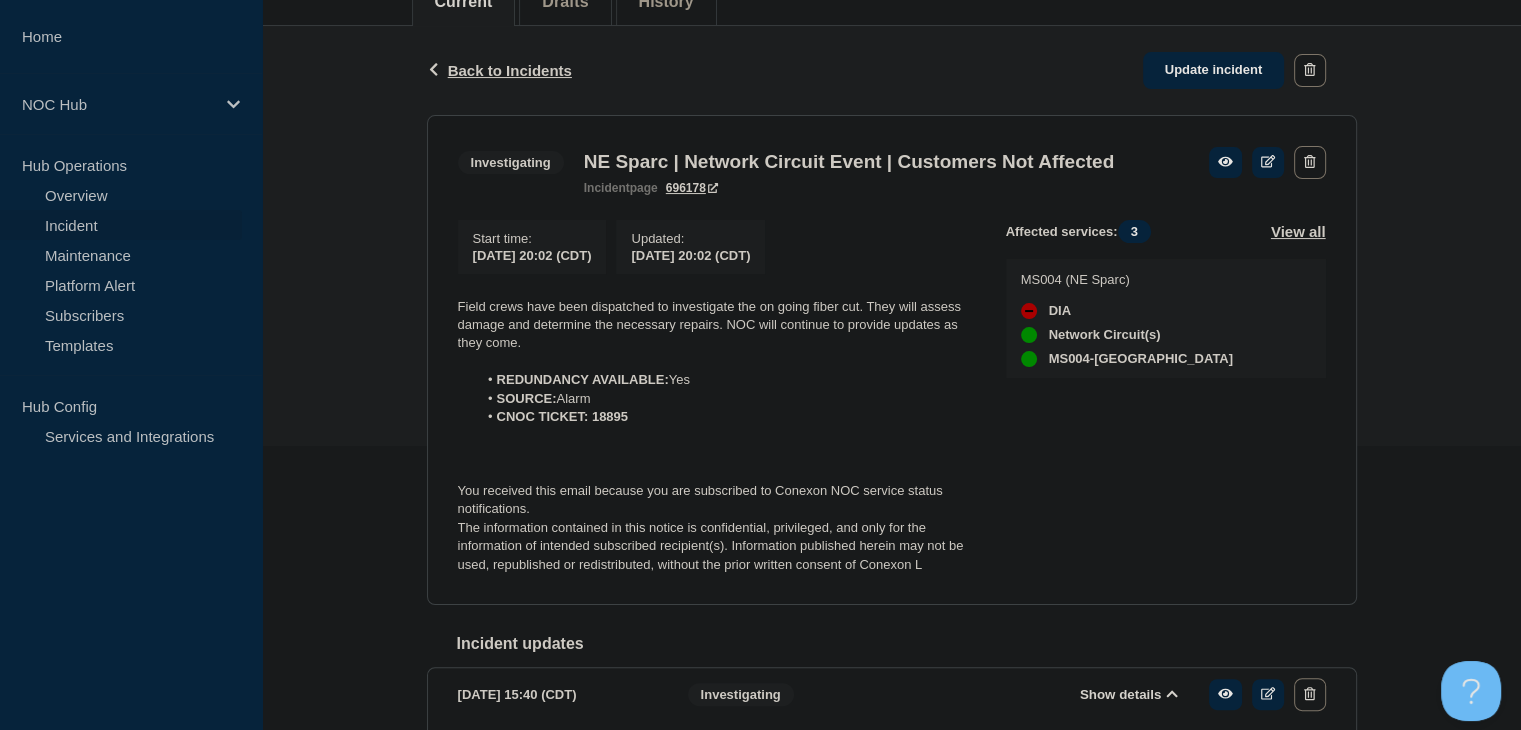 scroll, scrollTop: 300, scrollLeft: 0, axis: vertical 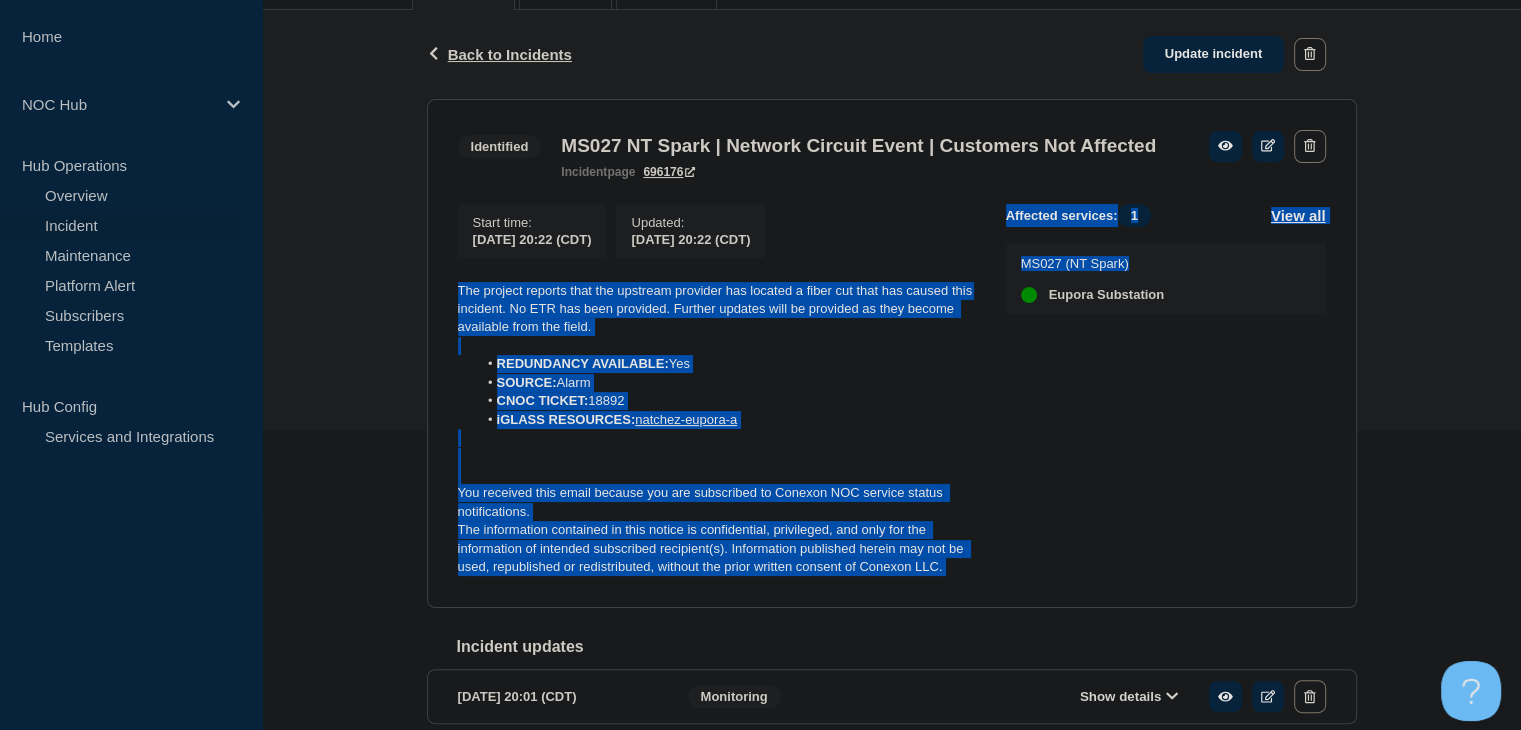 drag, startPoint x: 928, startPoint y: 587, endPoint x: 404, endPoint y: 318, distance: 589.0136 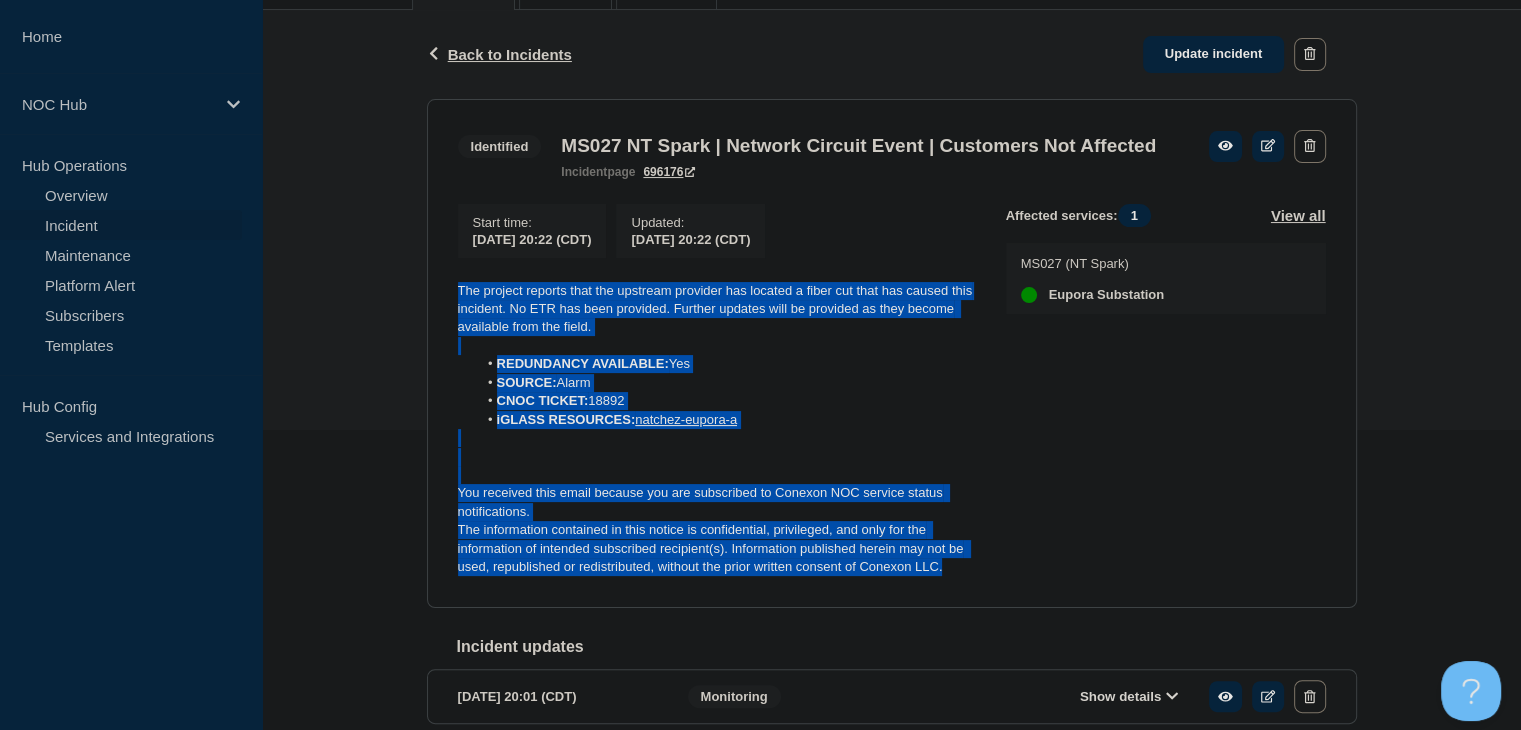 drag, startPoint x: 967, startPoint y: 602, endPoint x: 456, endPoint y: 314, distance: 586.57056 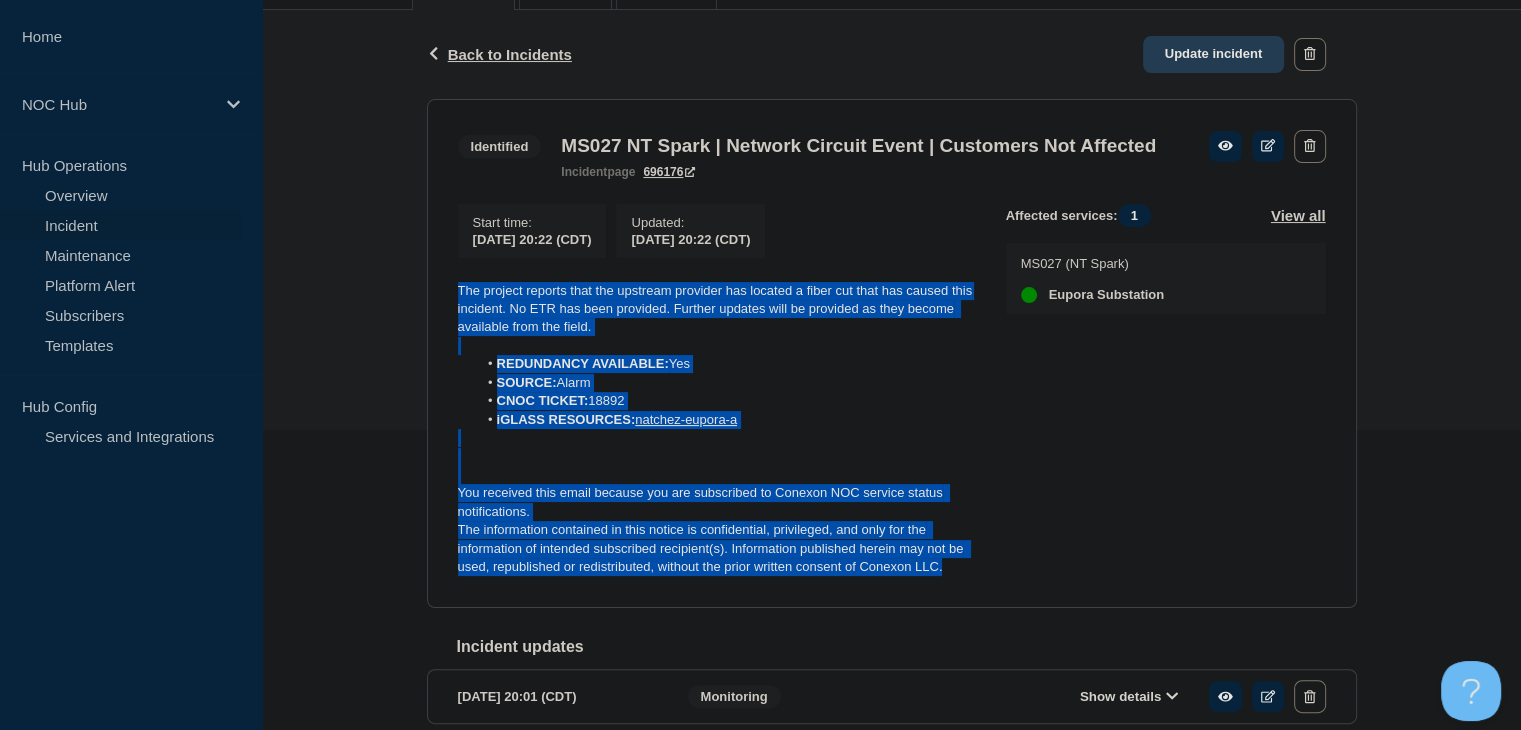 click on "Update incident" 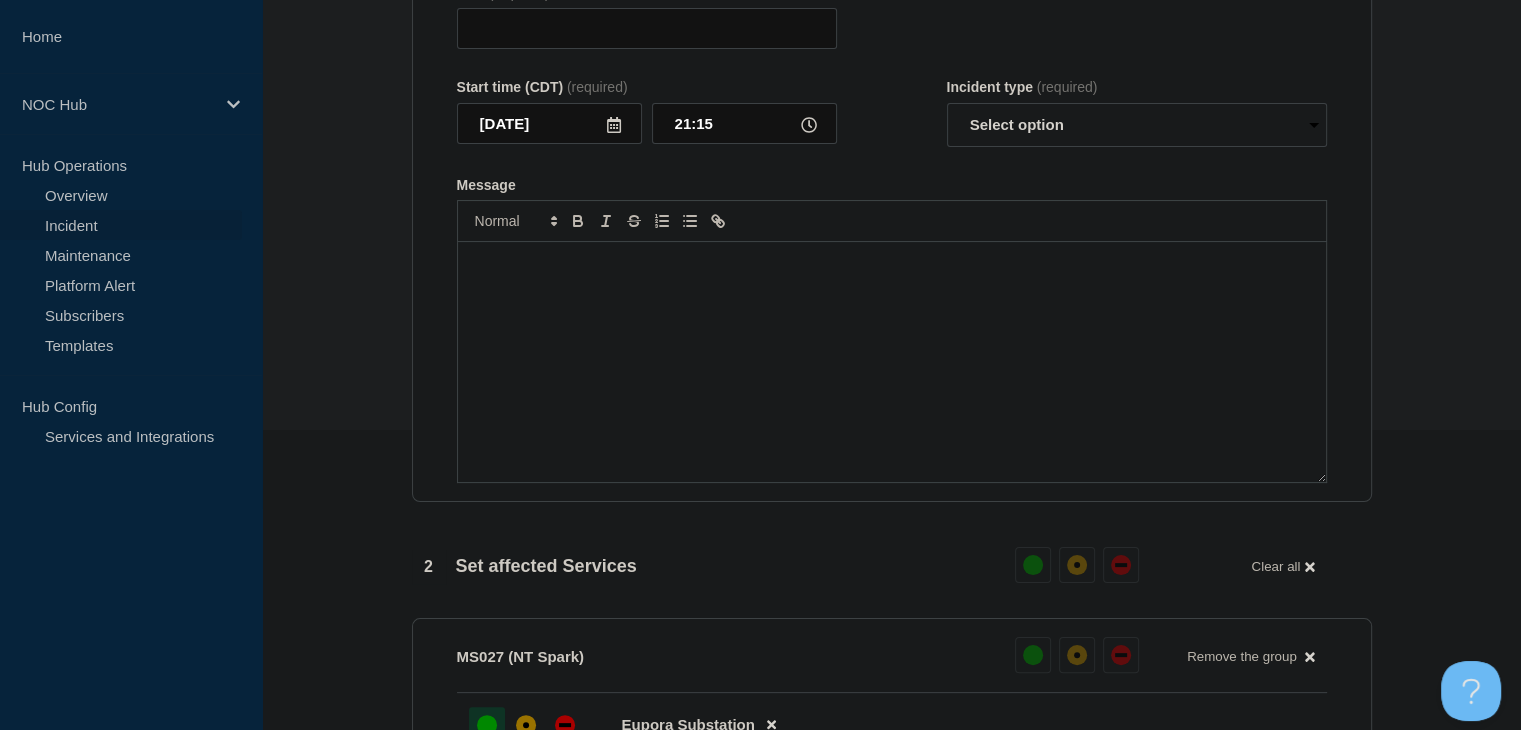type on "MS027 NT Spark | Network Circuit Event | Customers Not Affected" 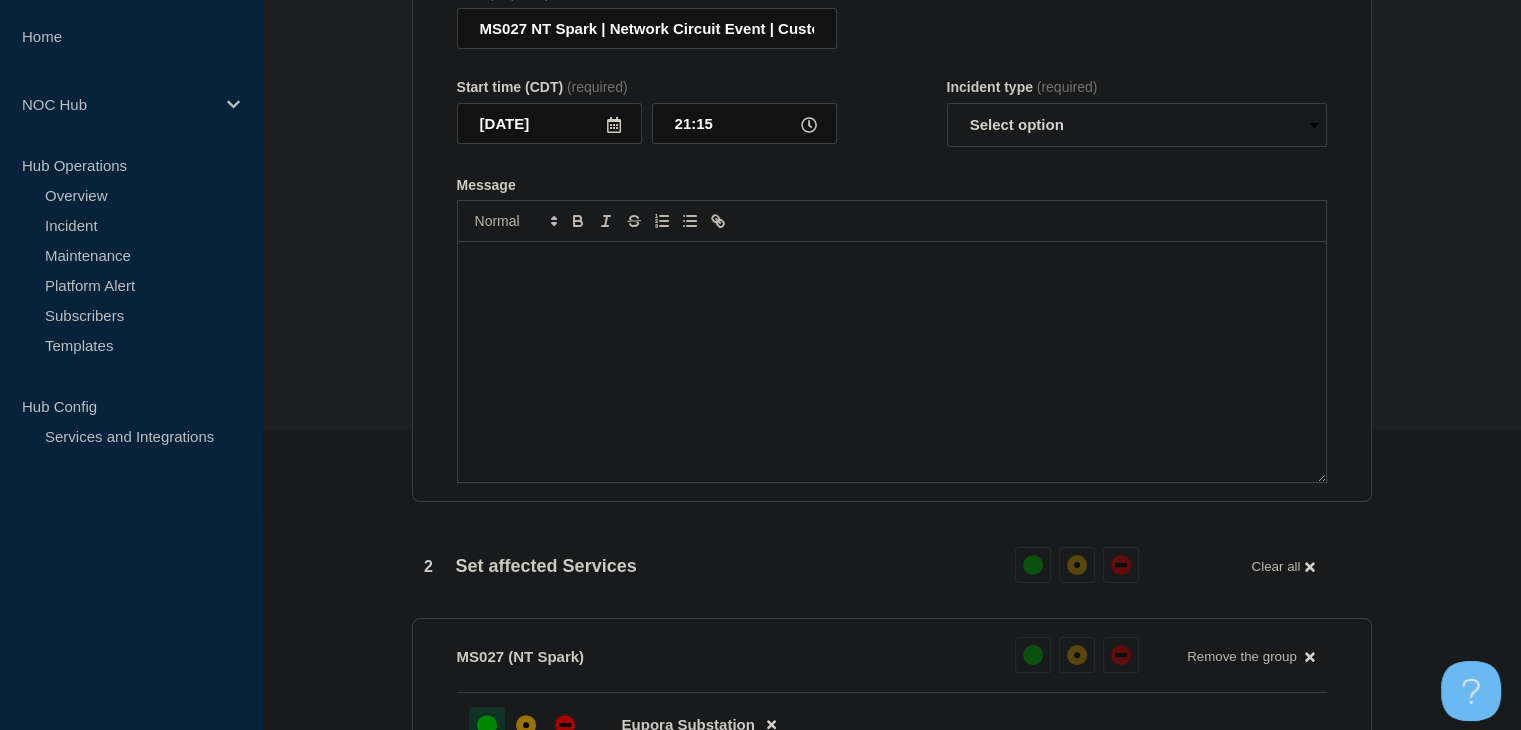 click at bounding box center (892, 362) 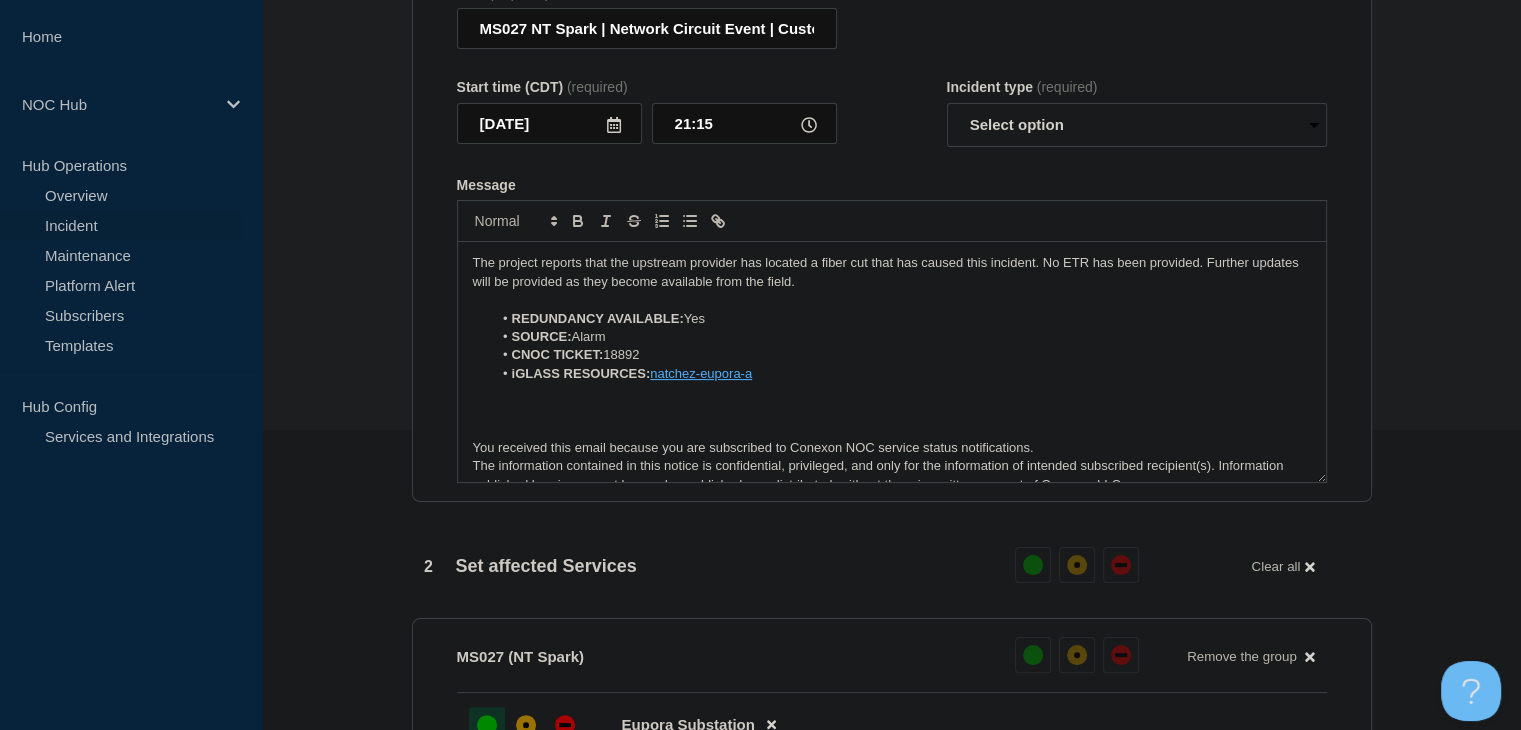 scroll, scrollTop: 9, scrollLeft: 0, axis: vertical 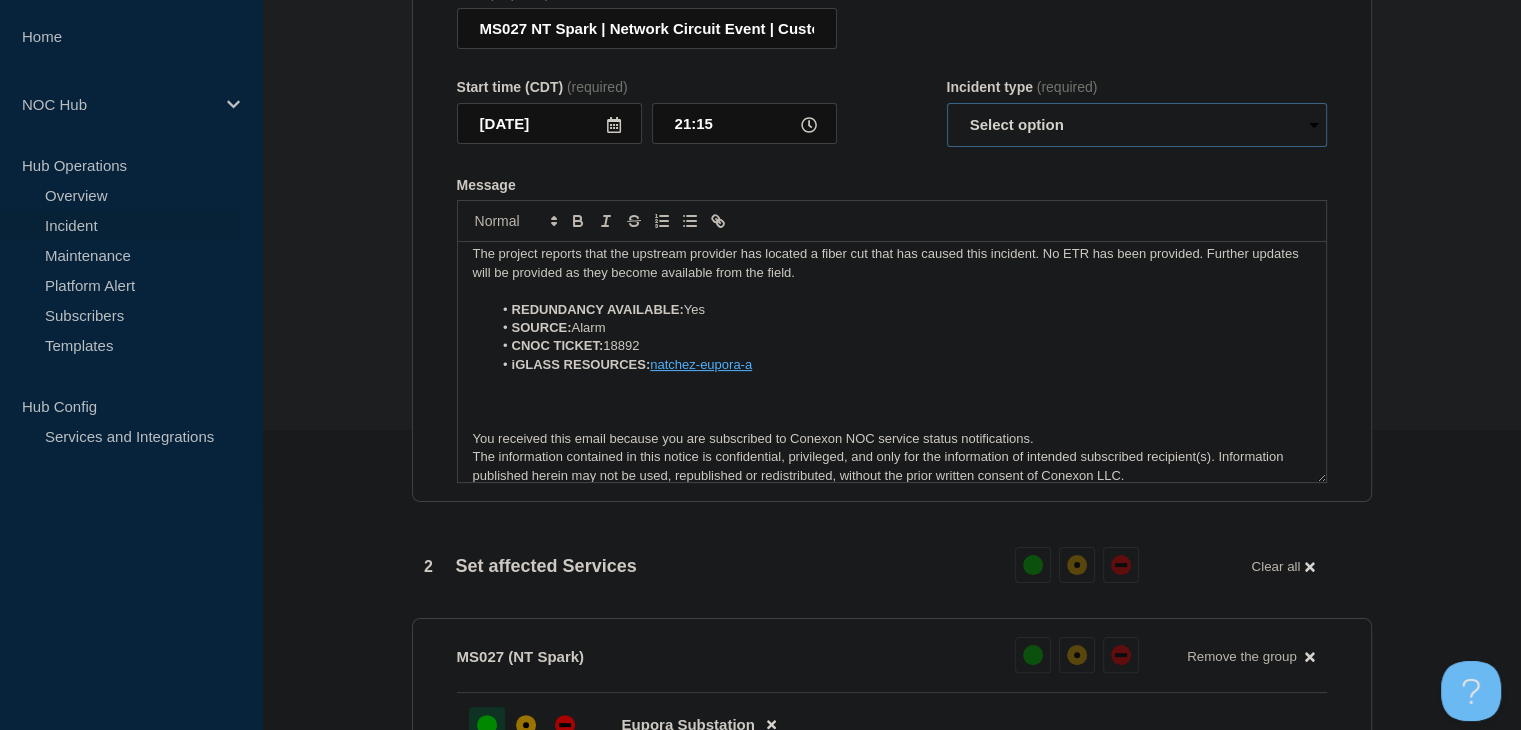 click on "Select option Investigating Identified Monitoring Resolved" at bounding box center (1137, 125) 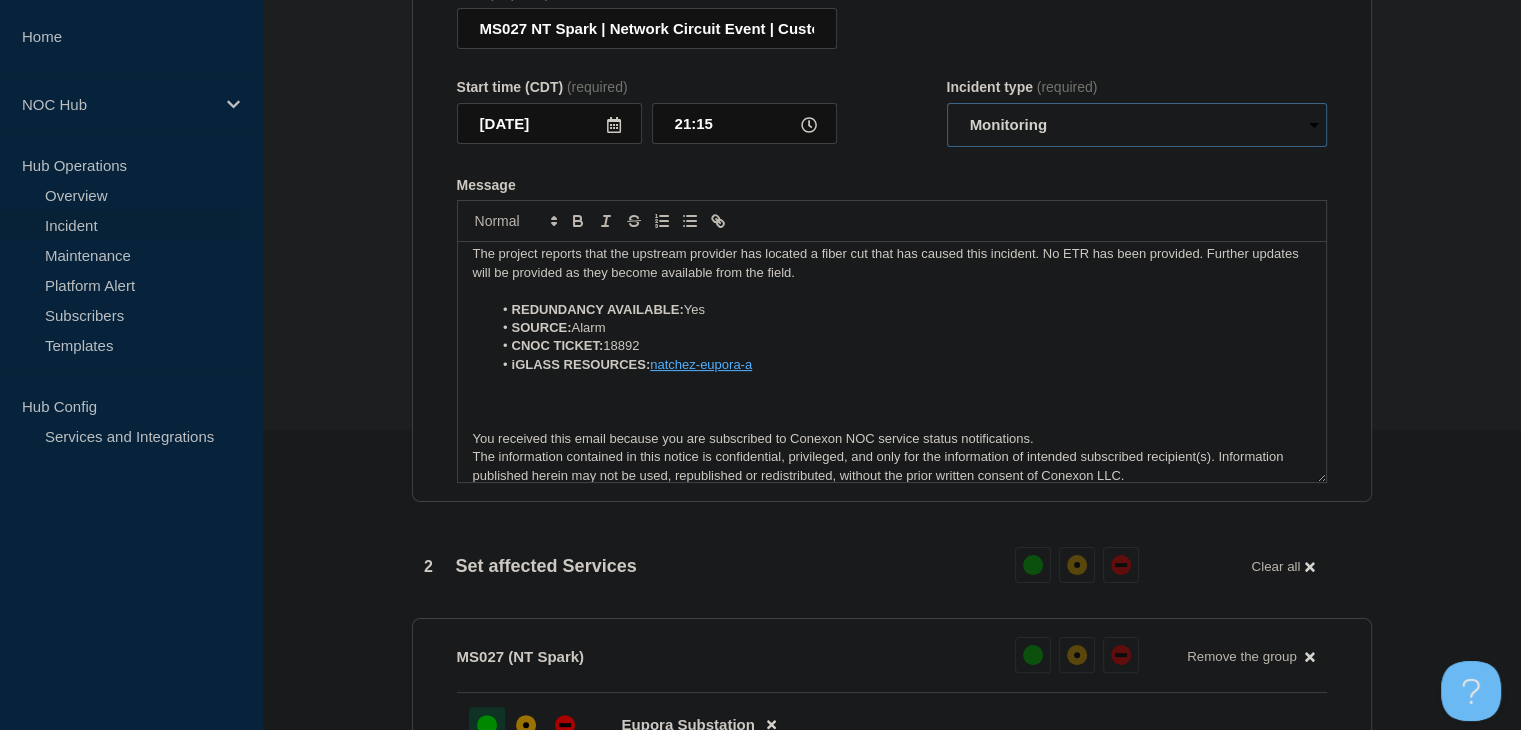 click on "Select option Investigating Identified Monitoring Resolved" at bounding box center [1137, 125] 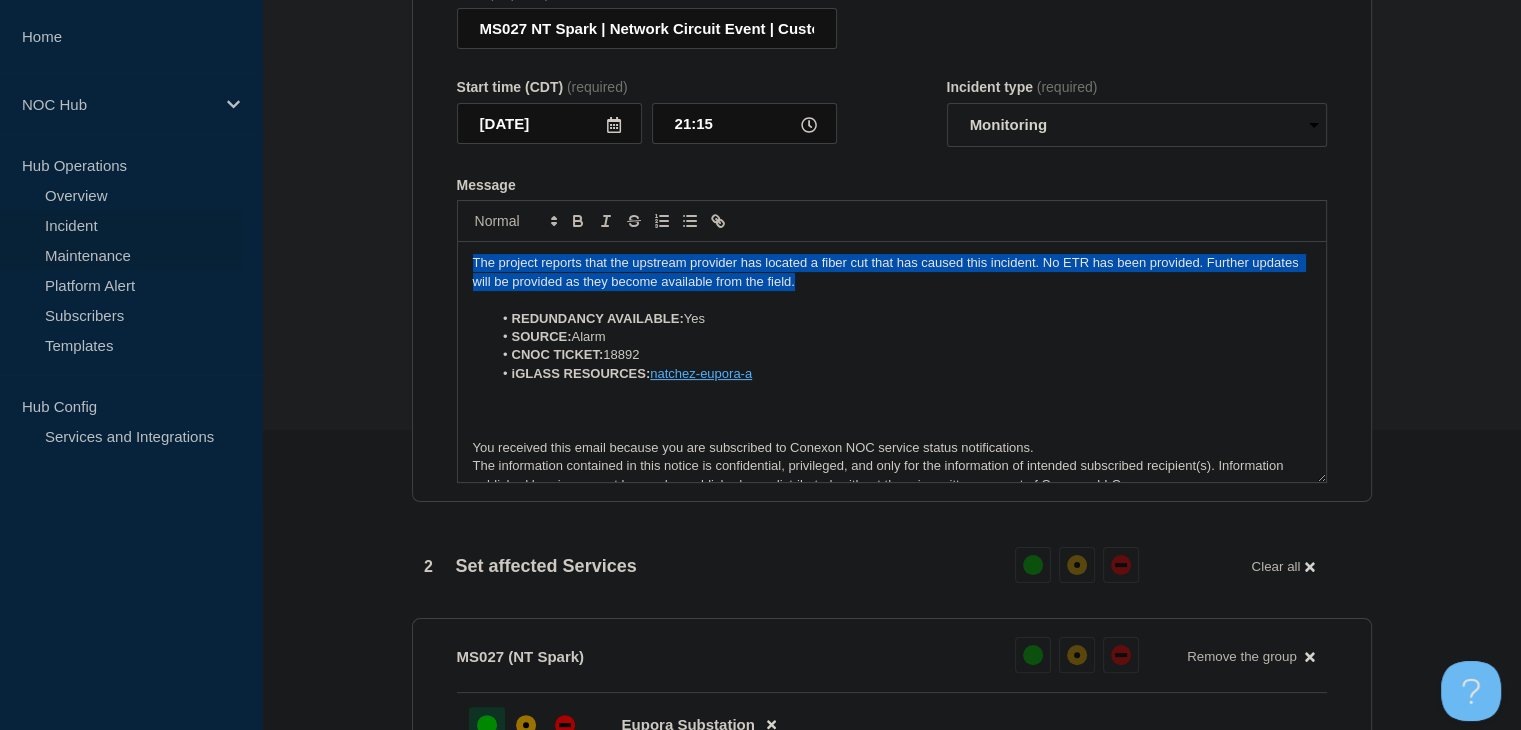drag, startPoint x: 893, startPoint y: 296, endPoint x: 236, endPoint y: 268, distance: 657.5964 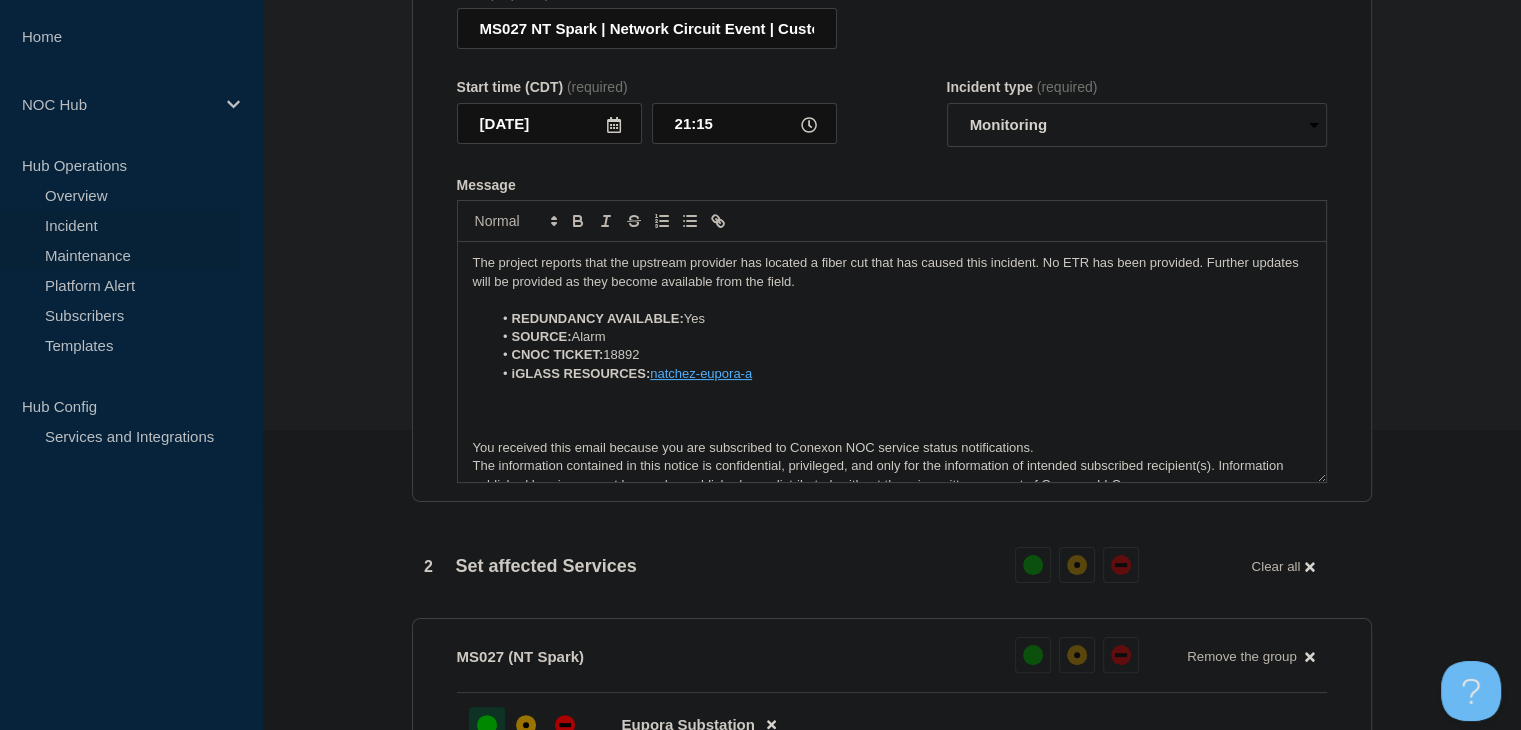 type 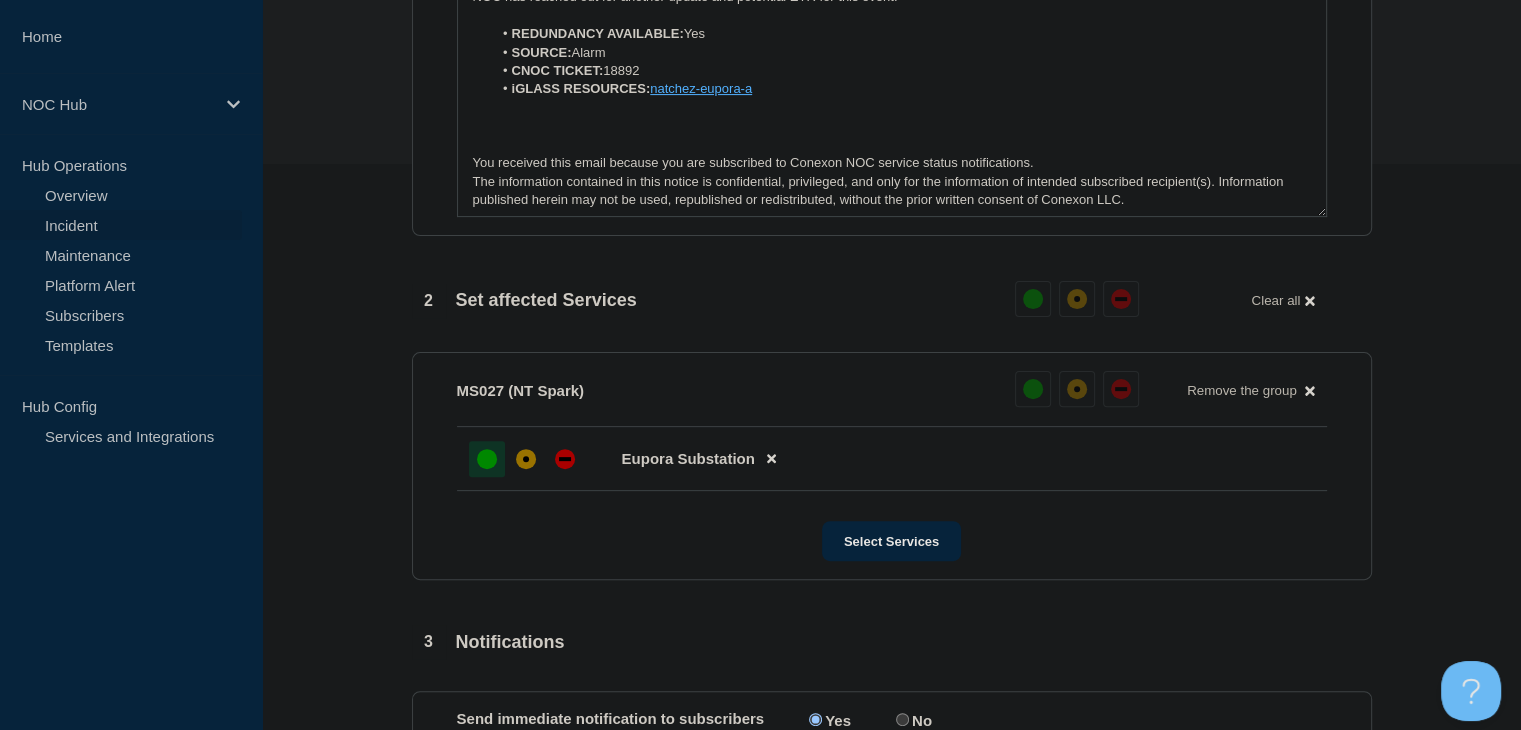 scroll, scrollTop: 900, scrollLeft: 0, axis: vertical 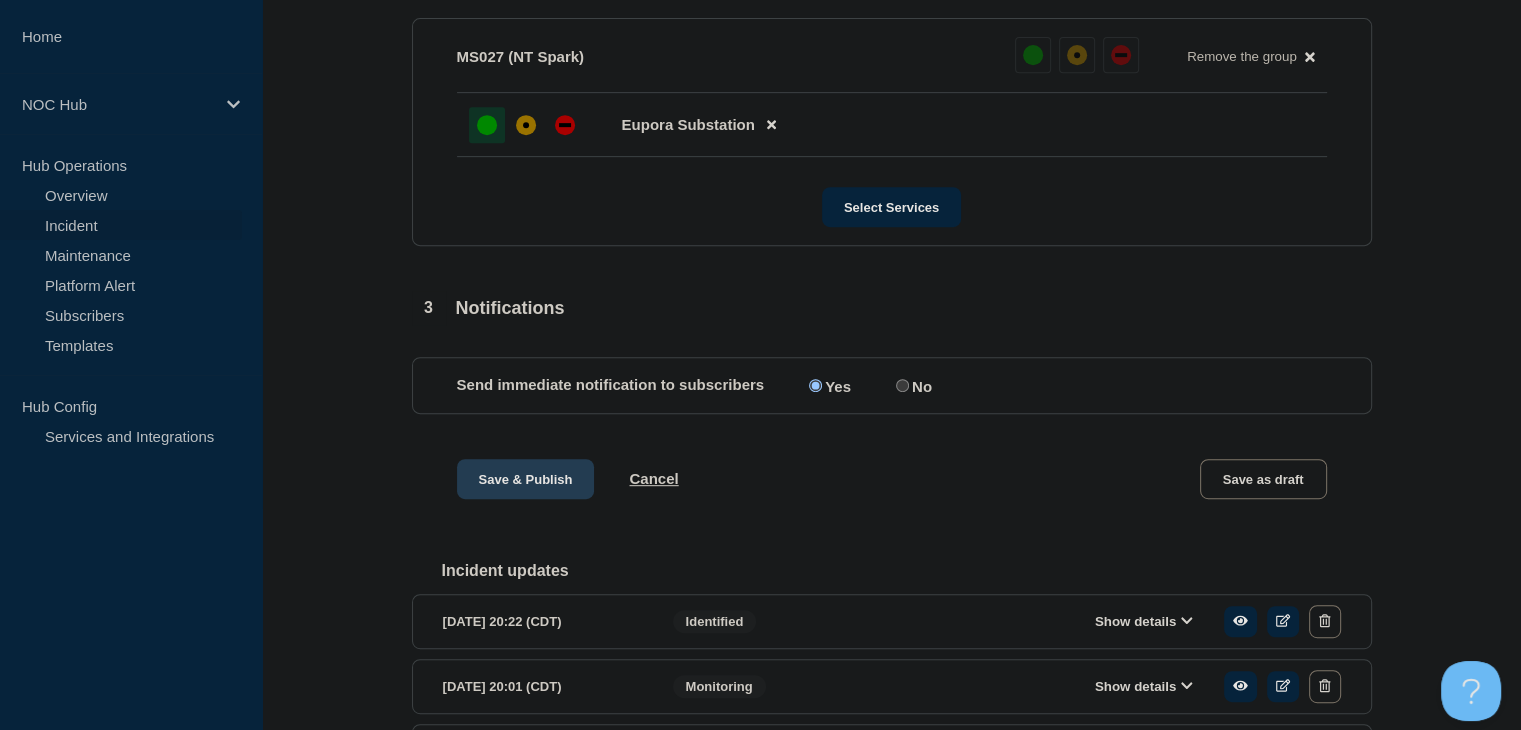 click on "Save & Publish" at bounding box center (526, 479) 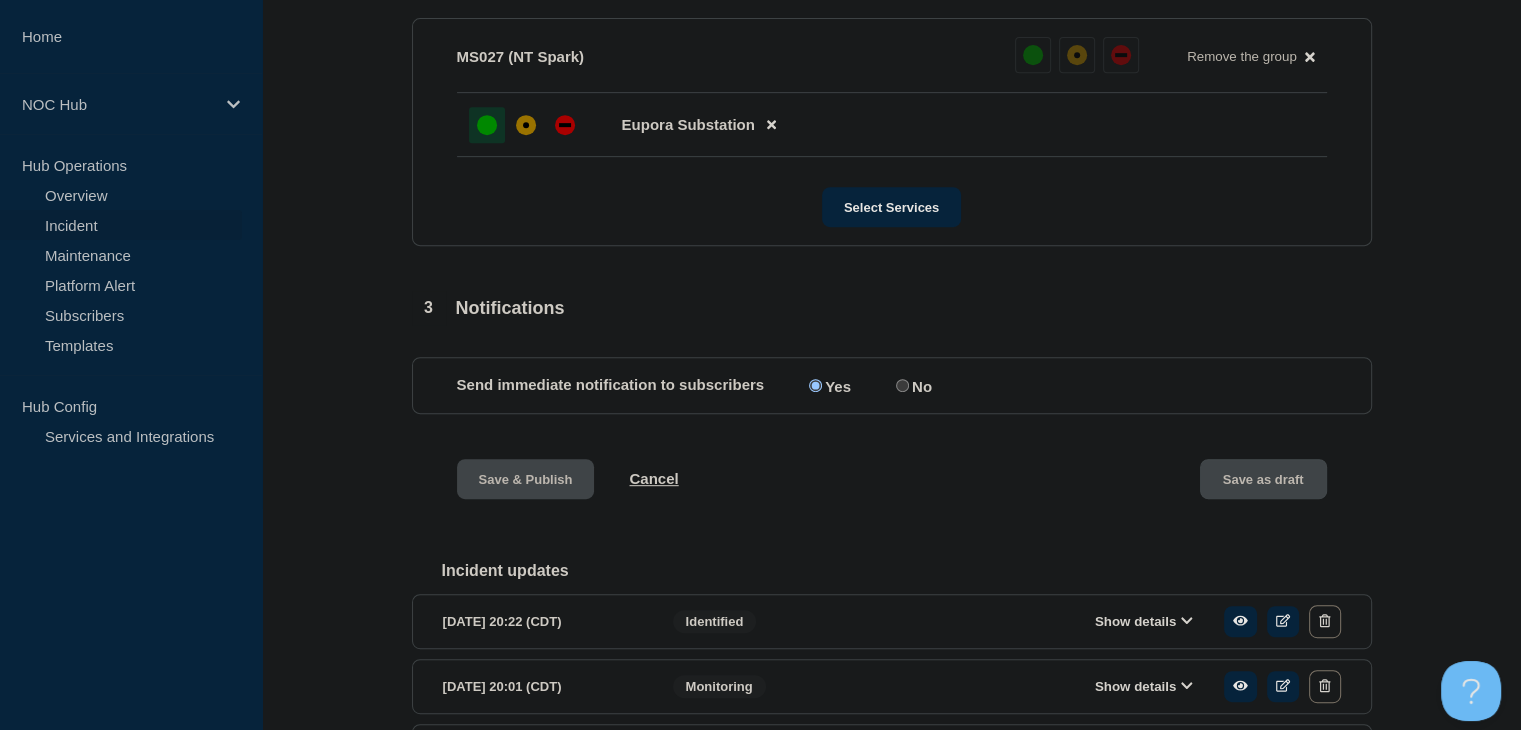 scroll, scrollTop: 942, scrollLeft: 0, axis: vertical 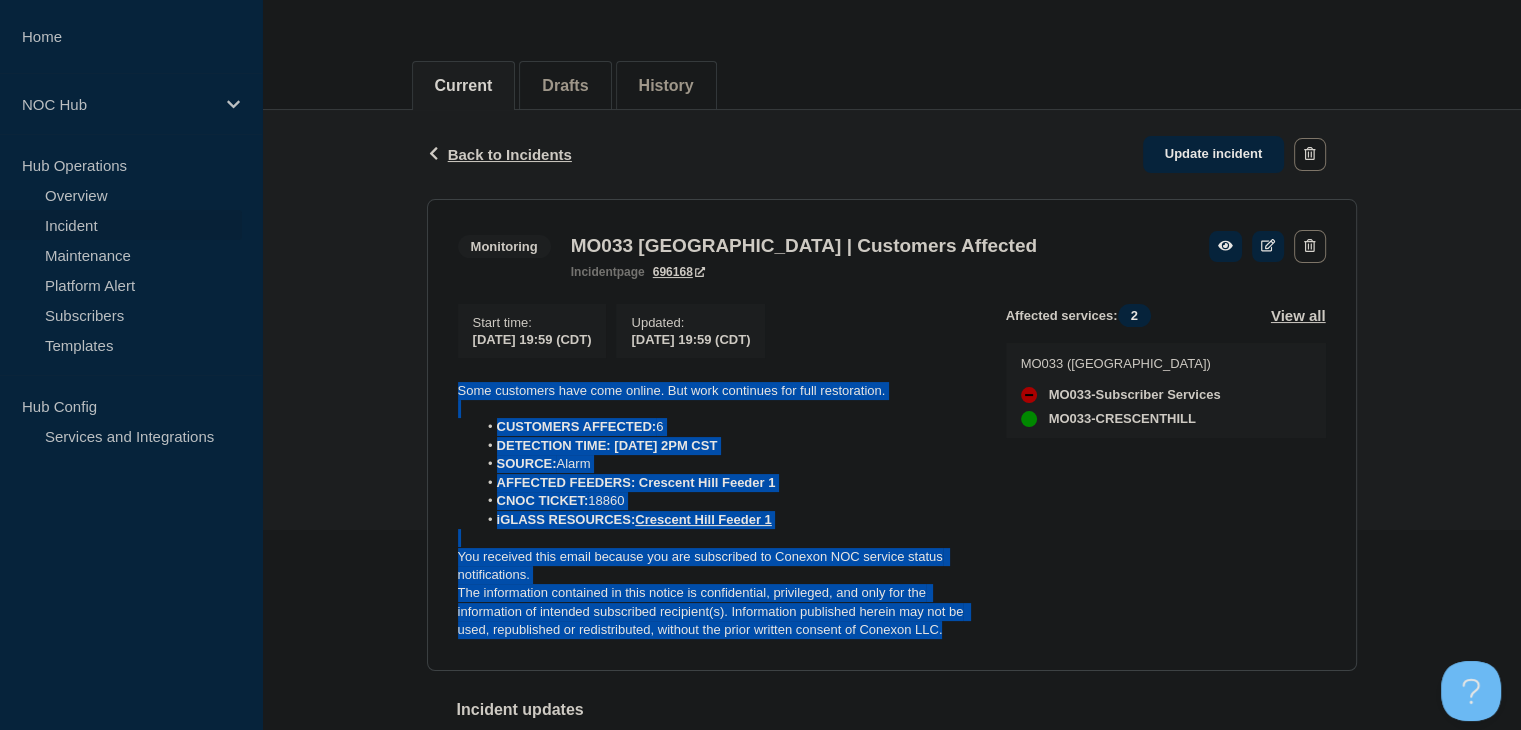 drag, startPoint x: 975, startPoint y: 637, endPoint x: 439, endPoint y: 390, distance: 590.1737 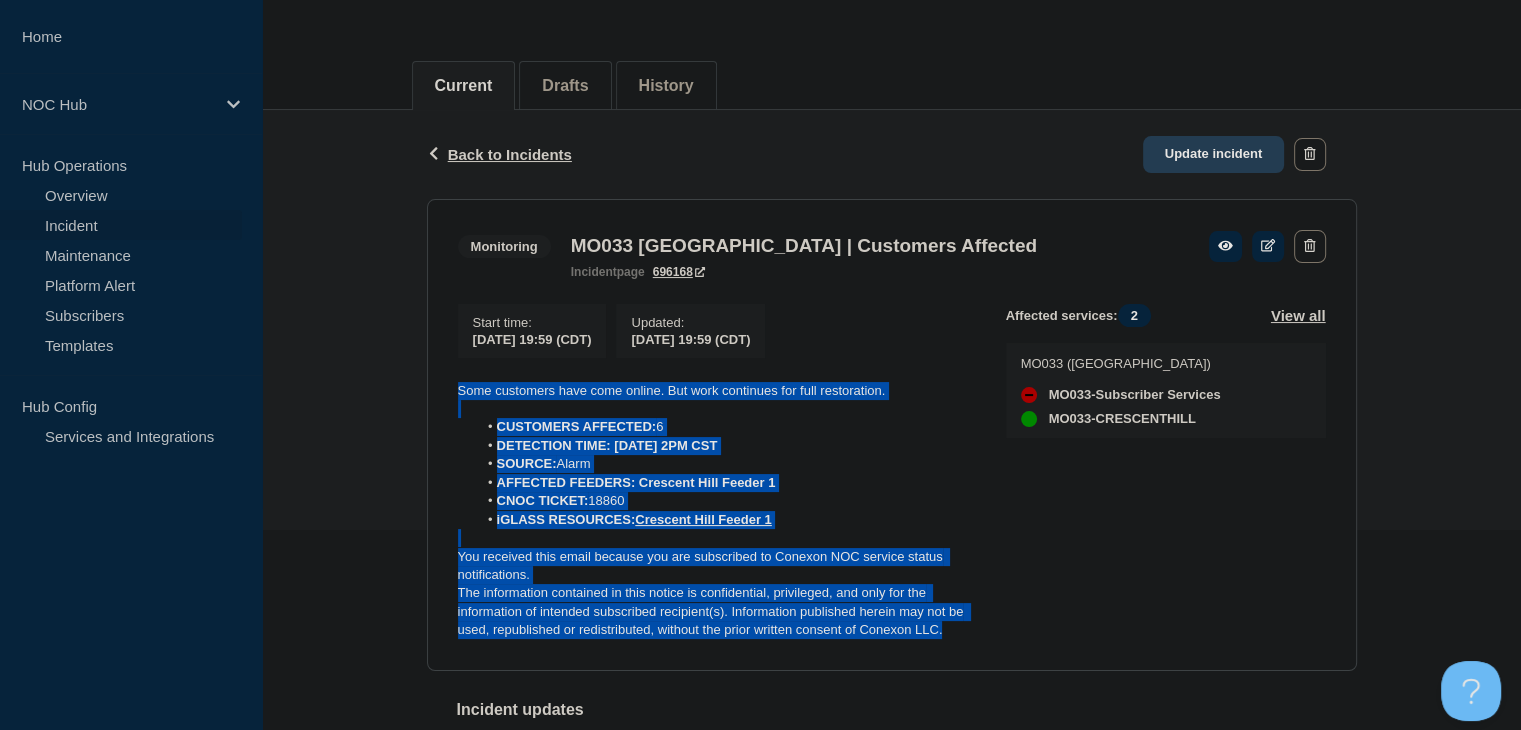click on "Update incident" 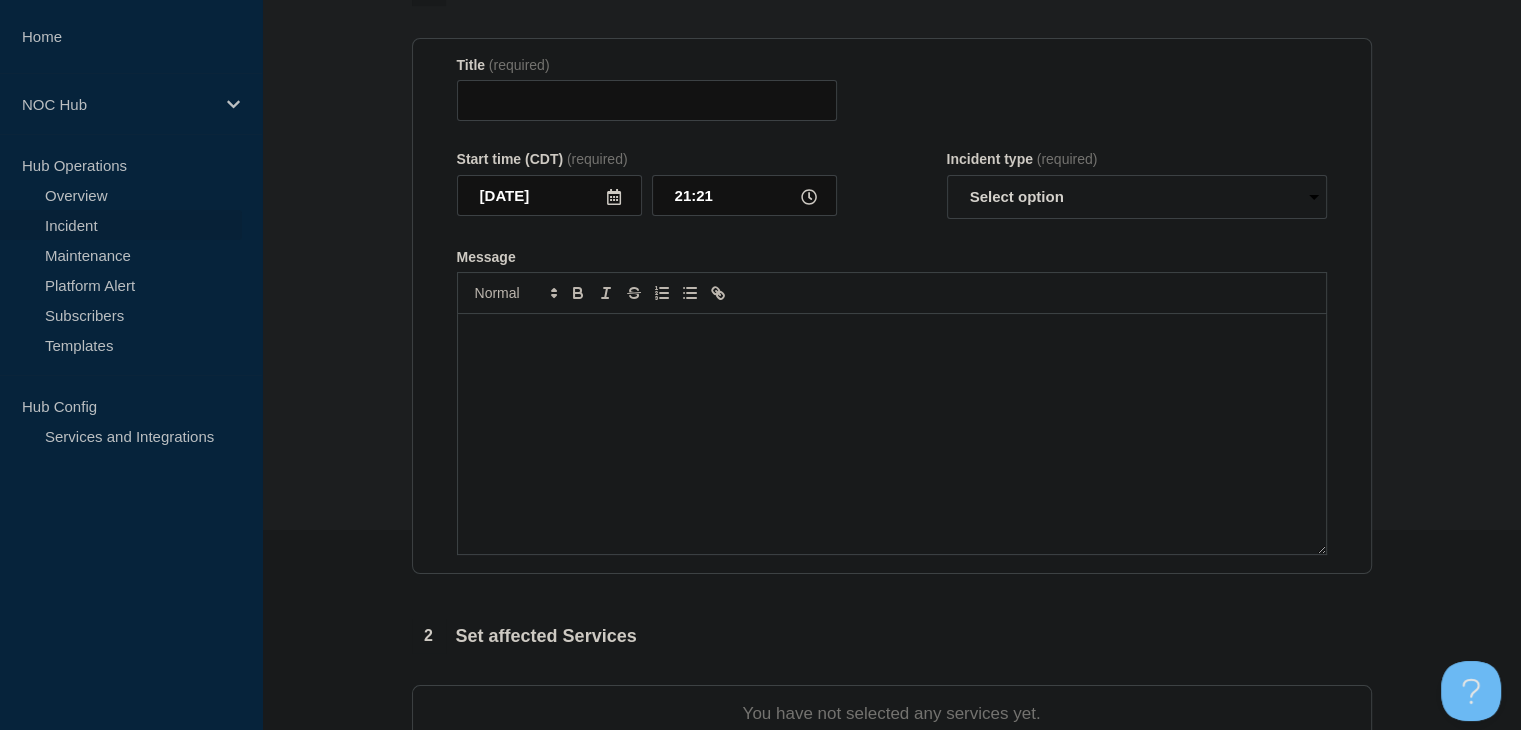 click at bounding box center (892, 434) 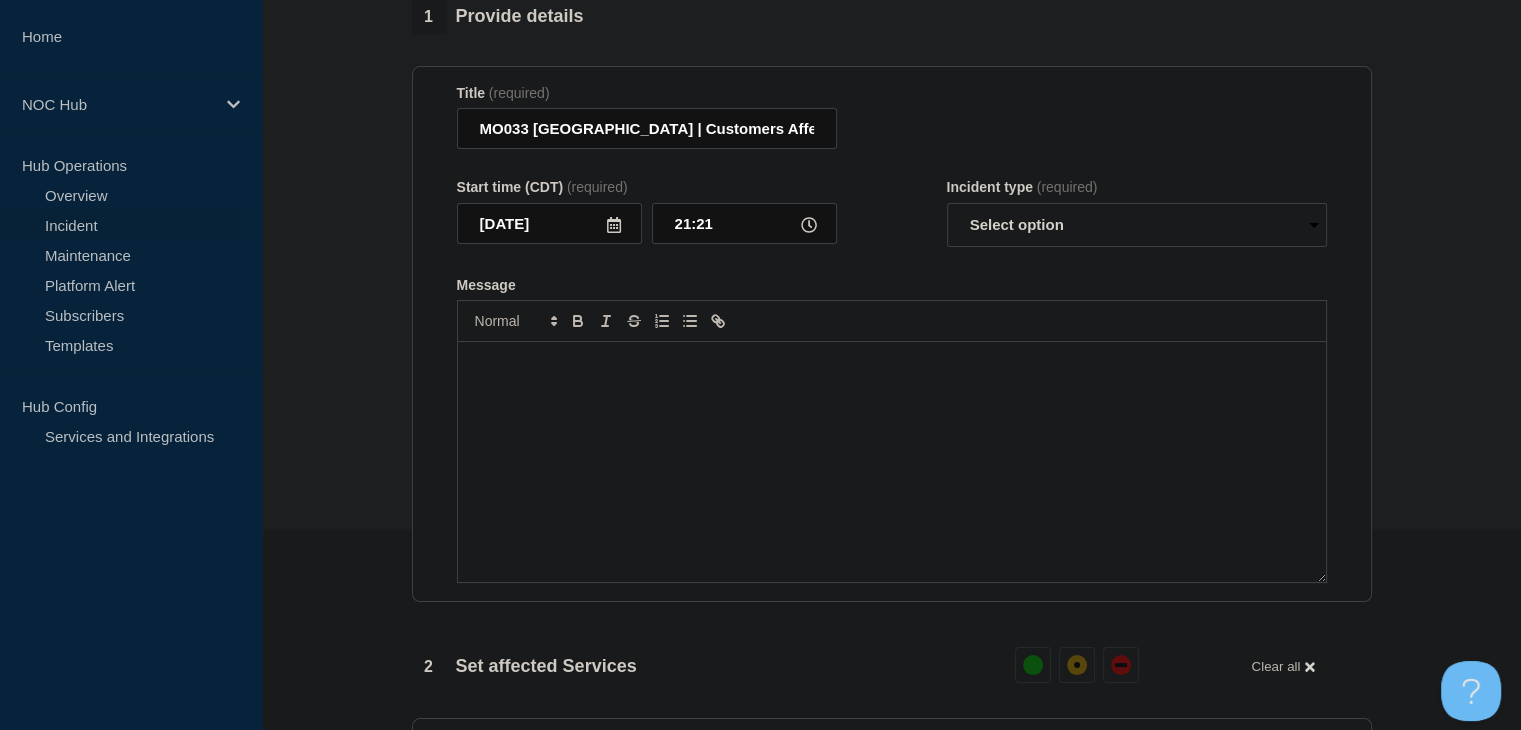 scroll, scrollTop: 233, scrollLeft: 0, axis: vertical 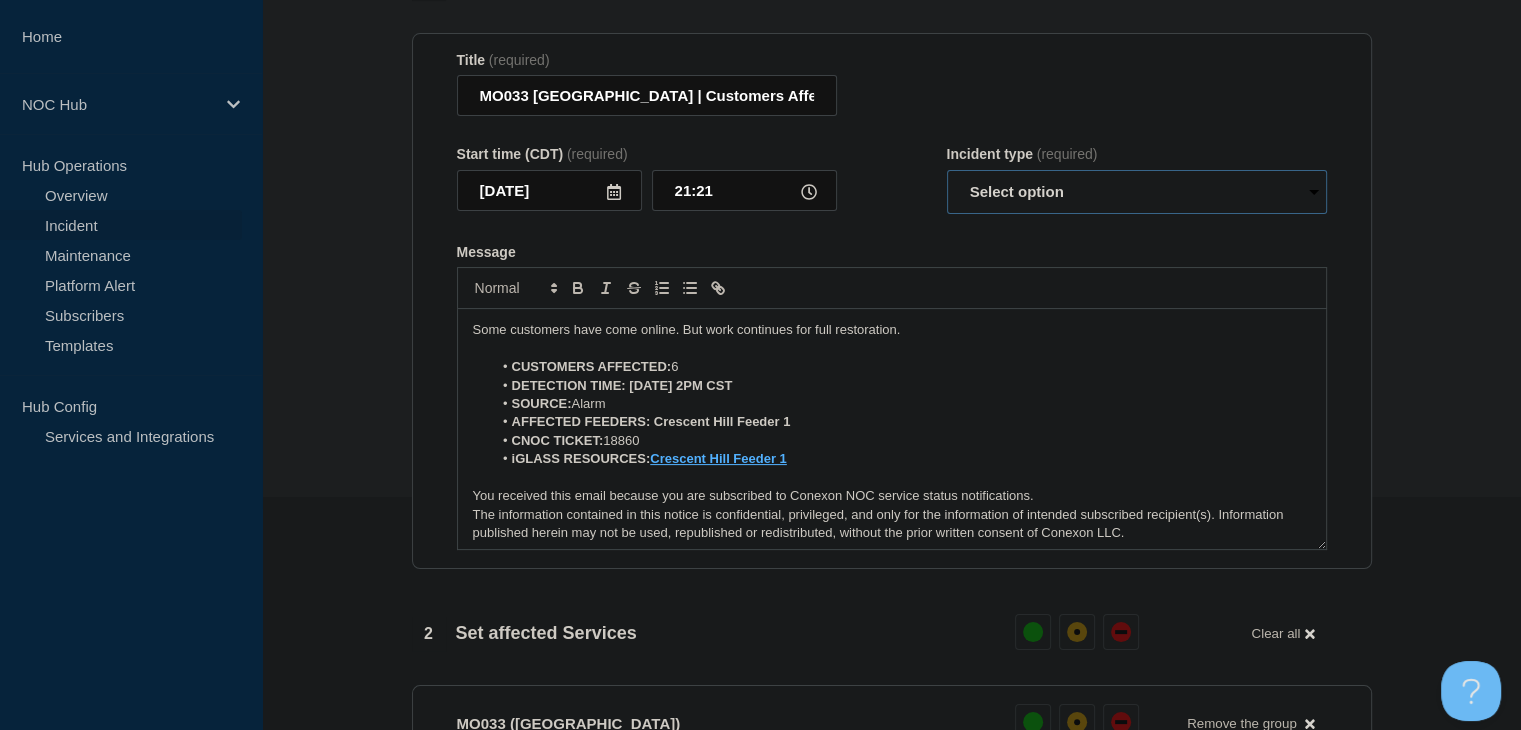 click on "Select option Investigating Identified Monitoring Resolved" at bounding box center (1137, 192) 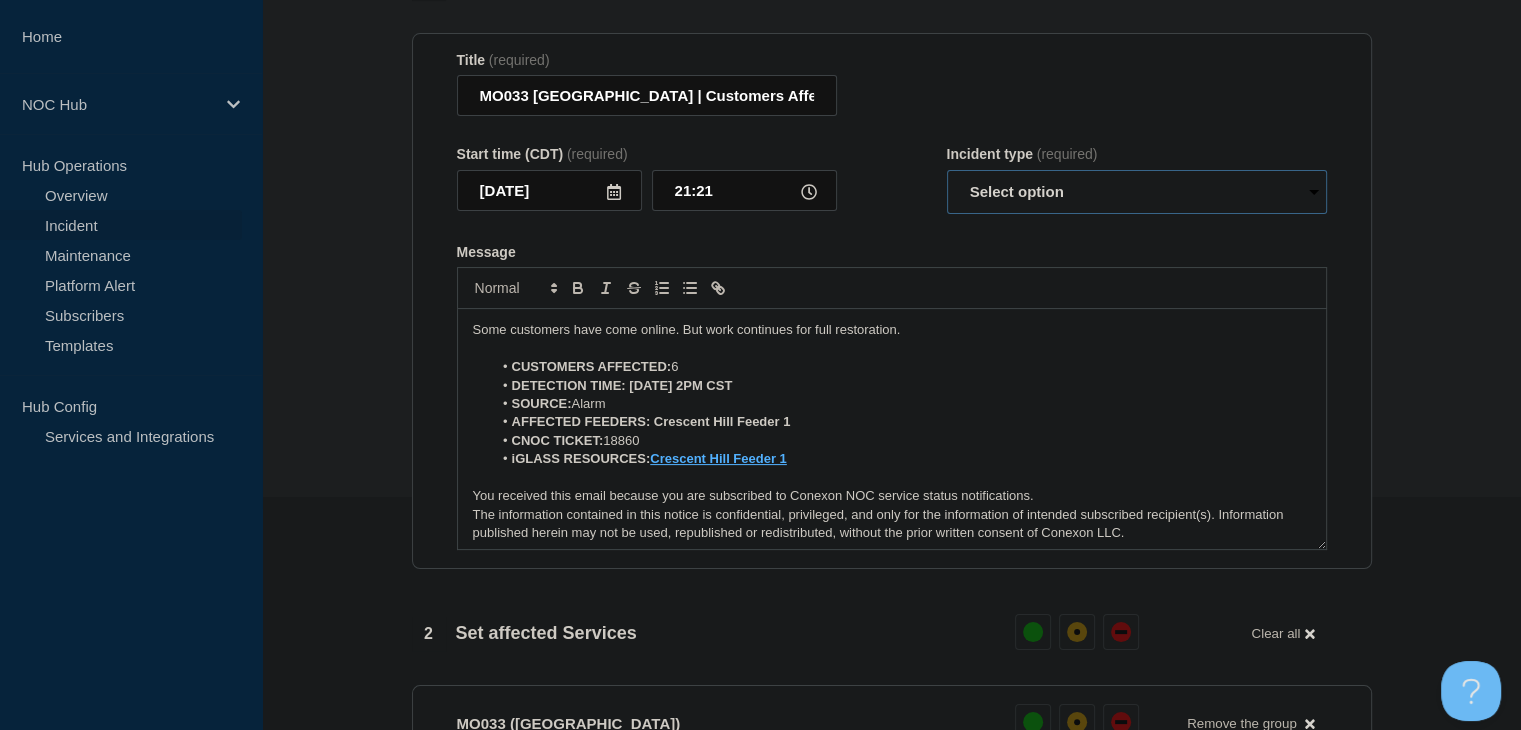 select on "monitoring" 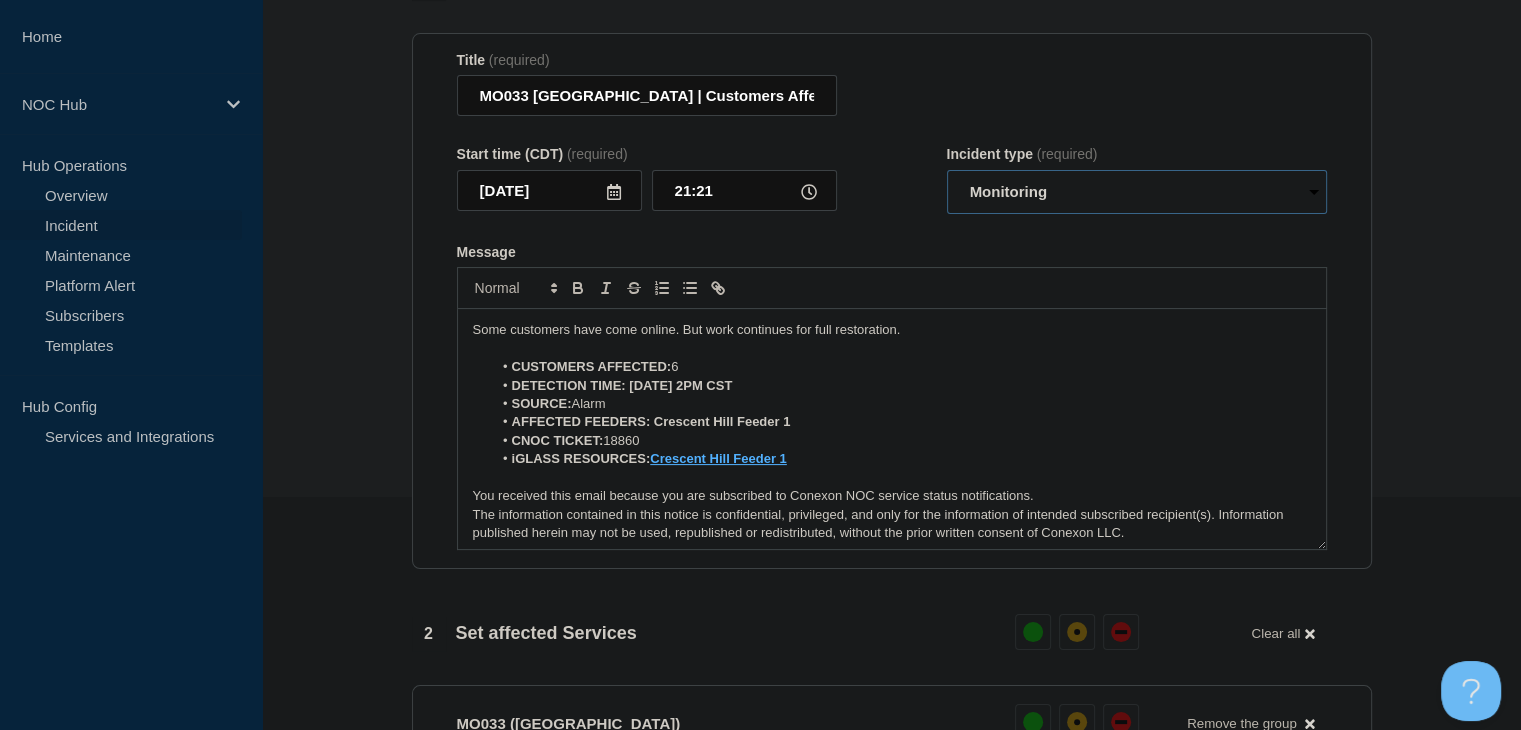 click on "Select option Investigating Identified Monitoring Resolved" at bounding box center [1137, 192] 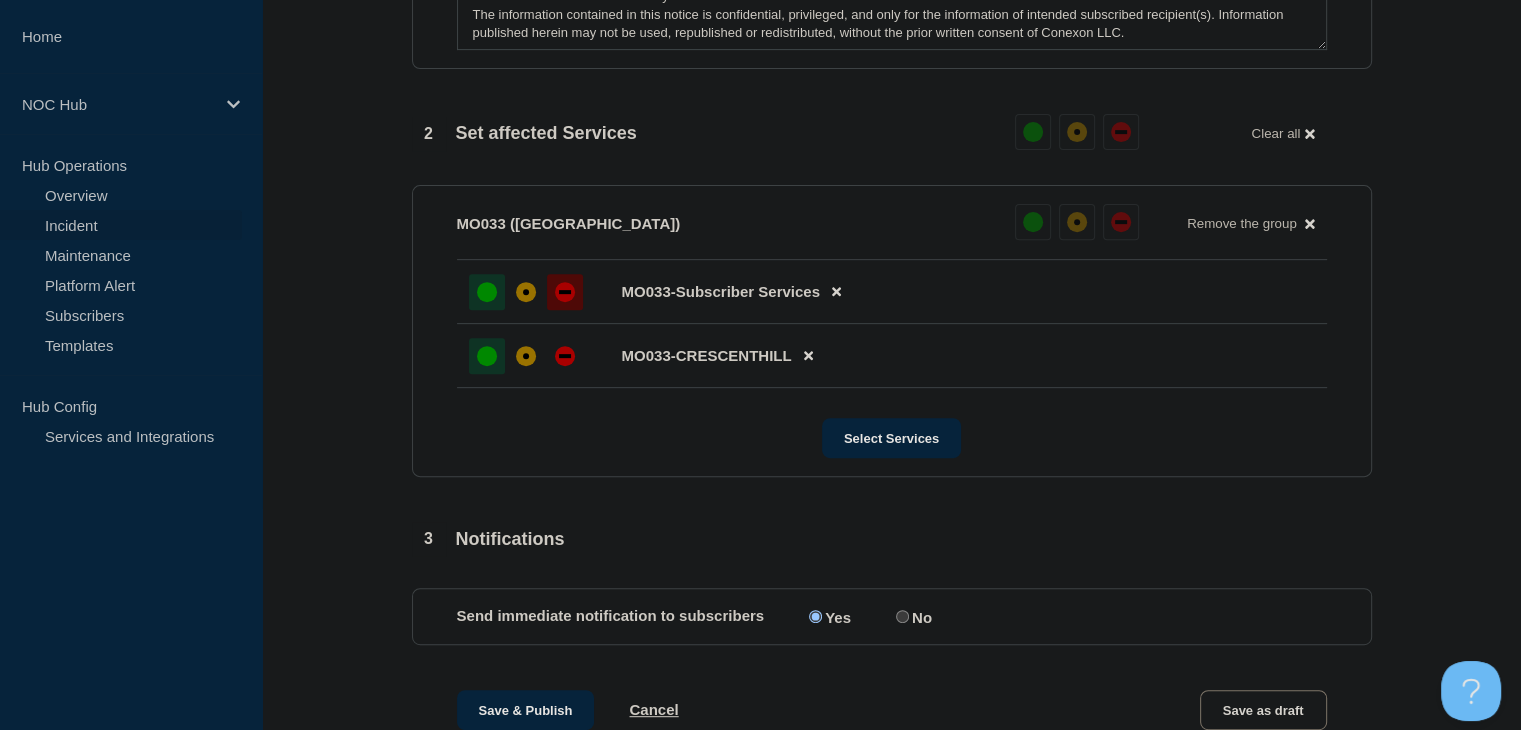 click at bounding box center (487, 292) 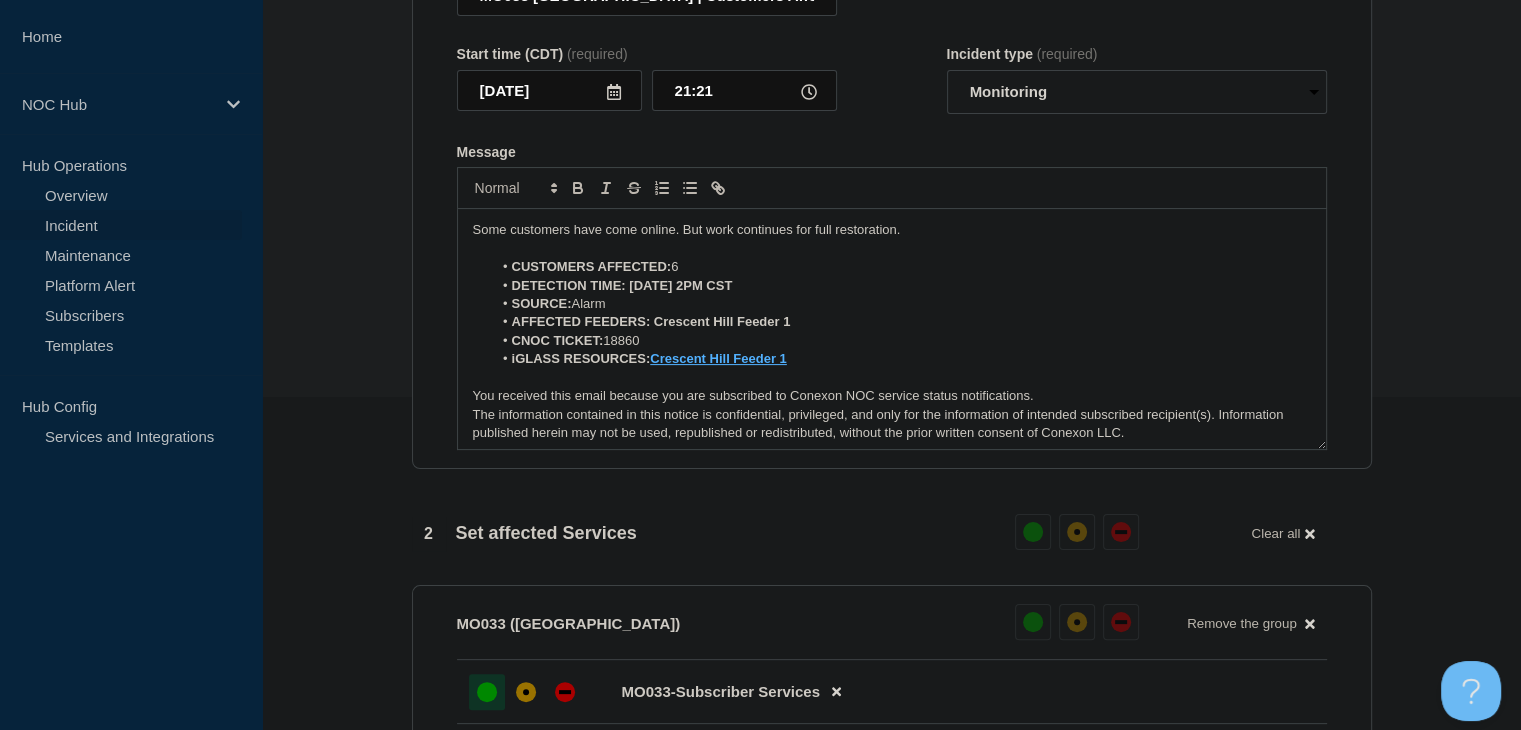 scroll, scrollTop: 233, scrollLeft: 0, axis: vertical 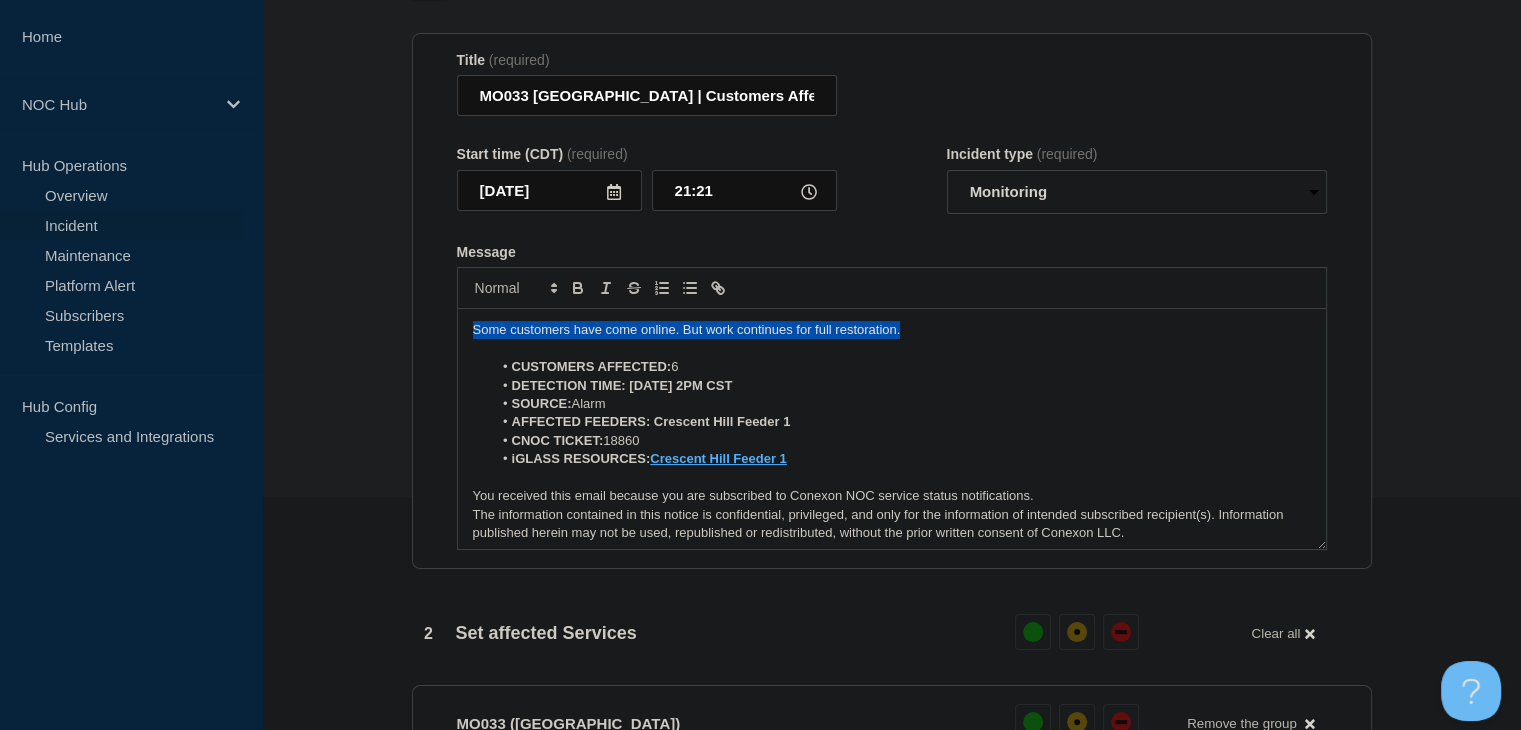 drag, startPoint x: 936, startPoint y: 339, endPoint x: 352, endPoint y: 342, distance: 584.0077 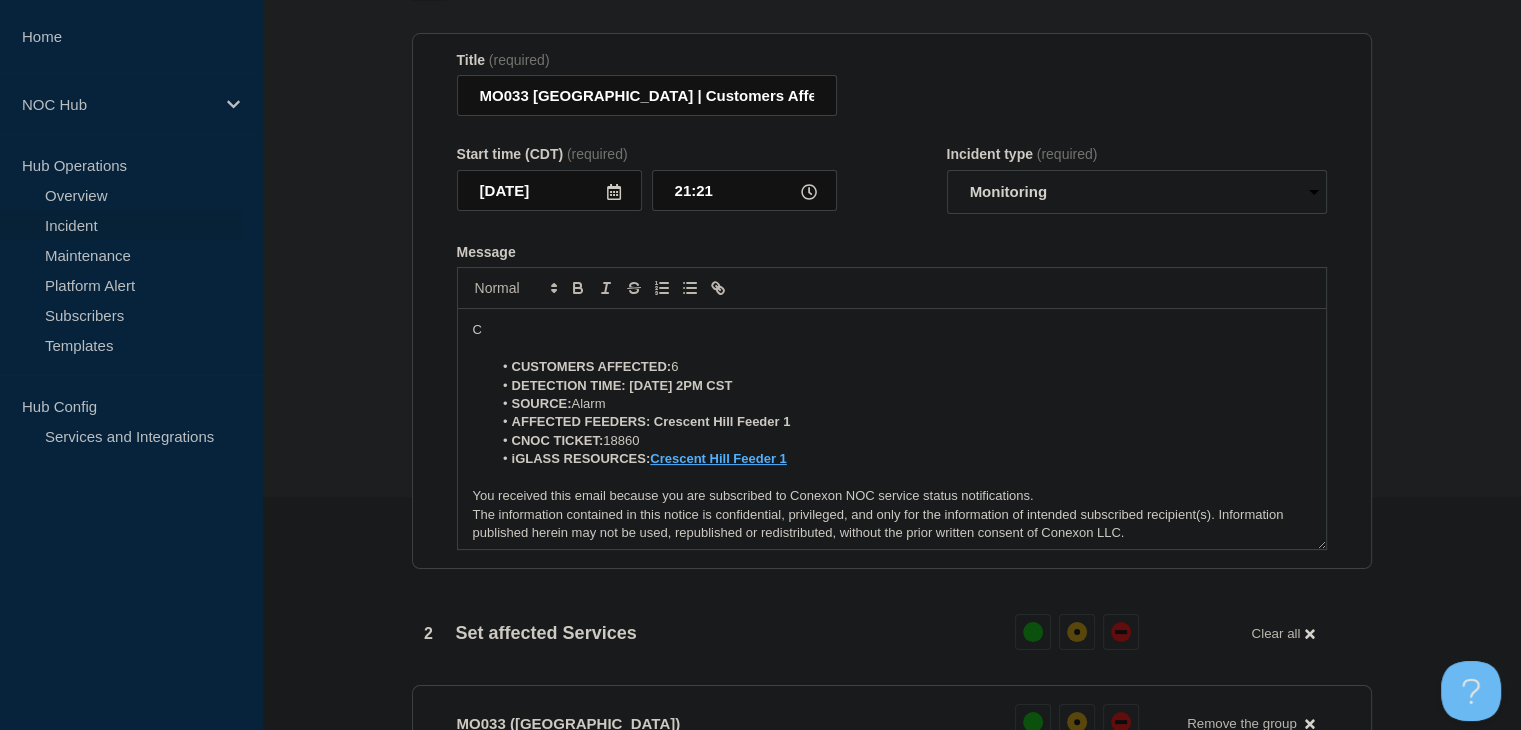 type 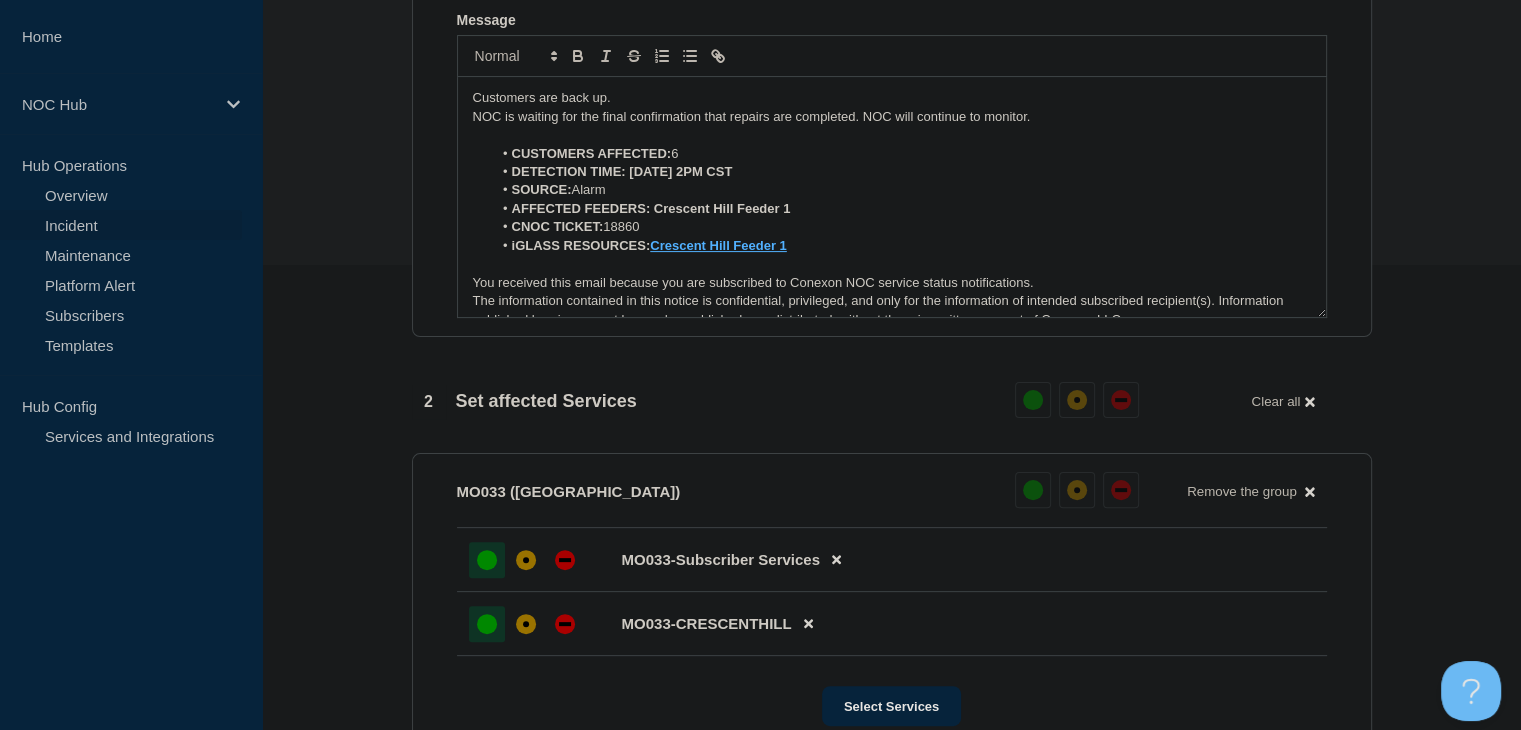 scroll, scrollTop: 833, scrollLeft: 0, axis: vertical 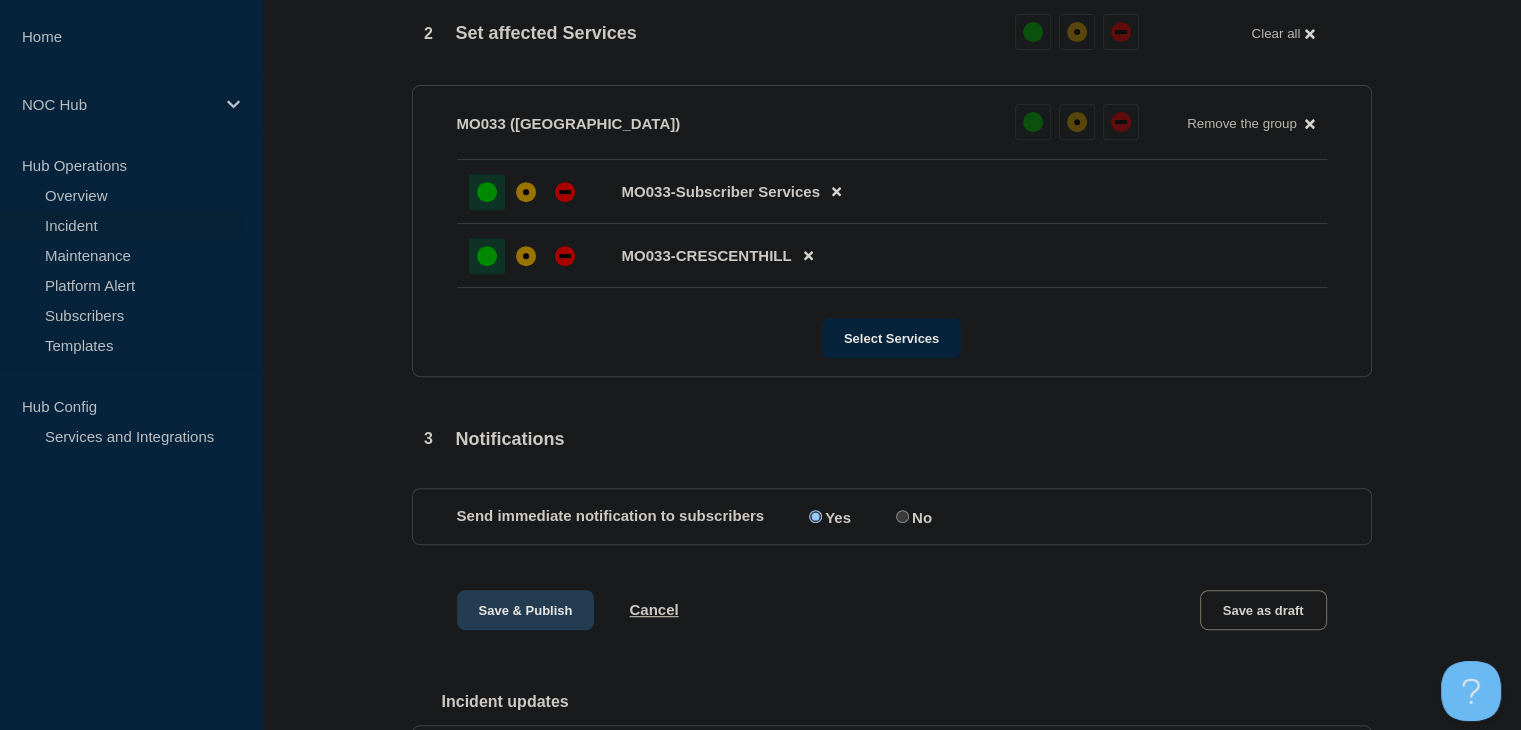 click on "Save & Publish" at bounding box center (526, 610) 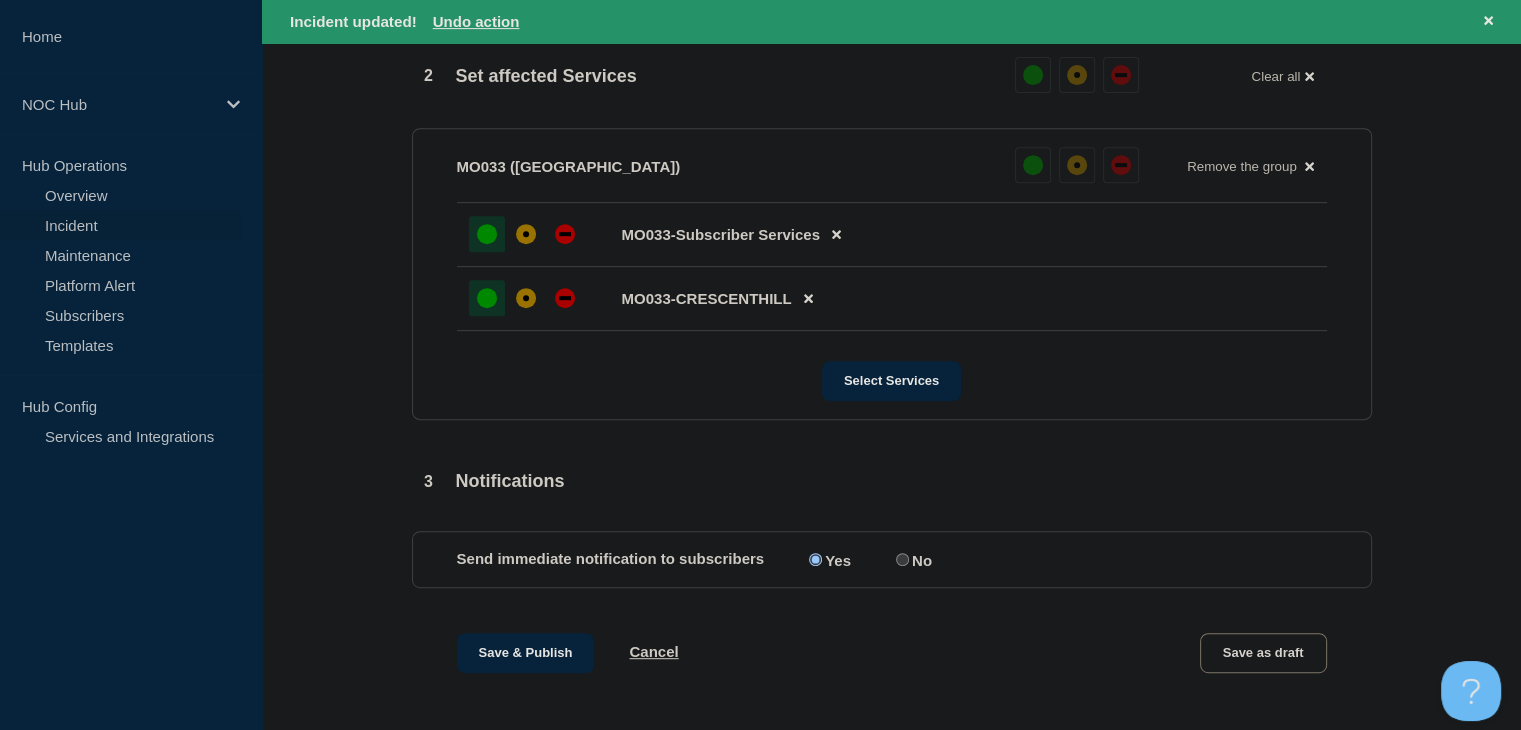 scroll, scrollTop: 0, scrollLeft: 0, axis: both 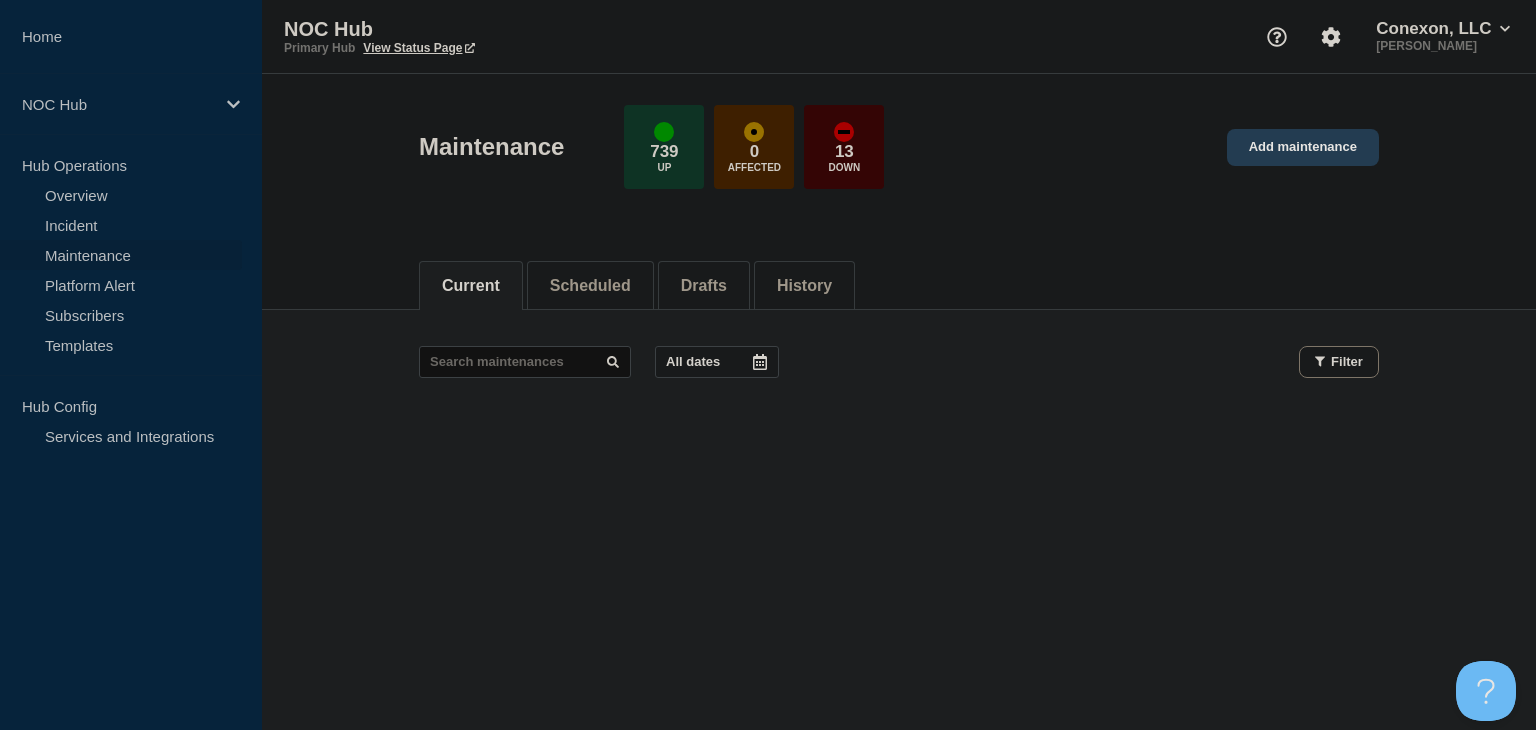 click on "Add maintenance" 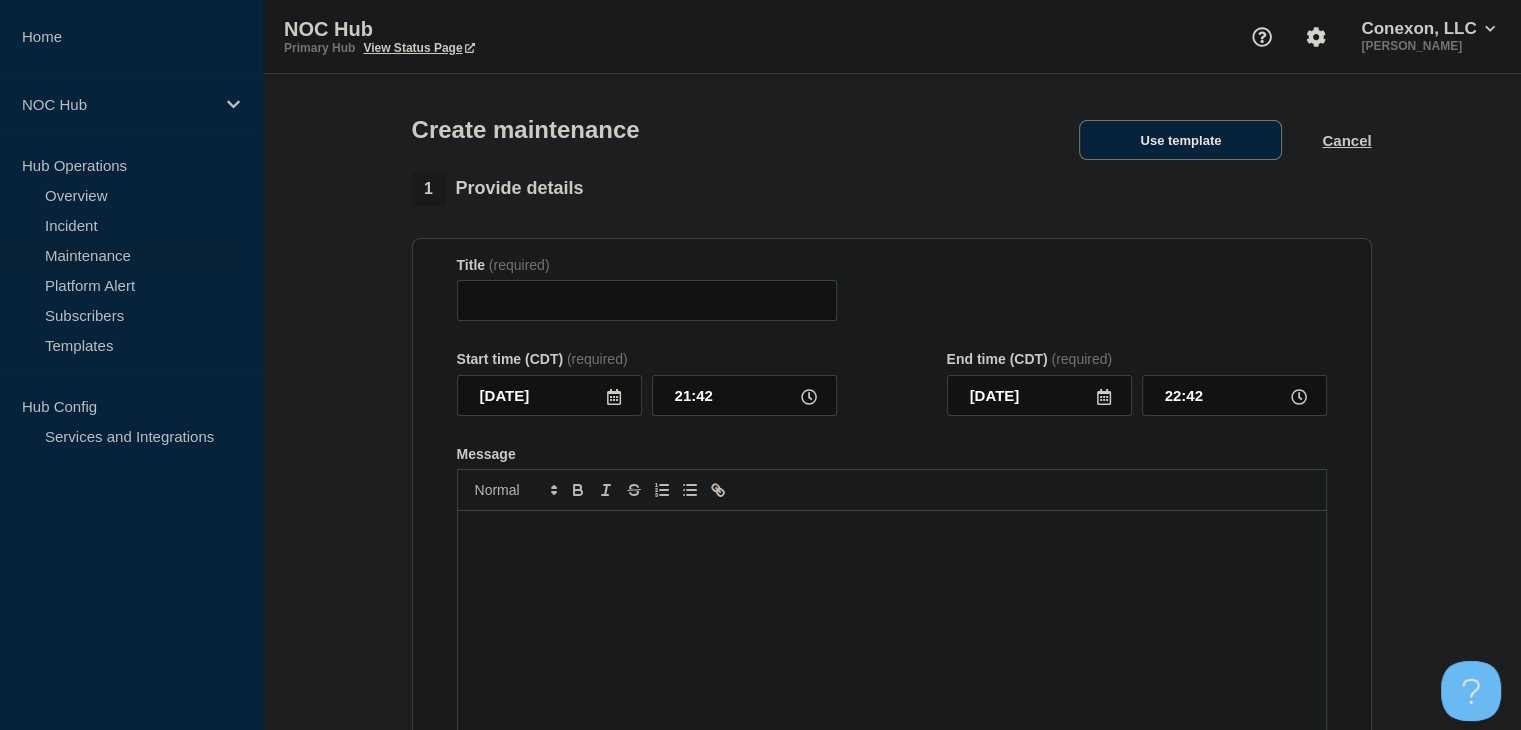 click on "Use template" at bounding box center (1180, 140) 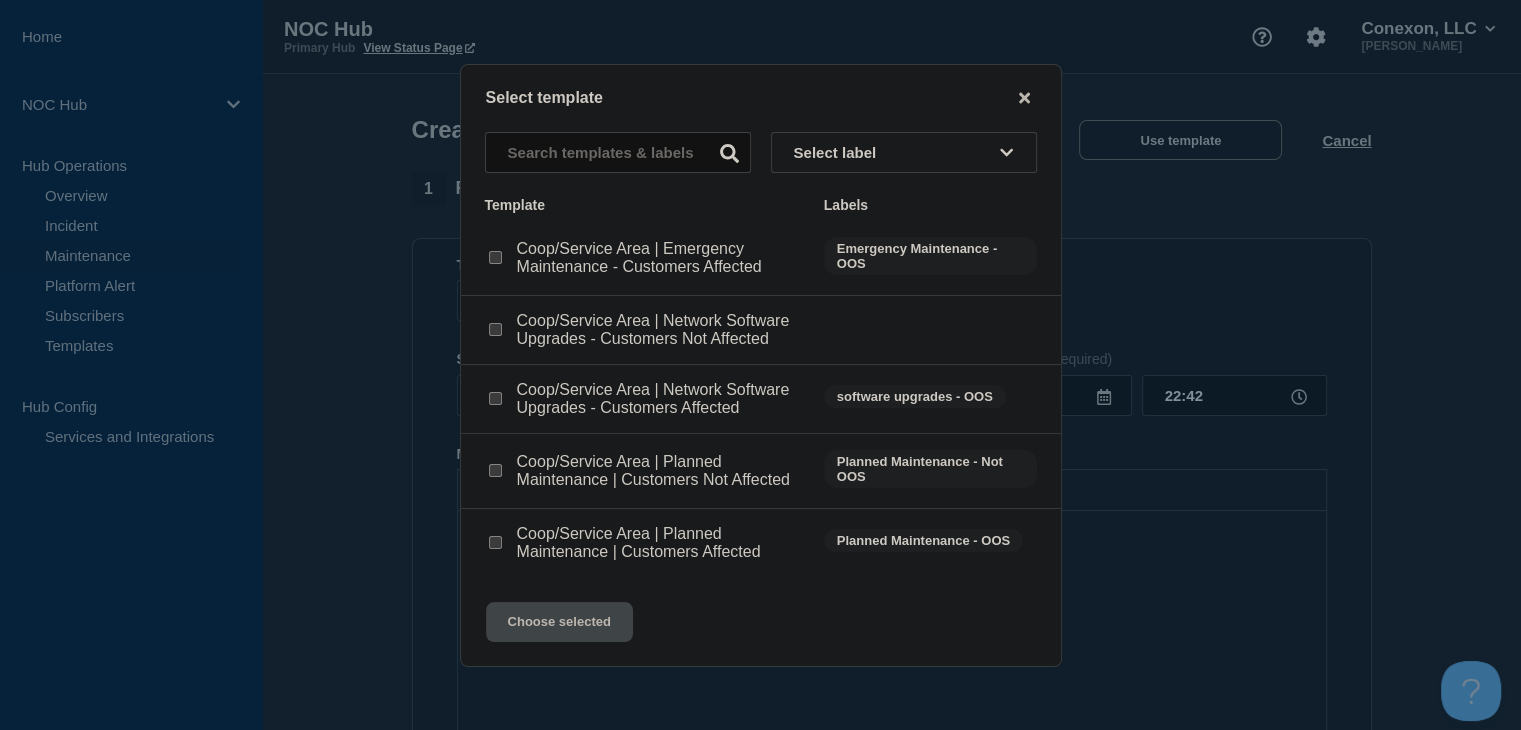 click on "Coop/Service Area | Planned Maintenance | Customers Affected" at bounding box center [644, 543] 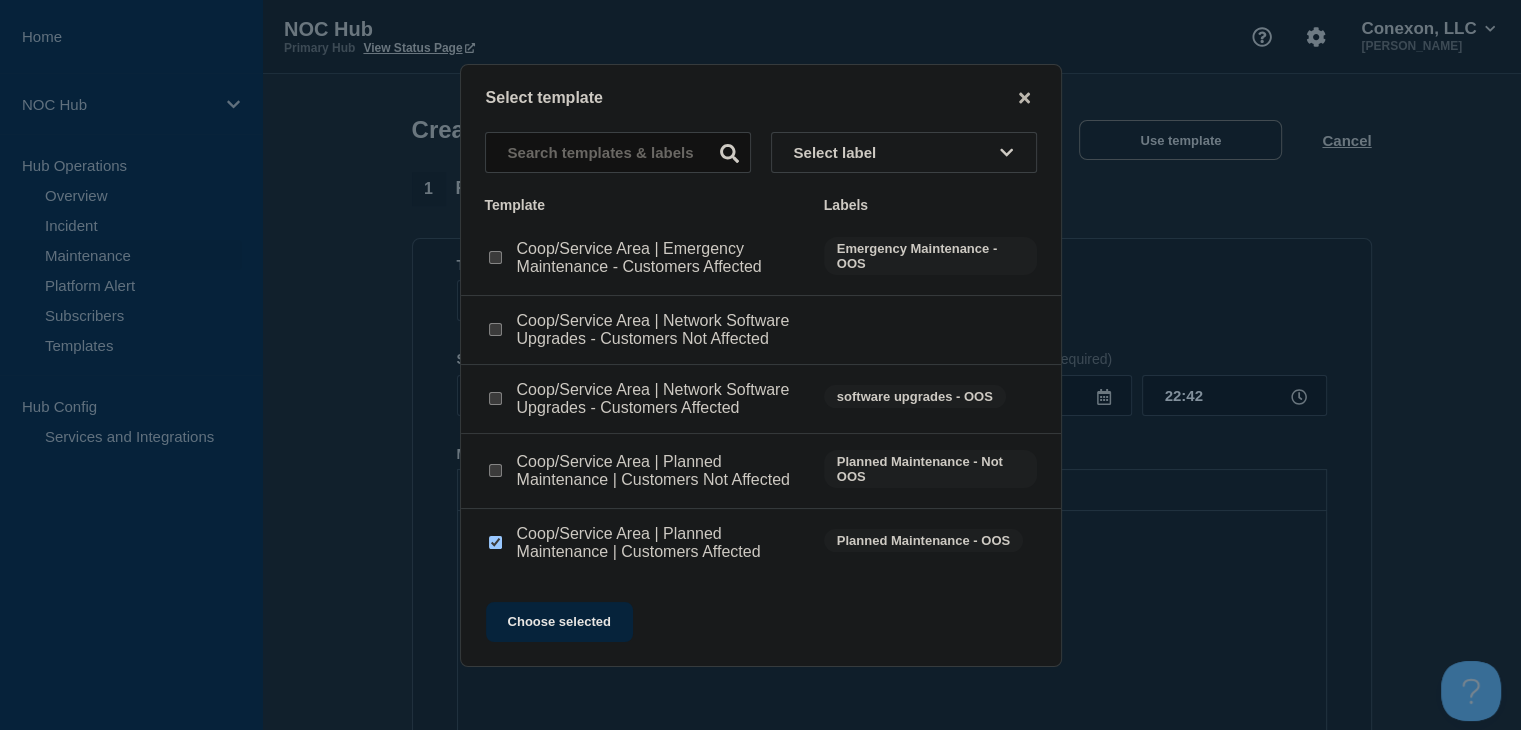 click on "Select template Select label  Template Labels Coop/Service Area | Emergency Maintenance - Customers Affected Emergency Maintenance - OOS Coop/Service Area | Network Software Upgrades - Customers Not Affected Coop/Service Area | Network Software Upgrades - Customers Affected software upgrades - OOS Coop/Service Area | Planned Maintenance | Customers Not Affected Planned Maintenance - Not OOS Coop/Service Area | Planned Maintenance | Customers Affected Planned Maintenance - OOS Choose selected" at bounding box center [761, 365] 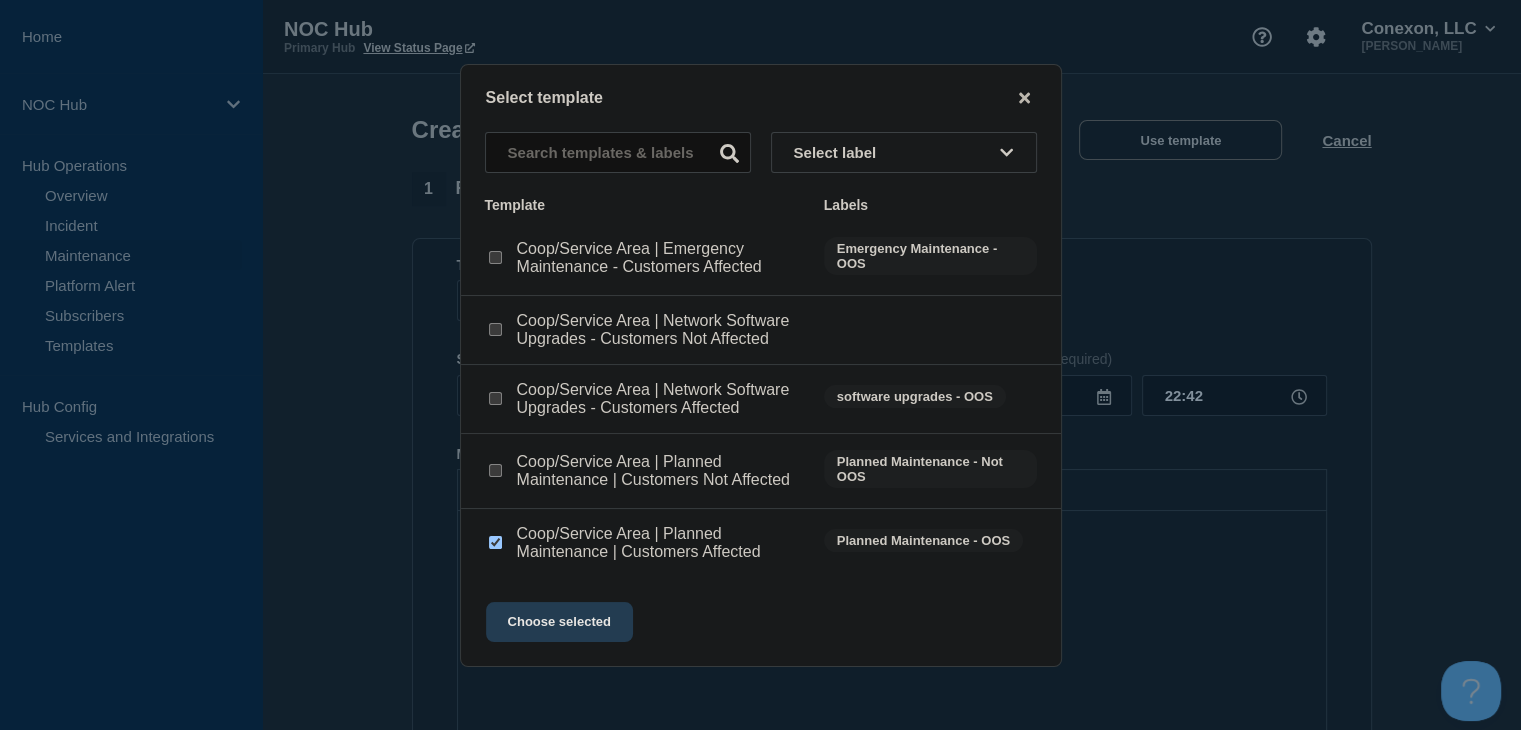 click on "Choose selected" 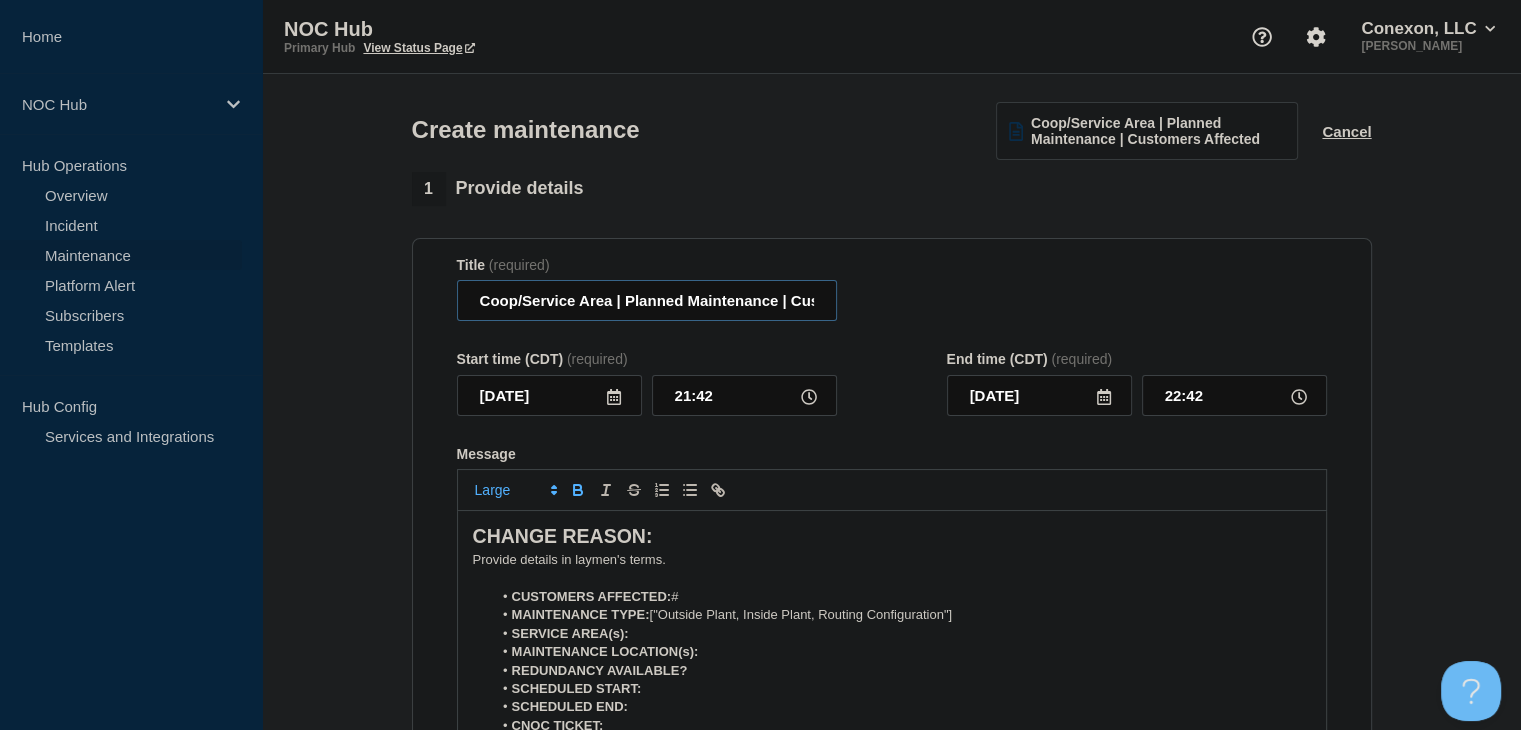 drag, startPoint x: 609, startPoint y: 313, endPoint x: 414, endPoint y: 313, distance: 195 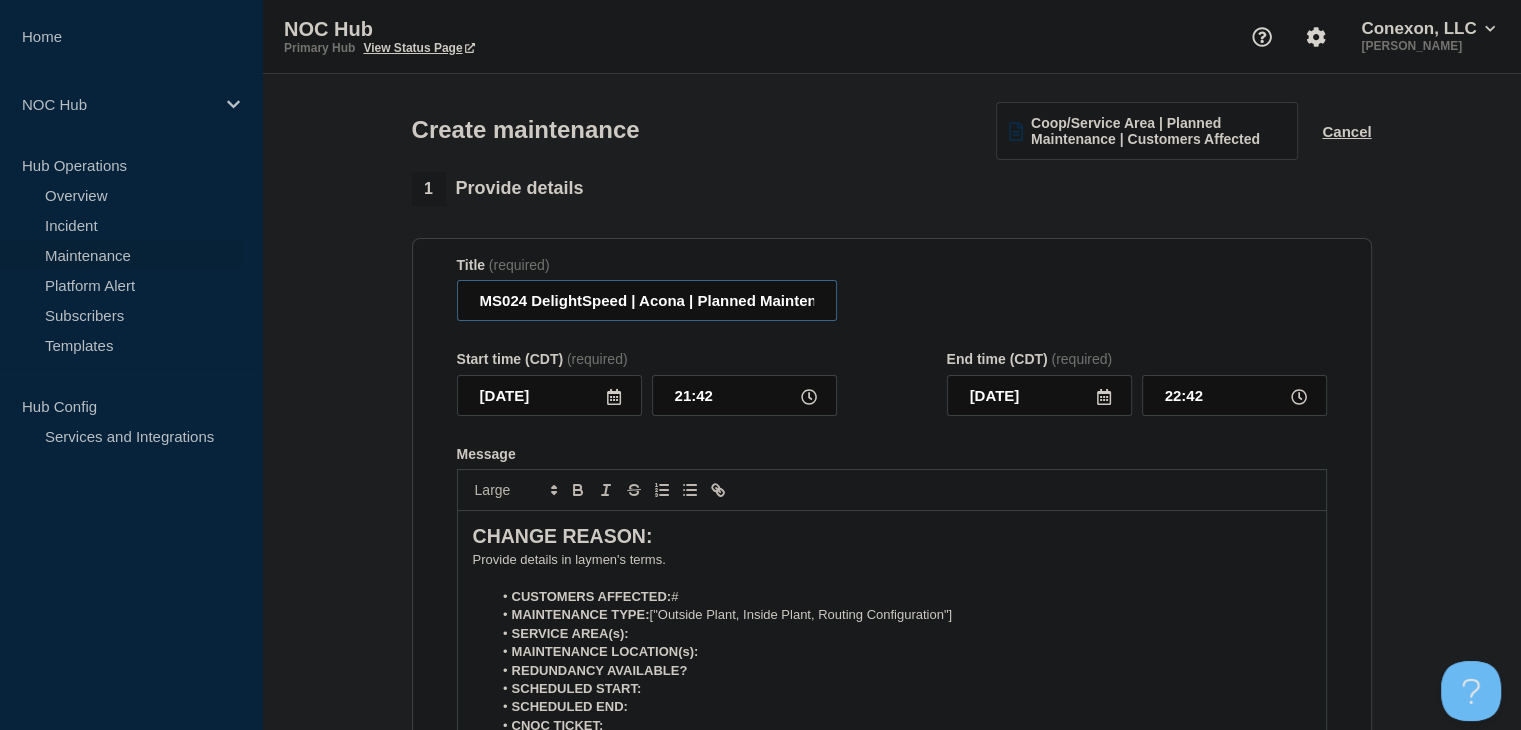 type on "MS024 DelightSpeed | Acona | Planned Maintenance | Customers Affected" 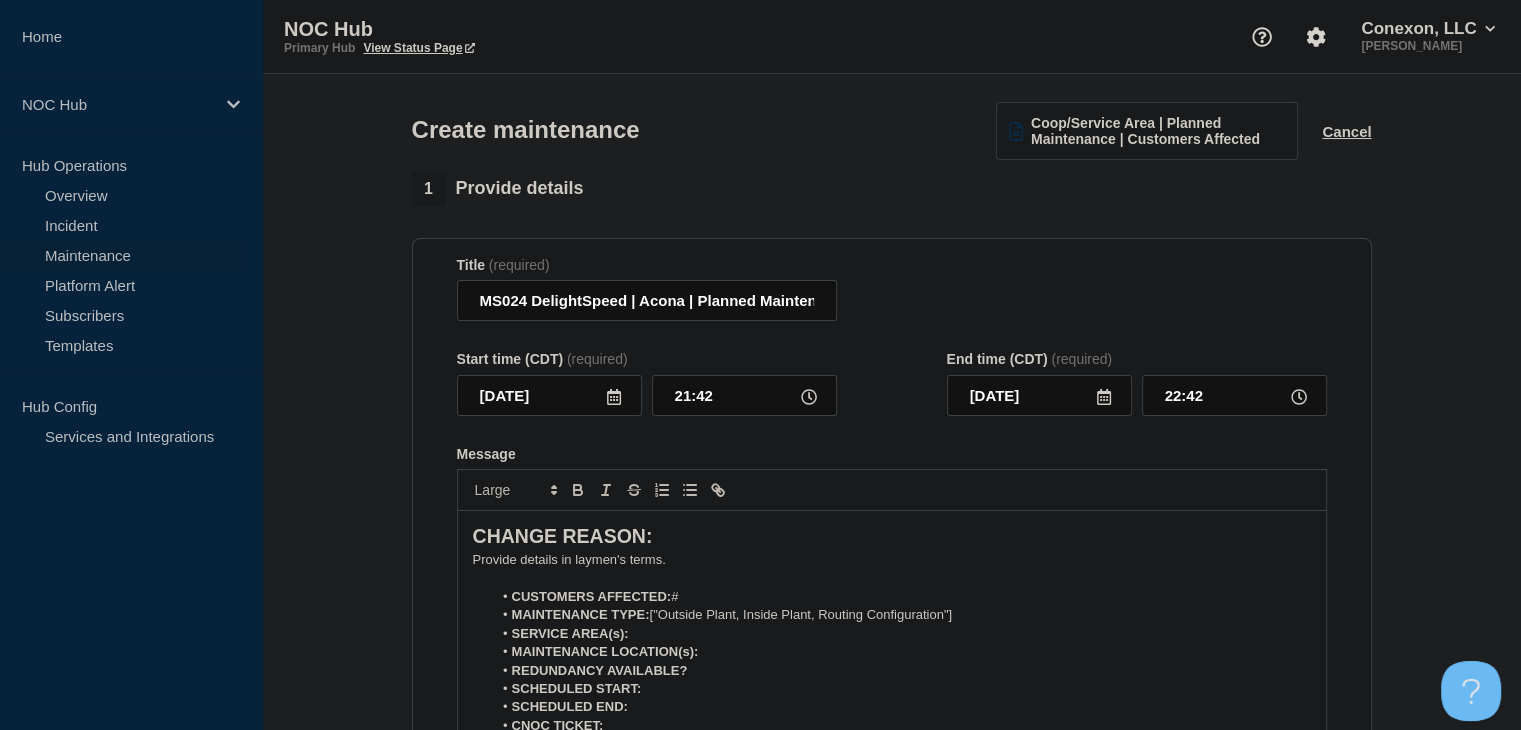 click 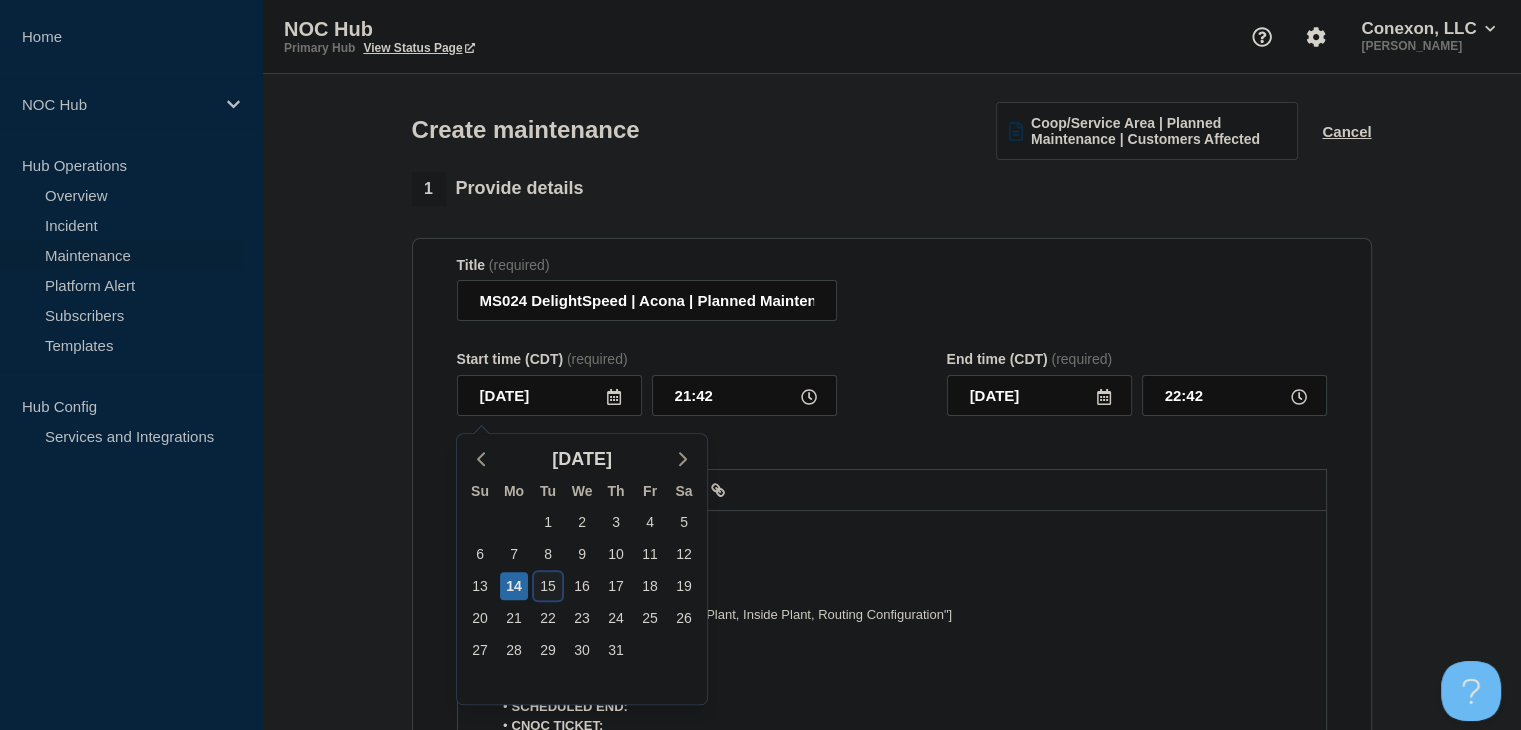 click on "15" 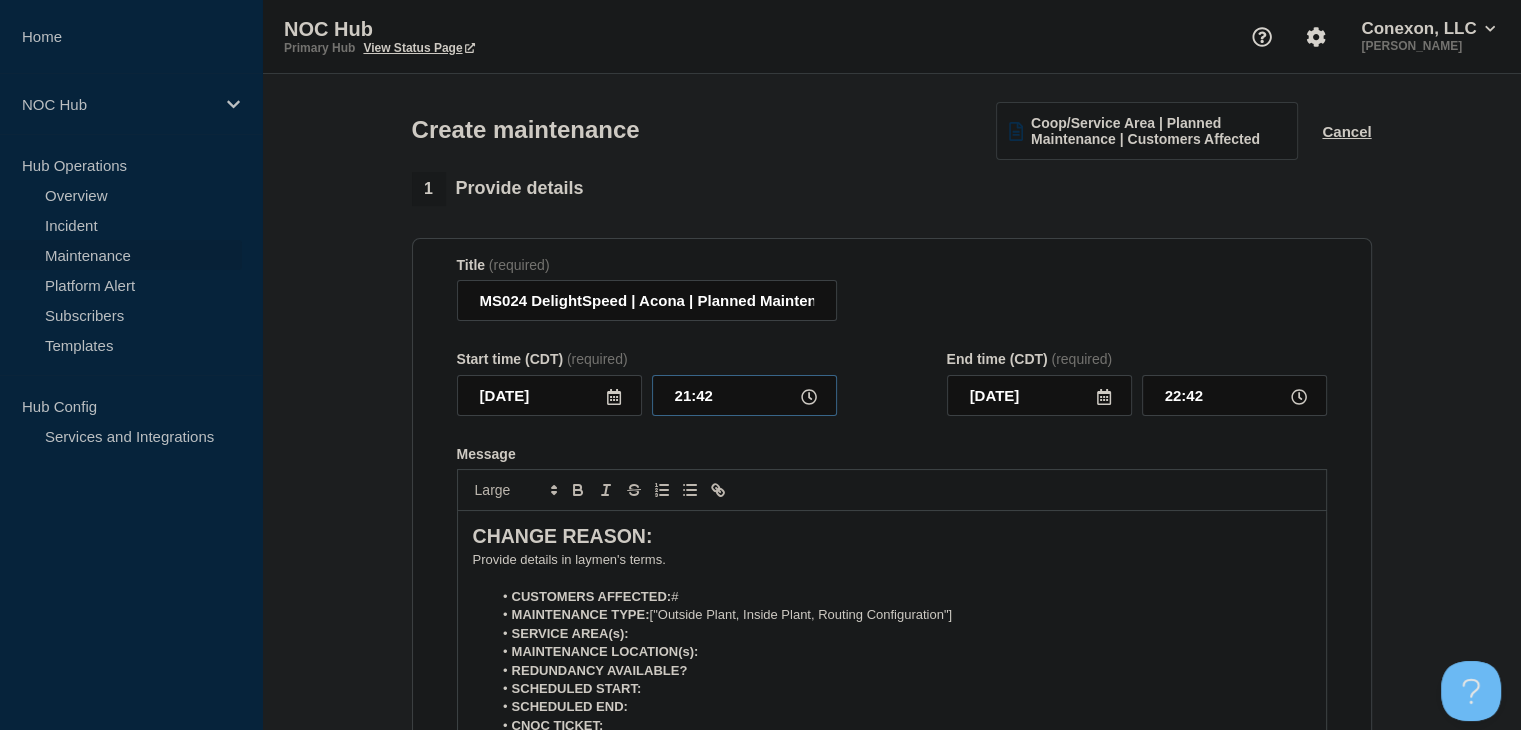 click on "21:42" at bounding box center (744, 395) 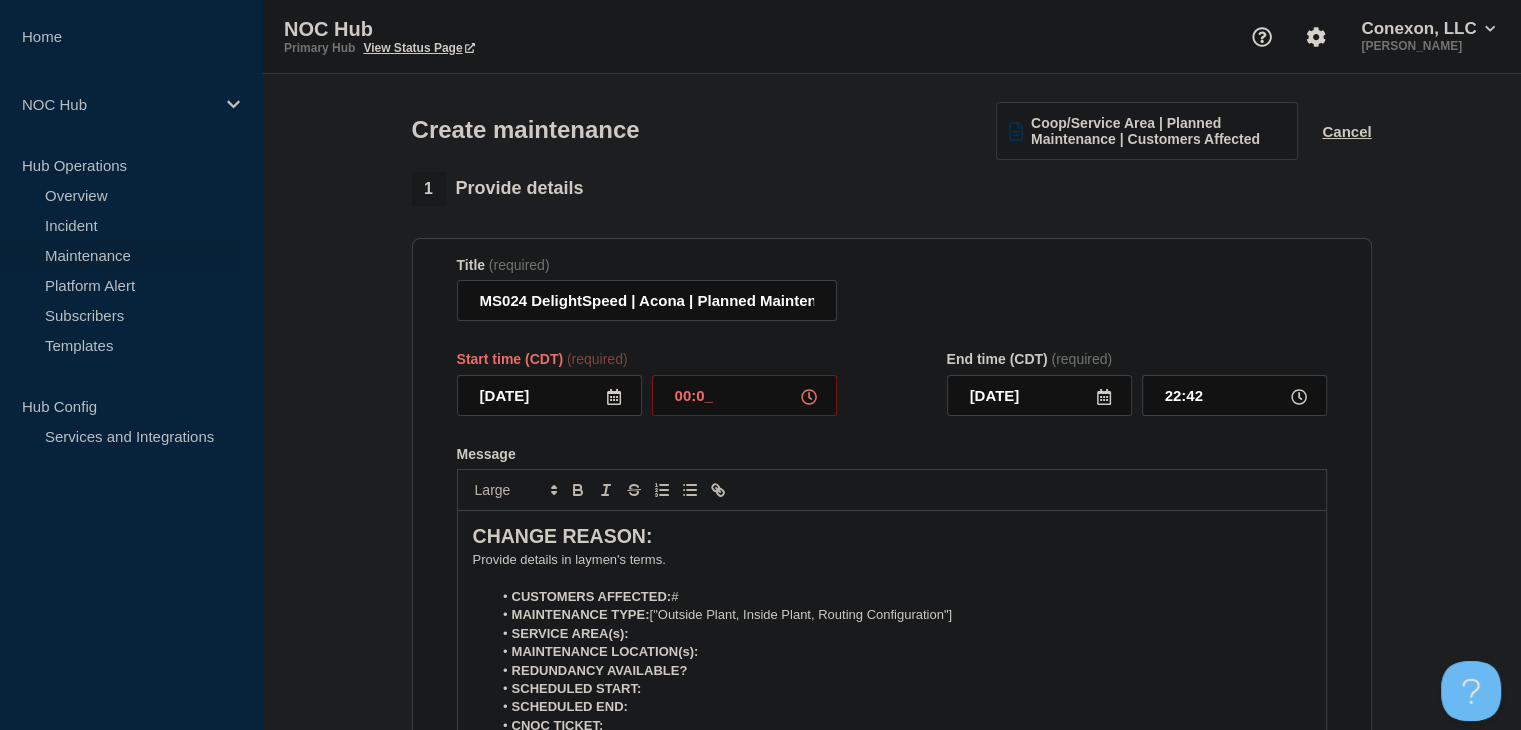 type on "00:00" 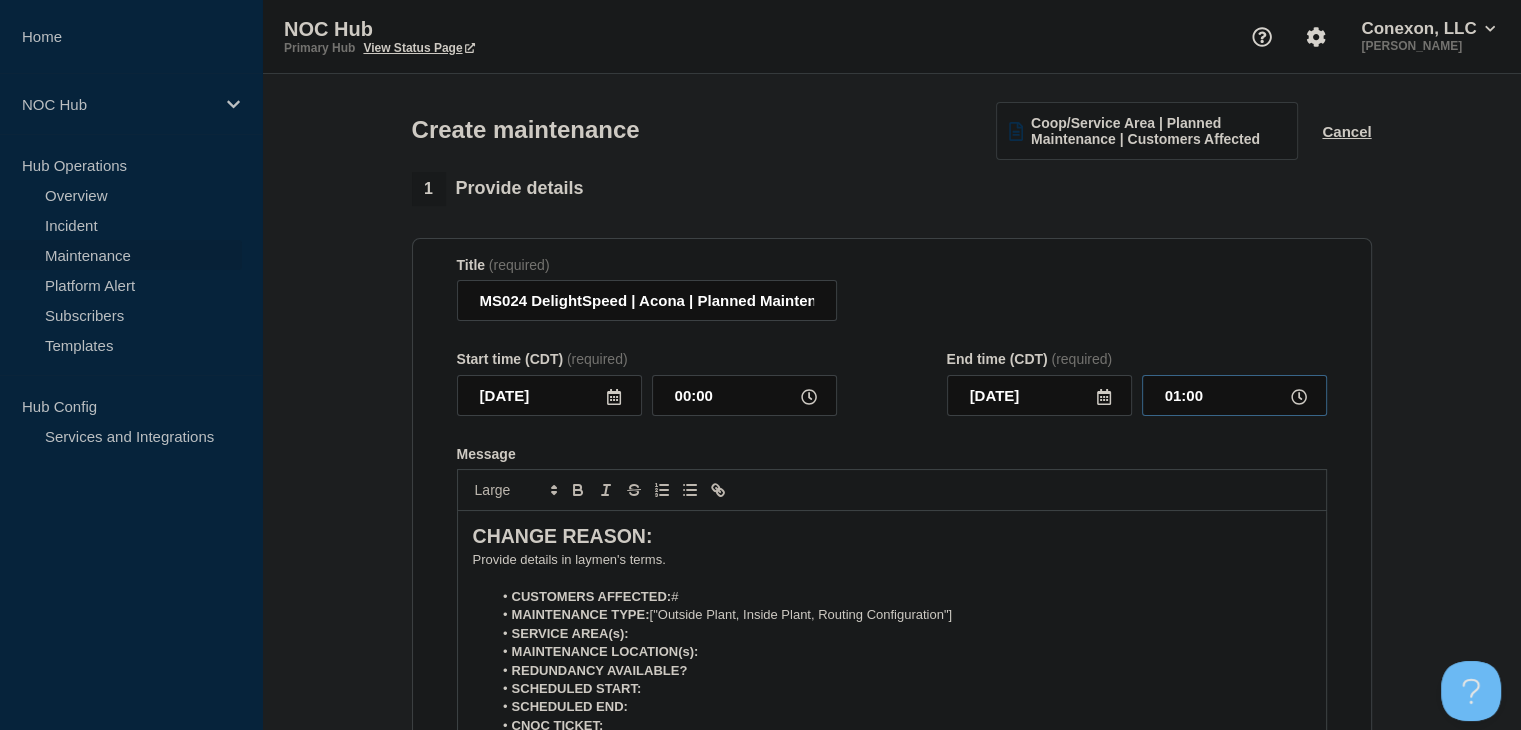 click on "01:00" at bounding box center [1234, 395] 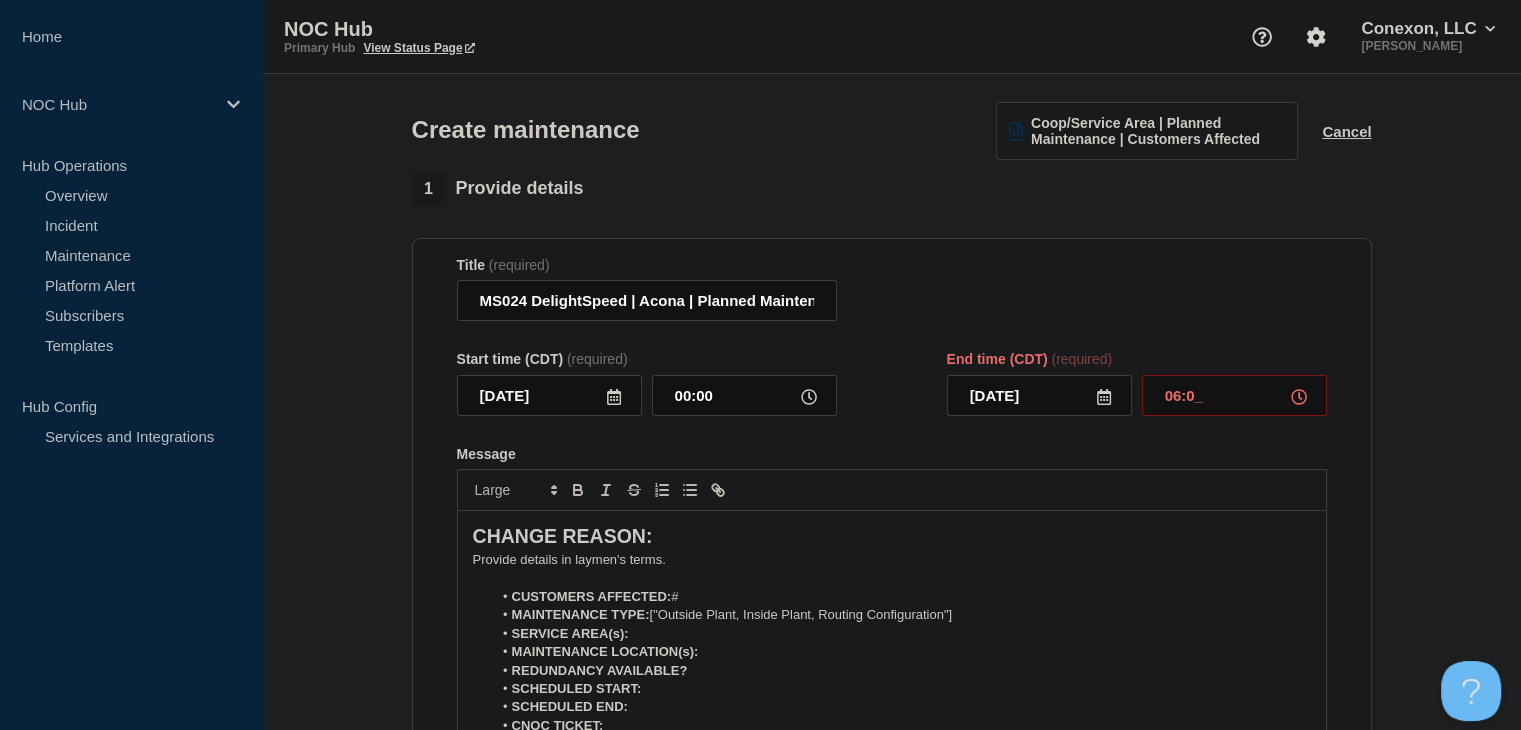 type on "06:00" 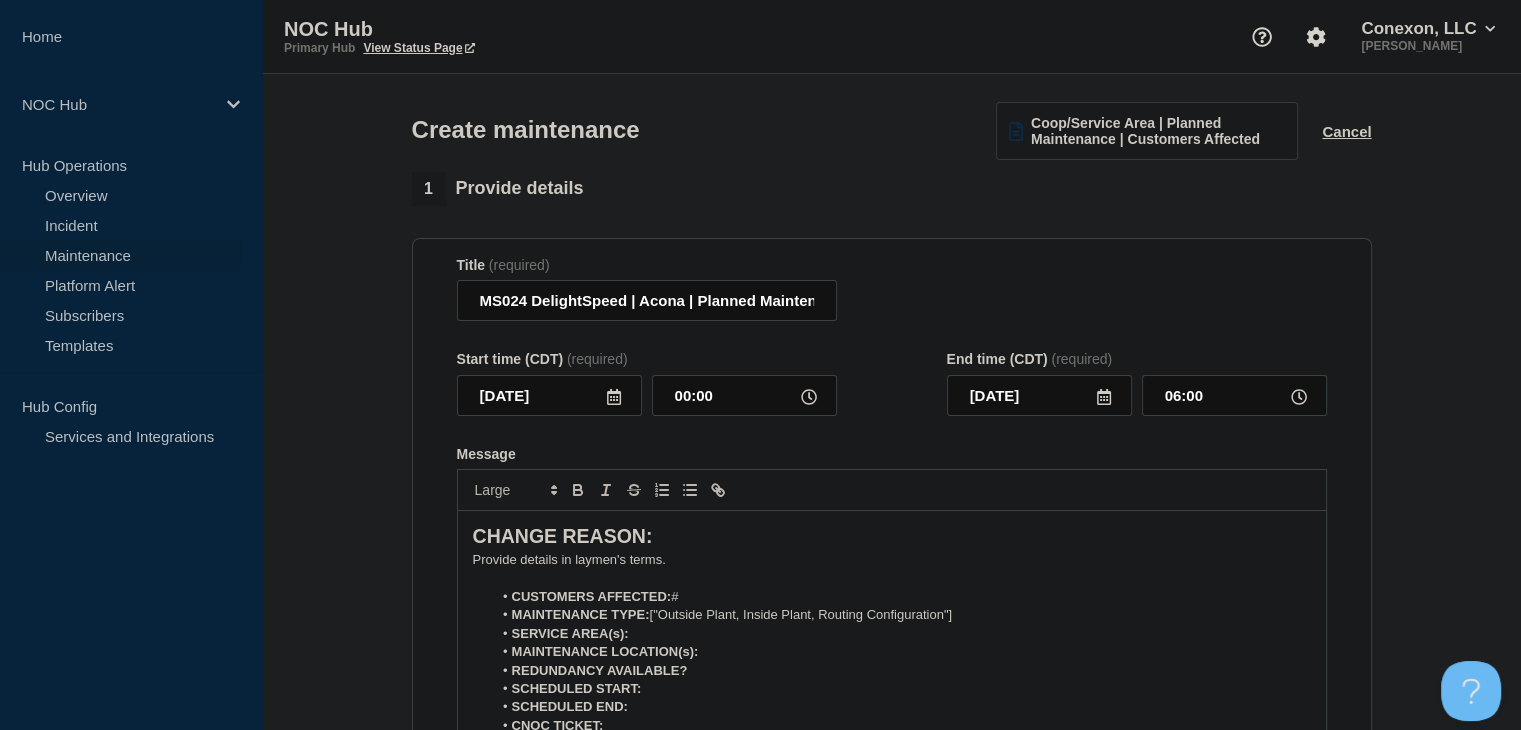 click on "CUSTOMERS AFFECTED:  #" at bounding box center [901, 597] 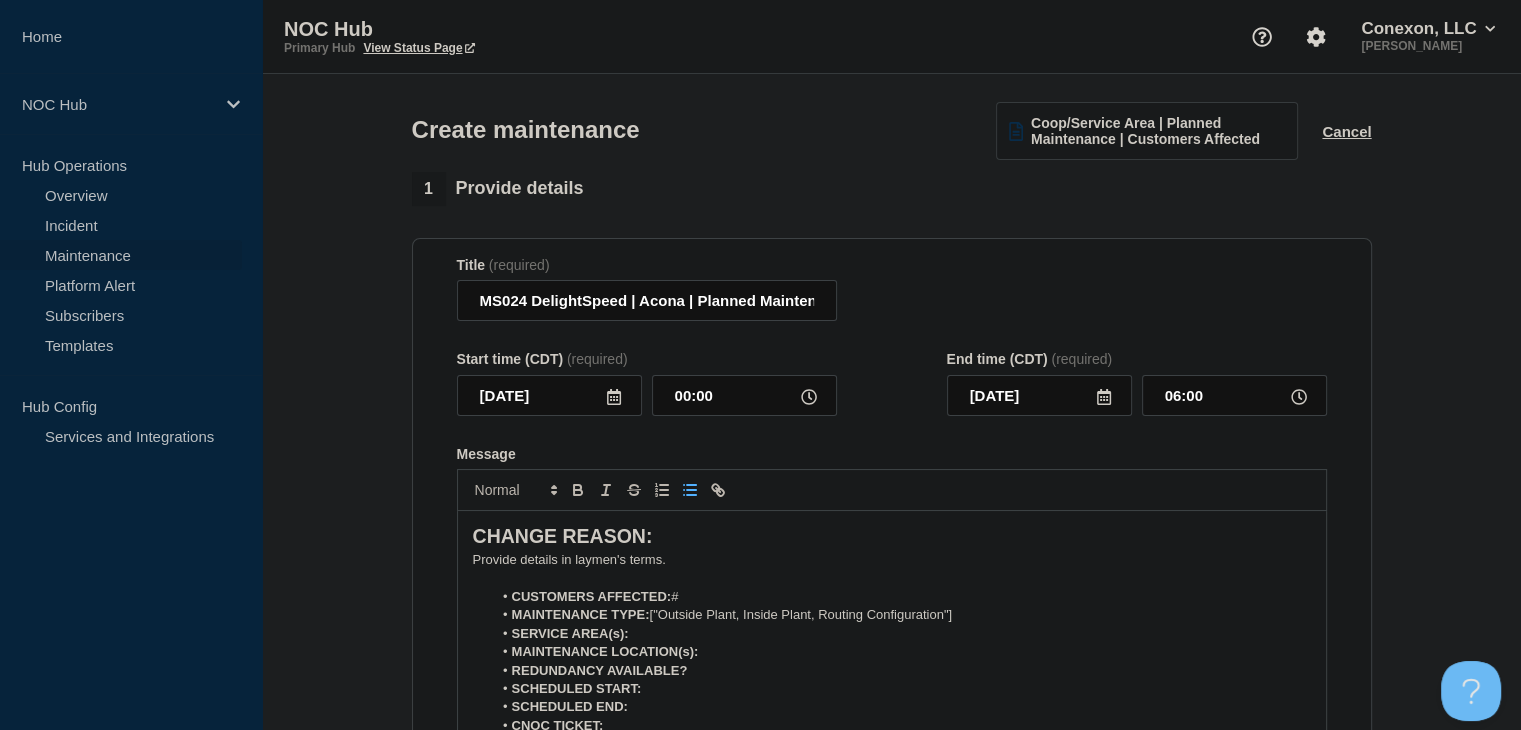 type 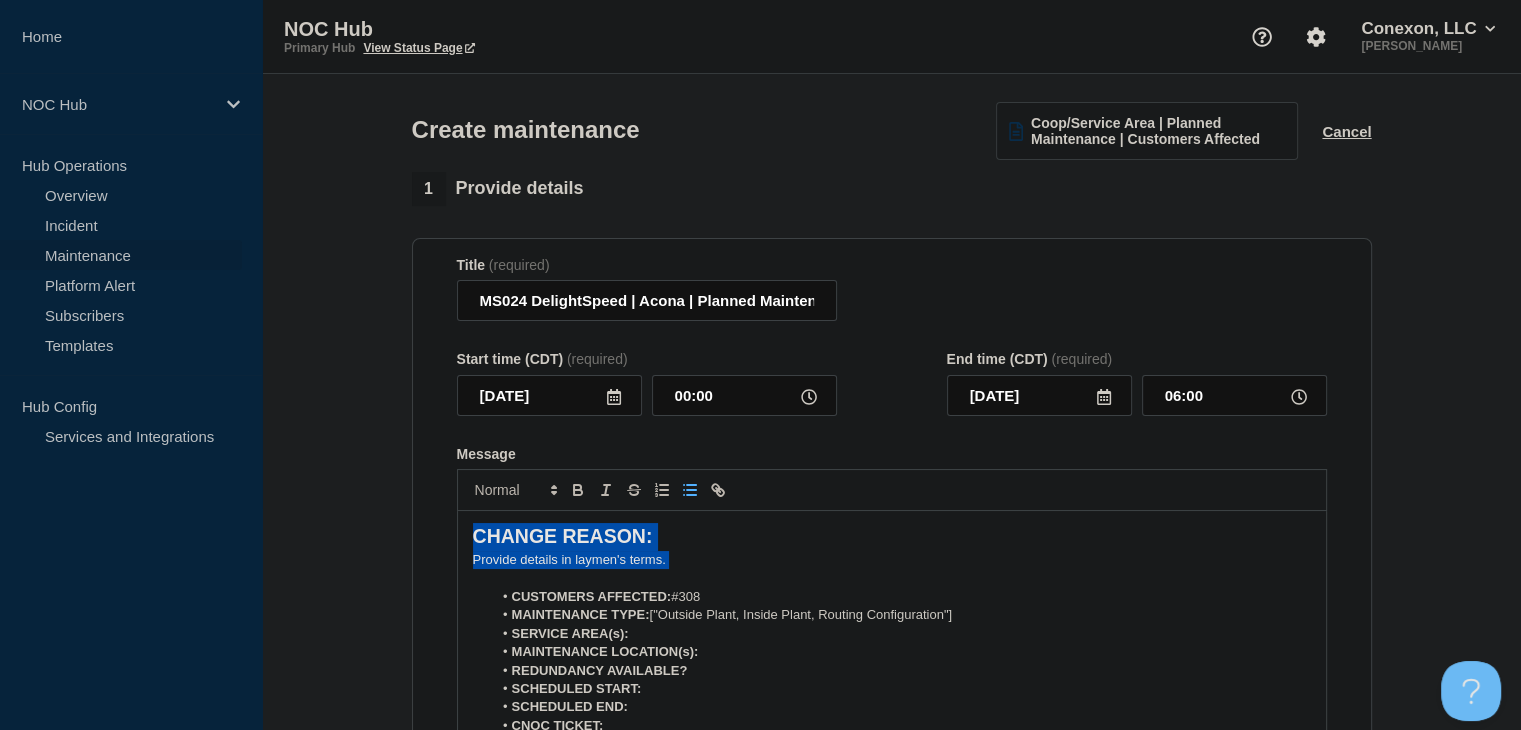 drag, startPoint x: 688, startPoint y: 565, endPoint x: 444, endPoint y: 556, distance: 244.16592 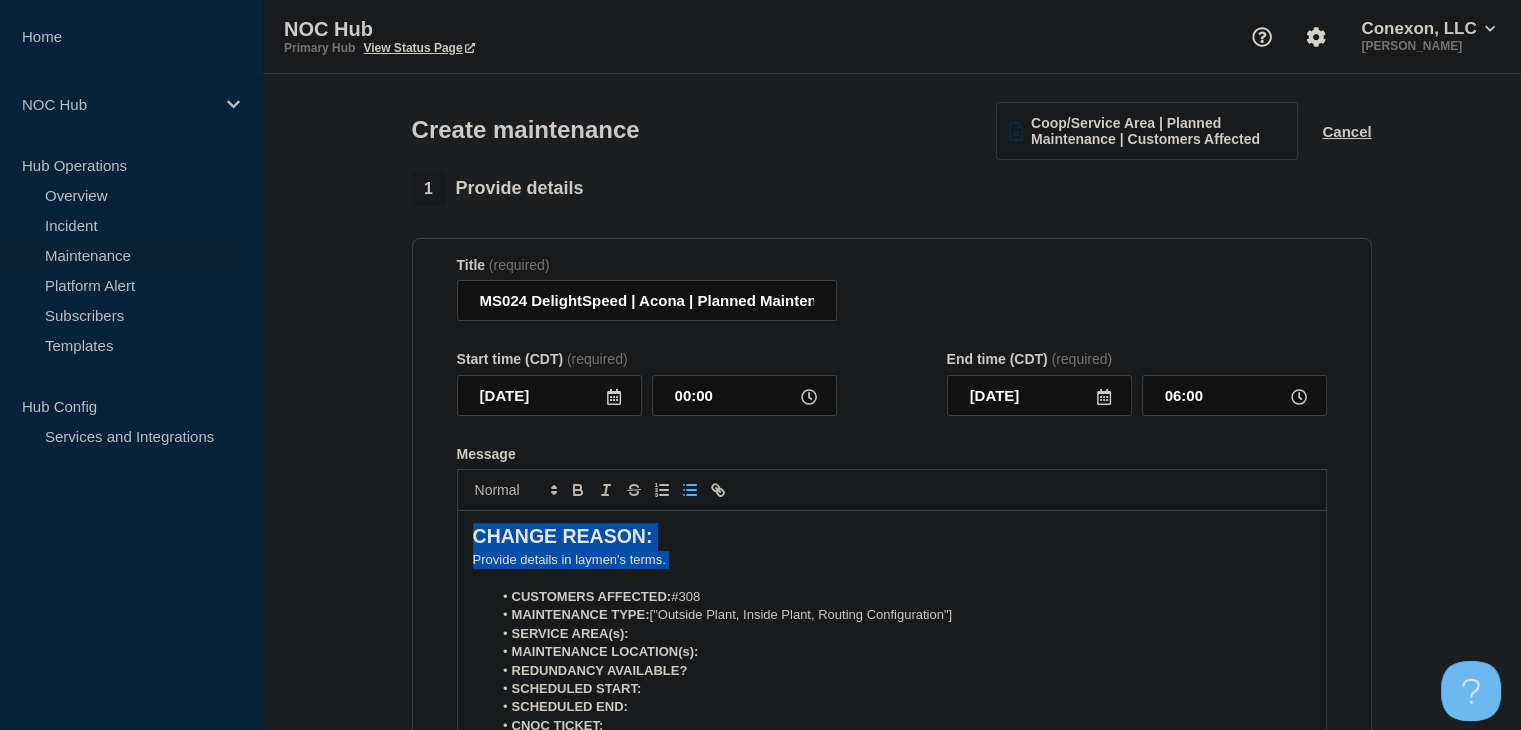 click on "Title  (required) MS024 DelightSpeed | Acona | Planned Maintenance | Customers Affected Start time (CDT)  (required) [DATE] 00:00 End time (CDT)  (required) [DATE] 06:00 Message  CHANGE REASON: ﻿Provide details in laymen's terms.  CUSTOMERS AFFECTED:  #308 MAINTENANCE TYPE:  ["Outside Plant, Inside Plant, Routing Configuration"] SERVICE AREA(s):  MAINTENANCE LOCATION(s): REDUNDANCY AVAILABLE? SCHEDULED START: SCHEDULED END: CNOC TICKET: You received this email because you are subscribed to Conexon NOC service status notifications. The information contained in this notice is confidential, privileged, and only for the information of intended subscribed recipient(s). Information published herein may not be used, republished or redistributed, without the prior written consent of Conexon LLC. Suppress automated incidents during maintenance" at bounding box center [892, 524] 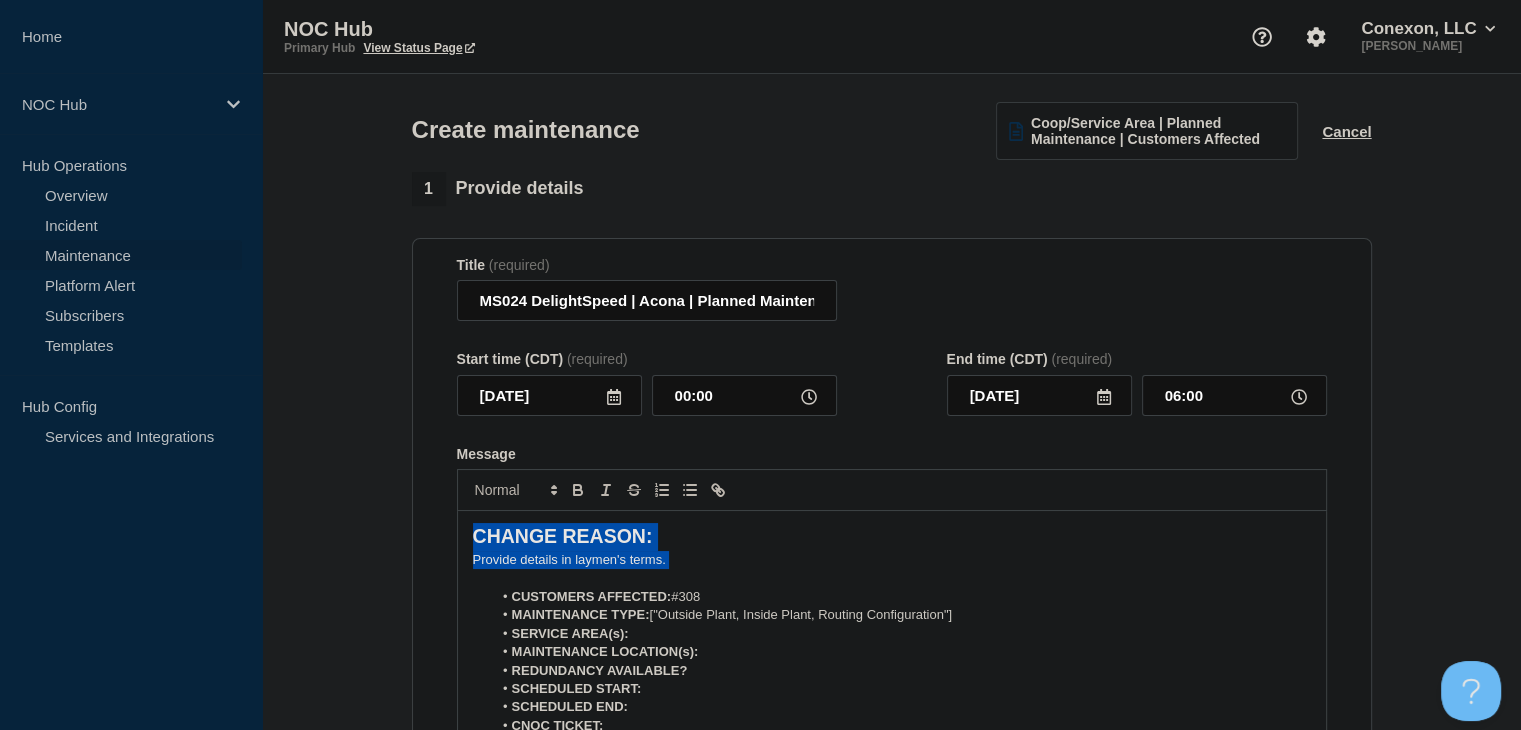 click on "﻿Provide details in laymen's terms." at bounding box center [892, 560] 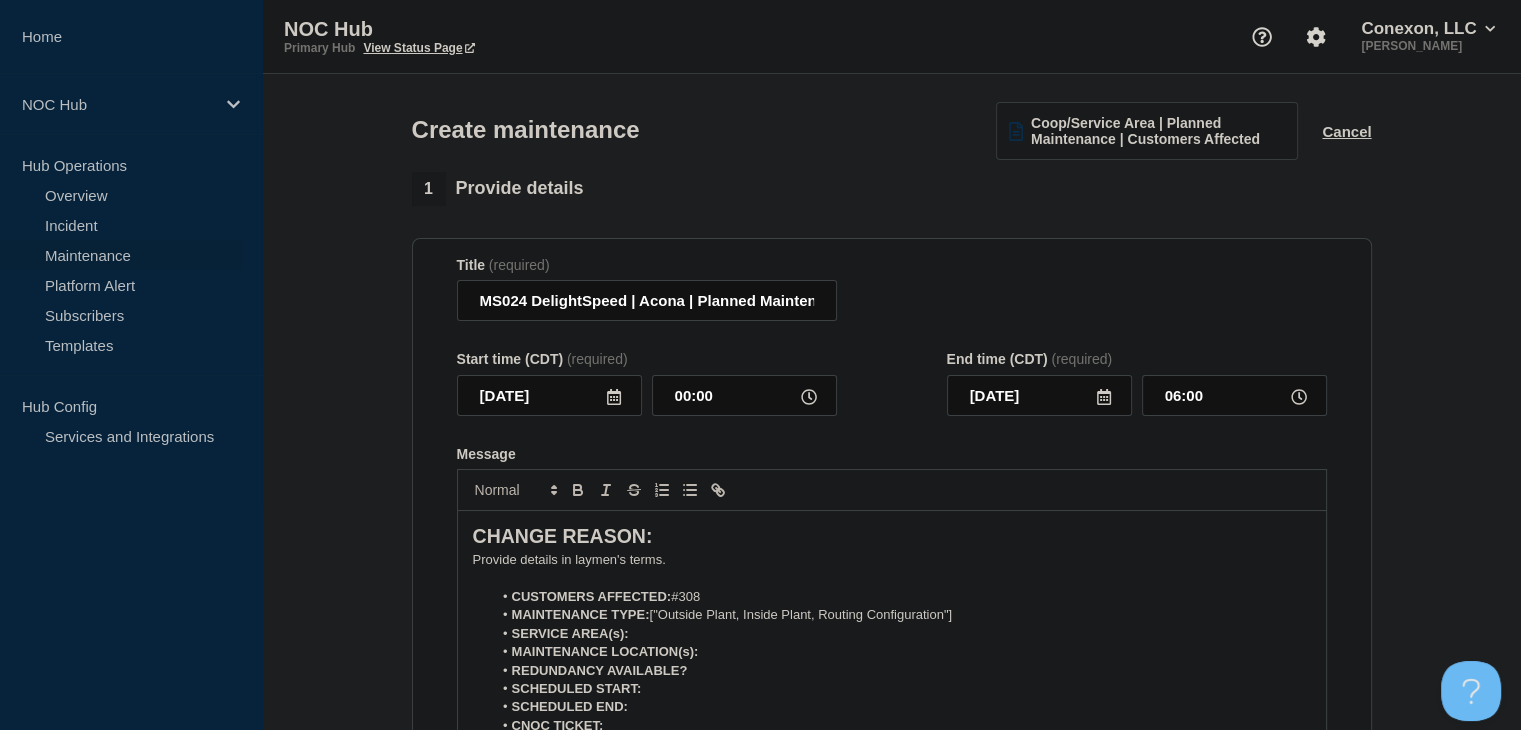 click on "﻿Provide details in laymen's terms." at bounding box center [892, 560] 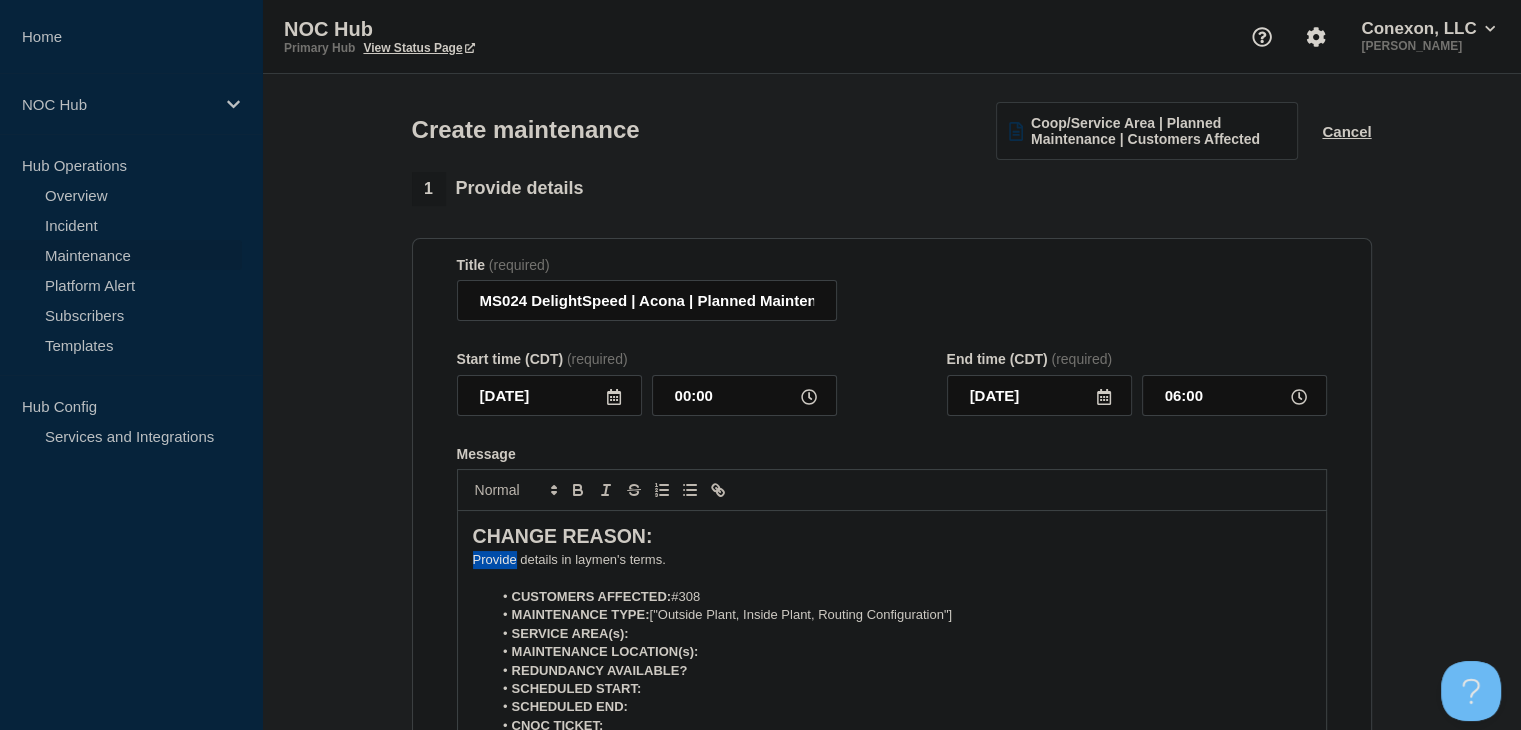 click on "﻿Provide details in laymen's terms." at bounding box center [892, 560] 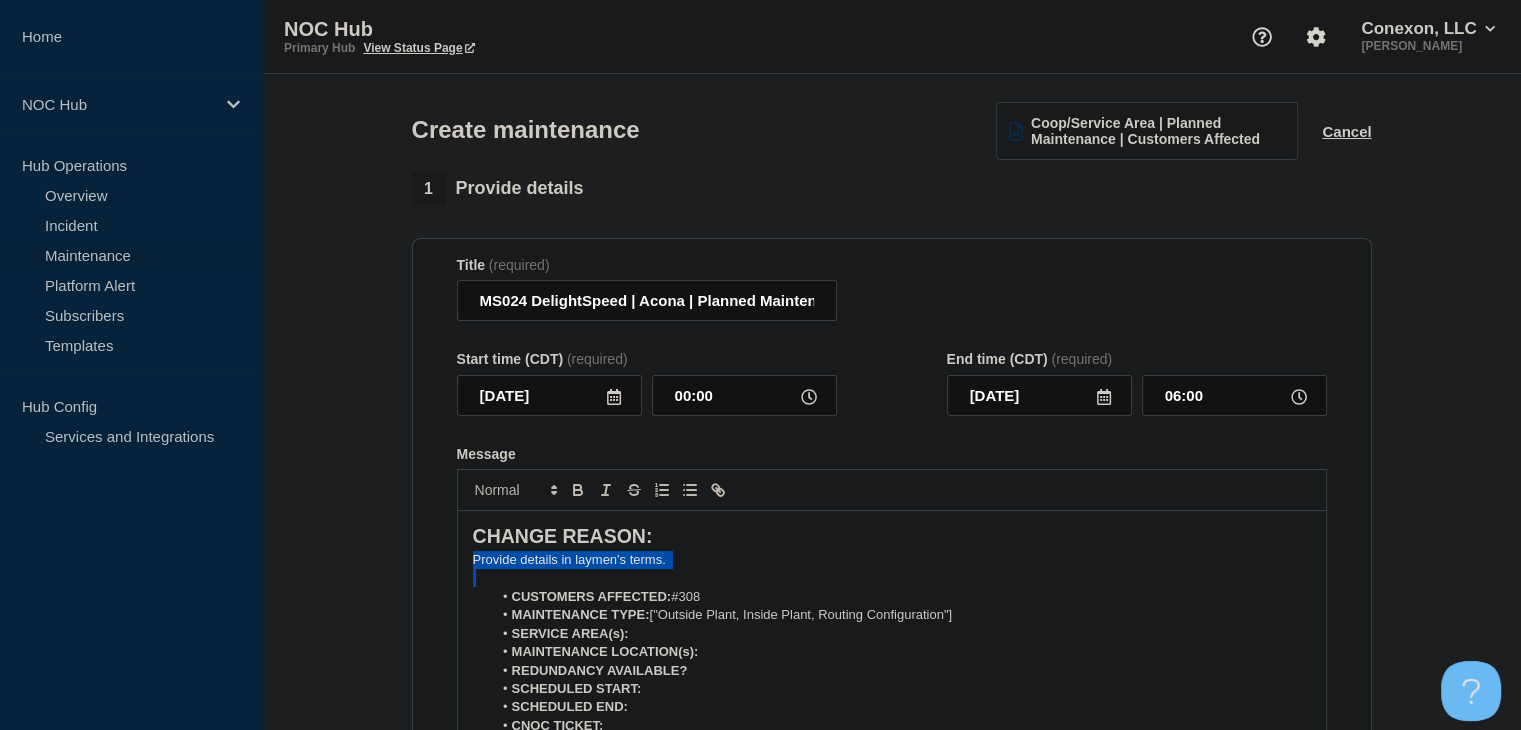 click on "﻿Provide details in laymen's terms." at bounding box center (892, 560) 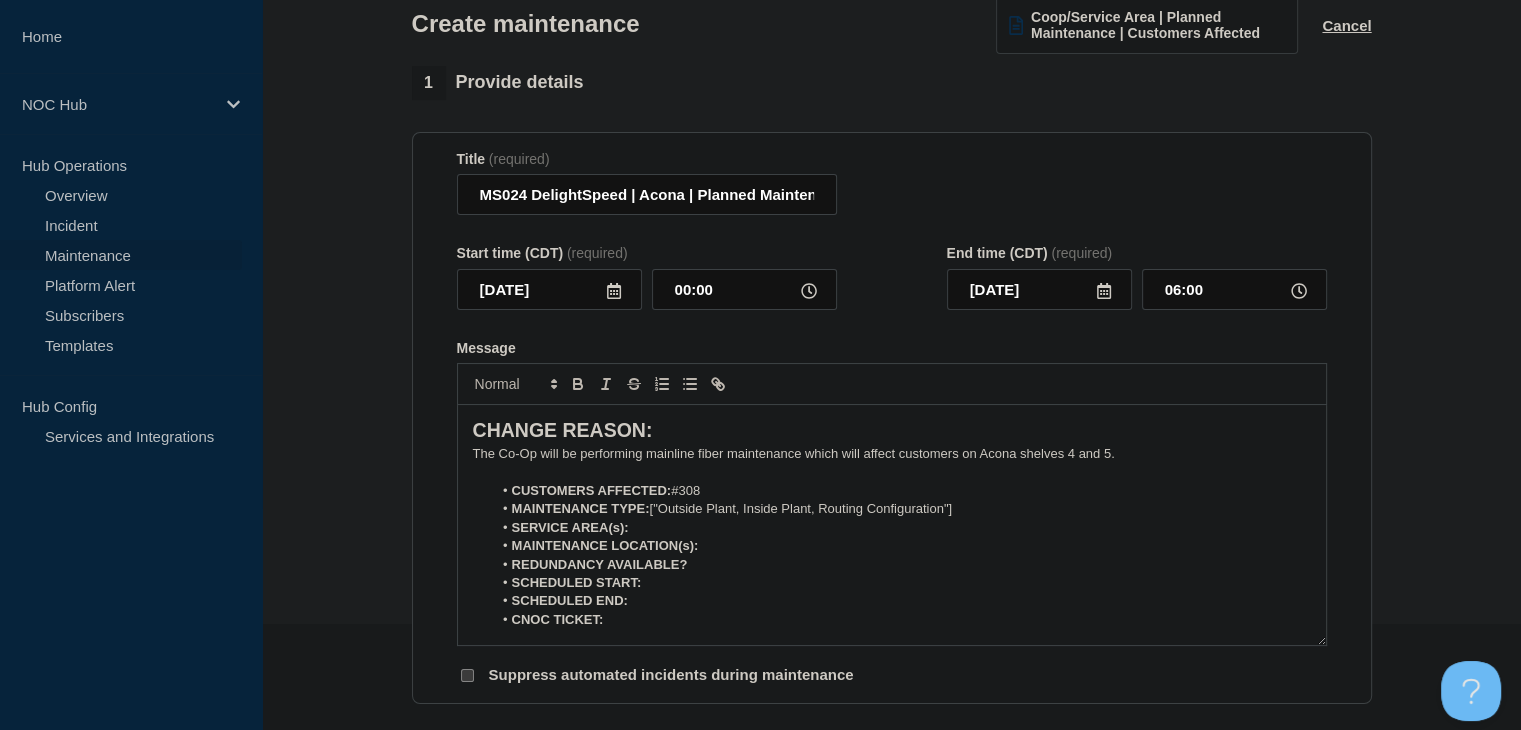 scroll, scrollTop: 200, scrollLeft: 0, axis: vertical 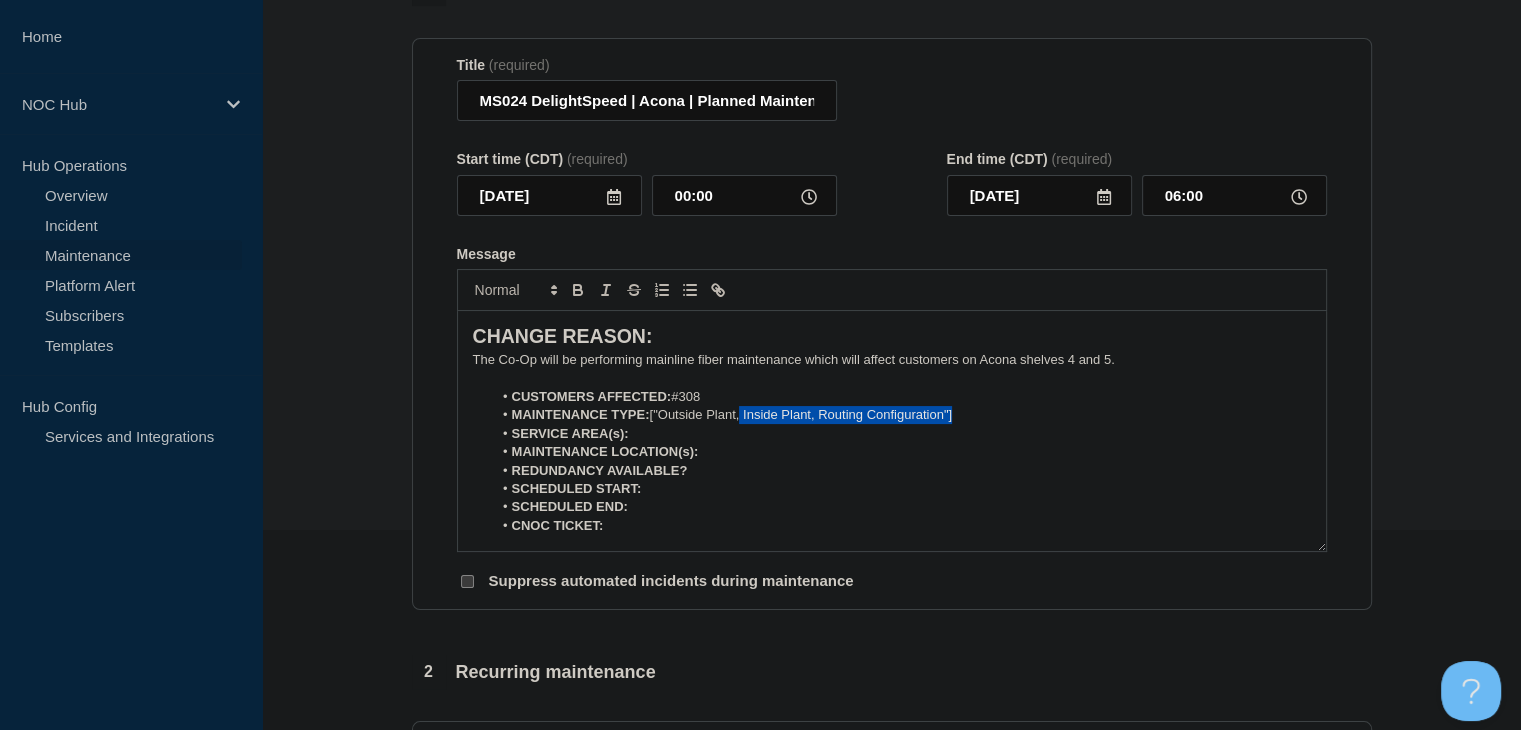 drag, startPoint x: 960, startPoint y: 421, endPoint x: 742, endPoint y: 423, distance: 218.00917 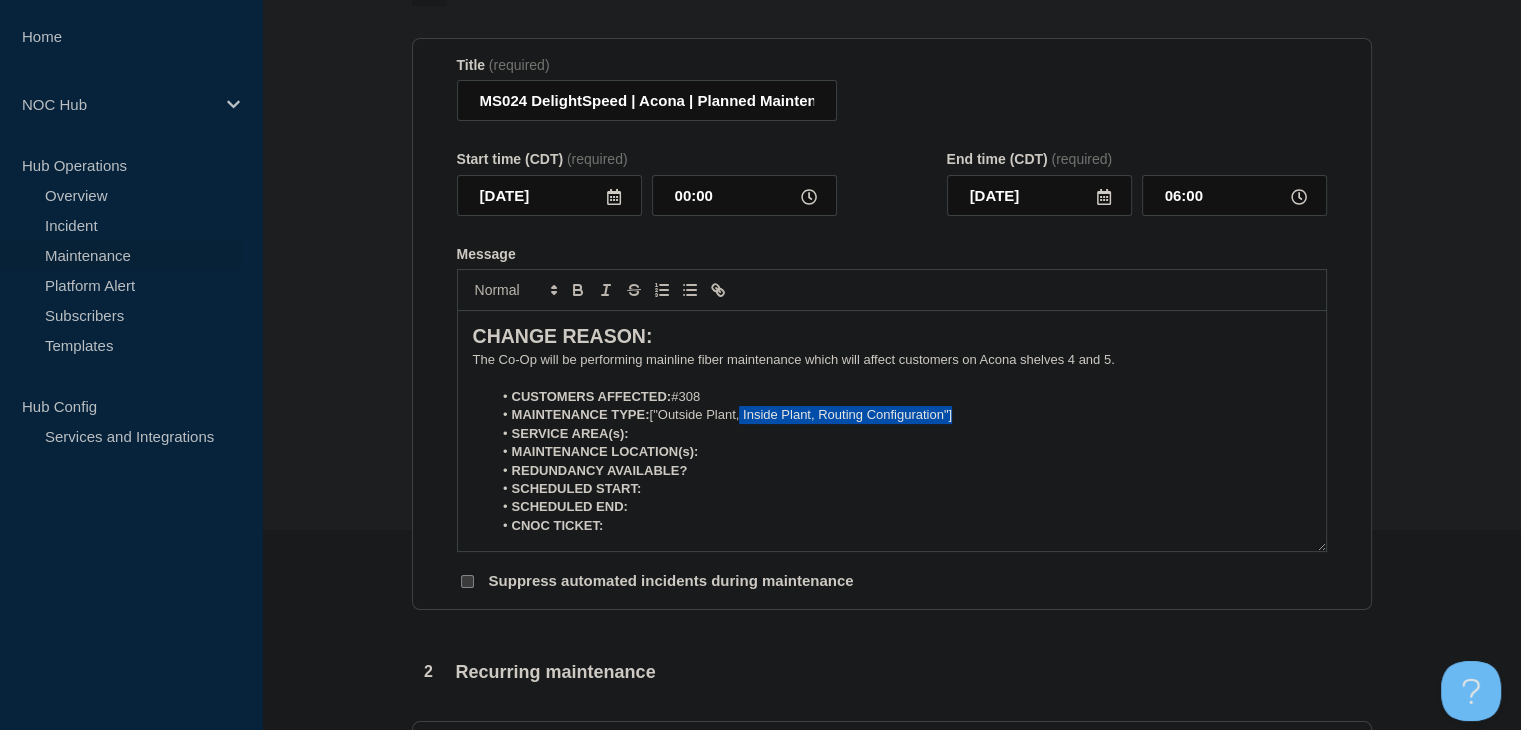 click on "MAINTENANCE TYPE:  ["Outside Plant, Inside Plant, Routing Configuration"]" at bounding box center [901, 415] 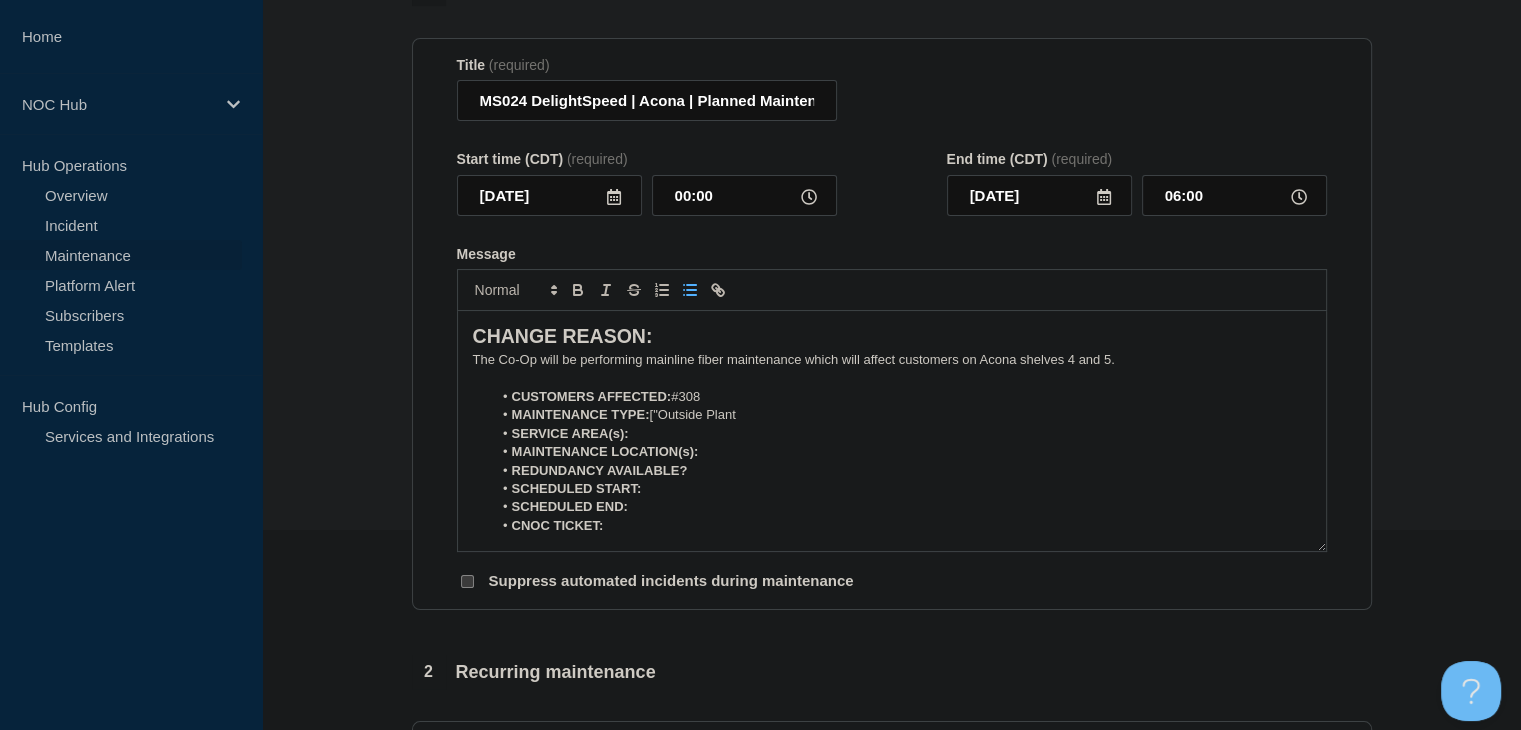 click on "MAINTENANCE TYPE:  ["Outside Plant" at bounding box center (901, 415) 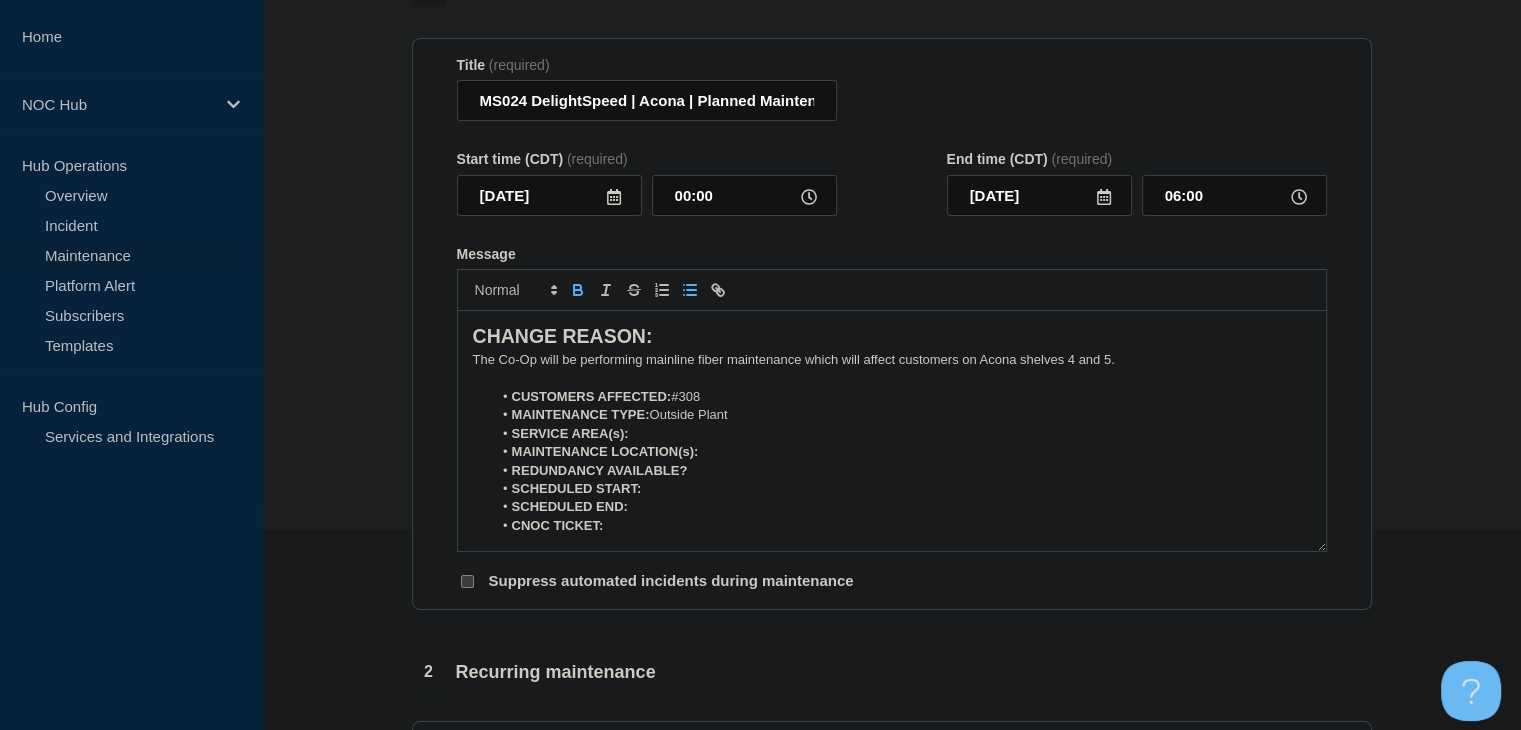 click on "SERVICE AREA(s):" at bounding box center (901, 434) 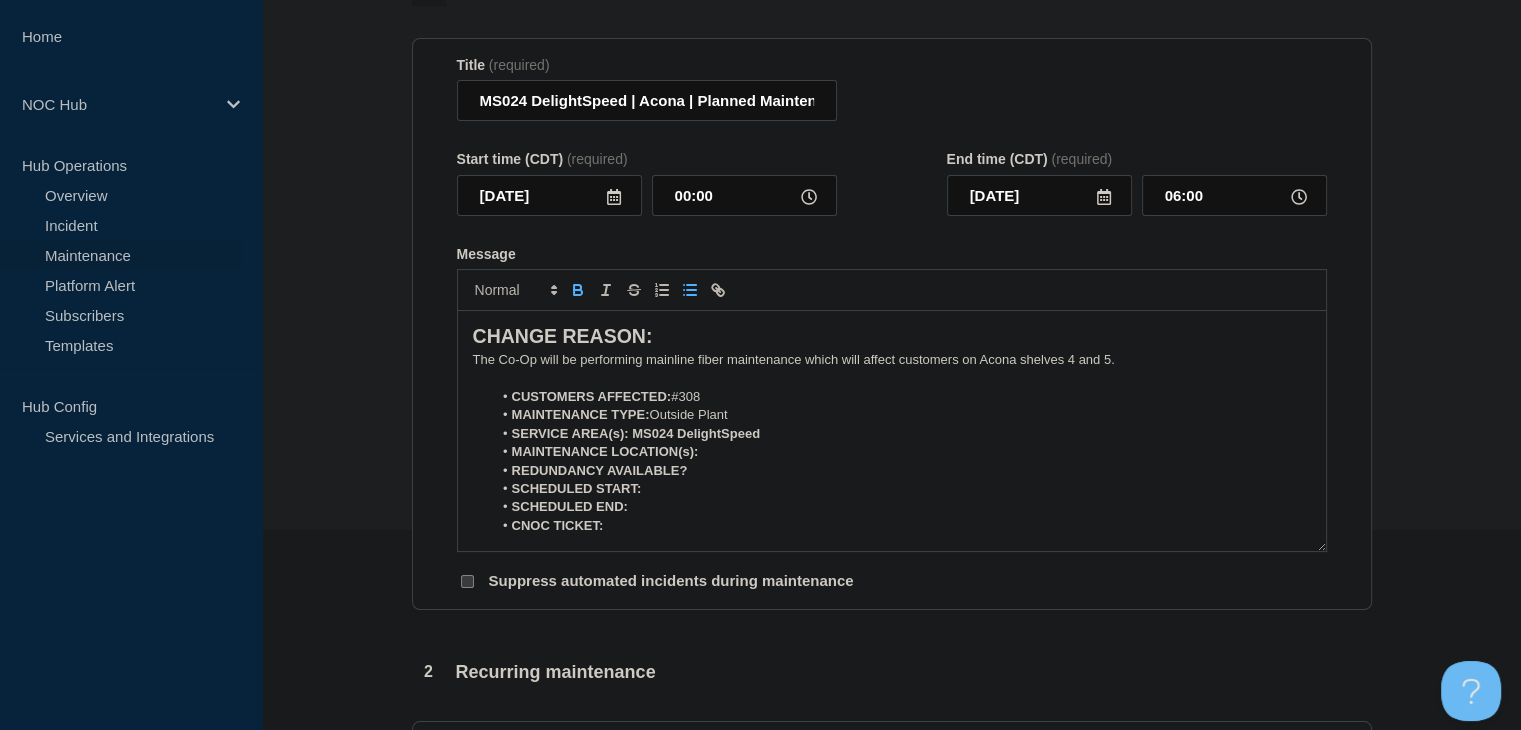 click on "MAINTENANCE LOCATION(s):" at bounding box center (901, 452) 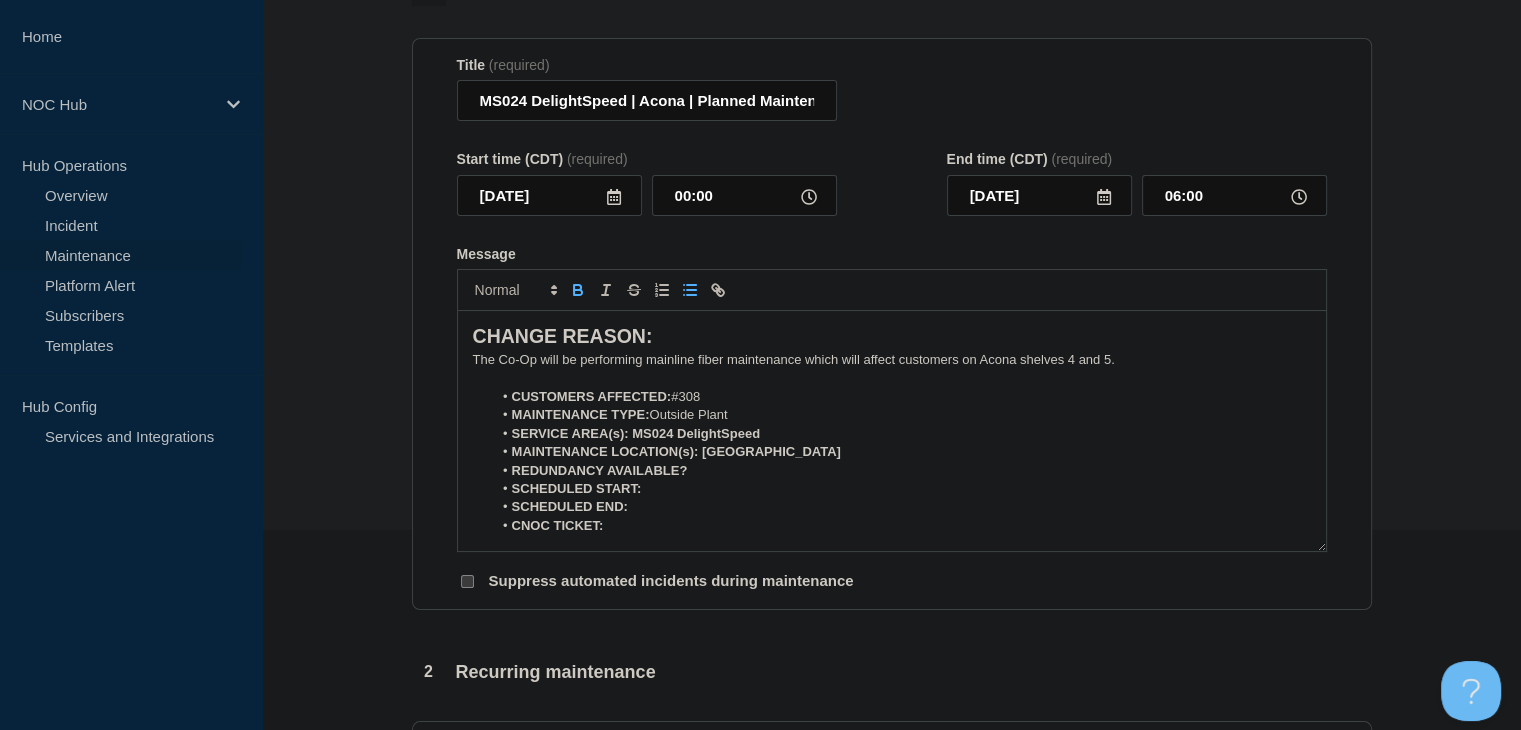 click on "REDUNDANCY AVAILABLE?" at bounding box center (901, 471) 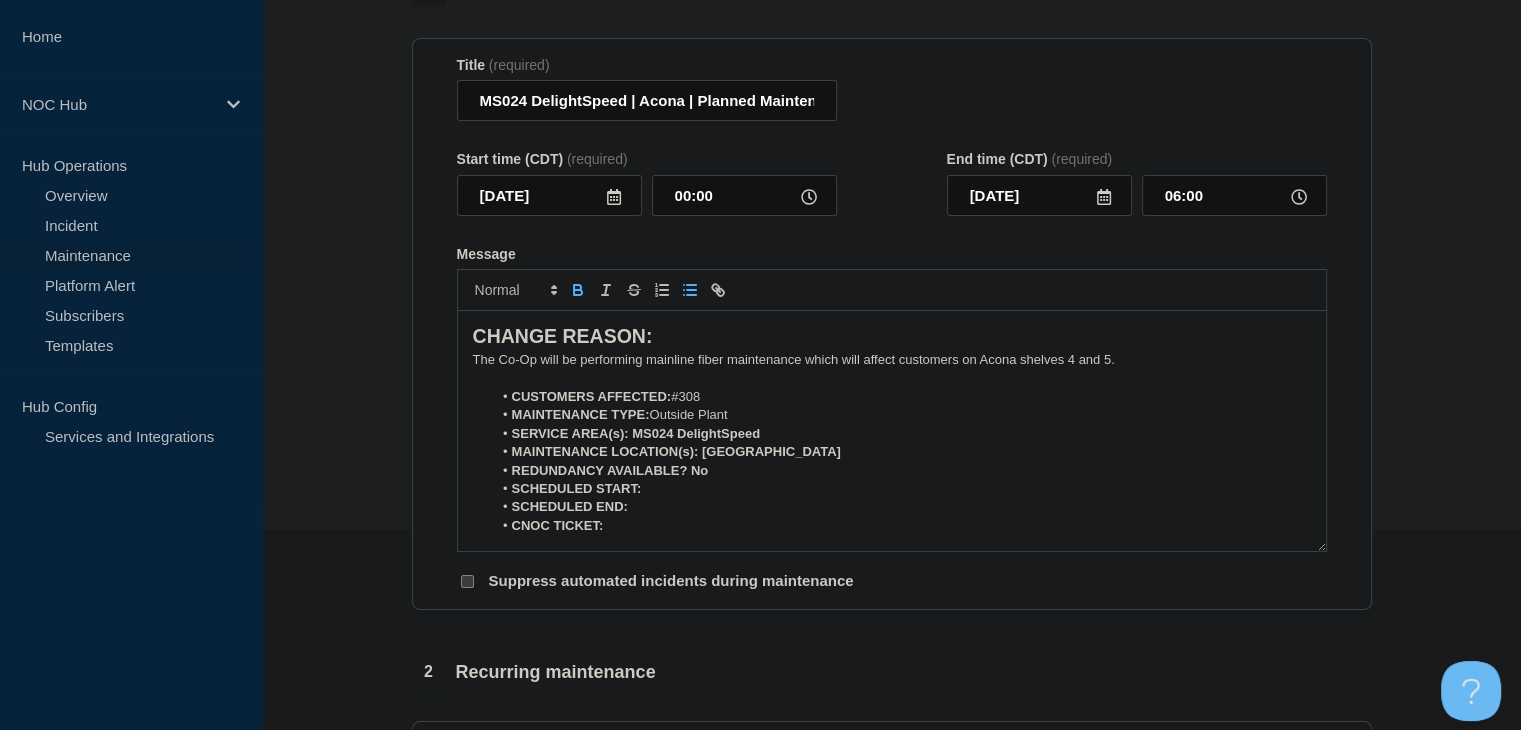 click on "SCHEDULED START:" at bounding box center [901, 489] 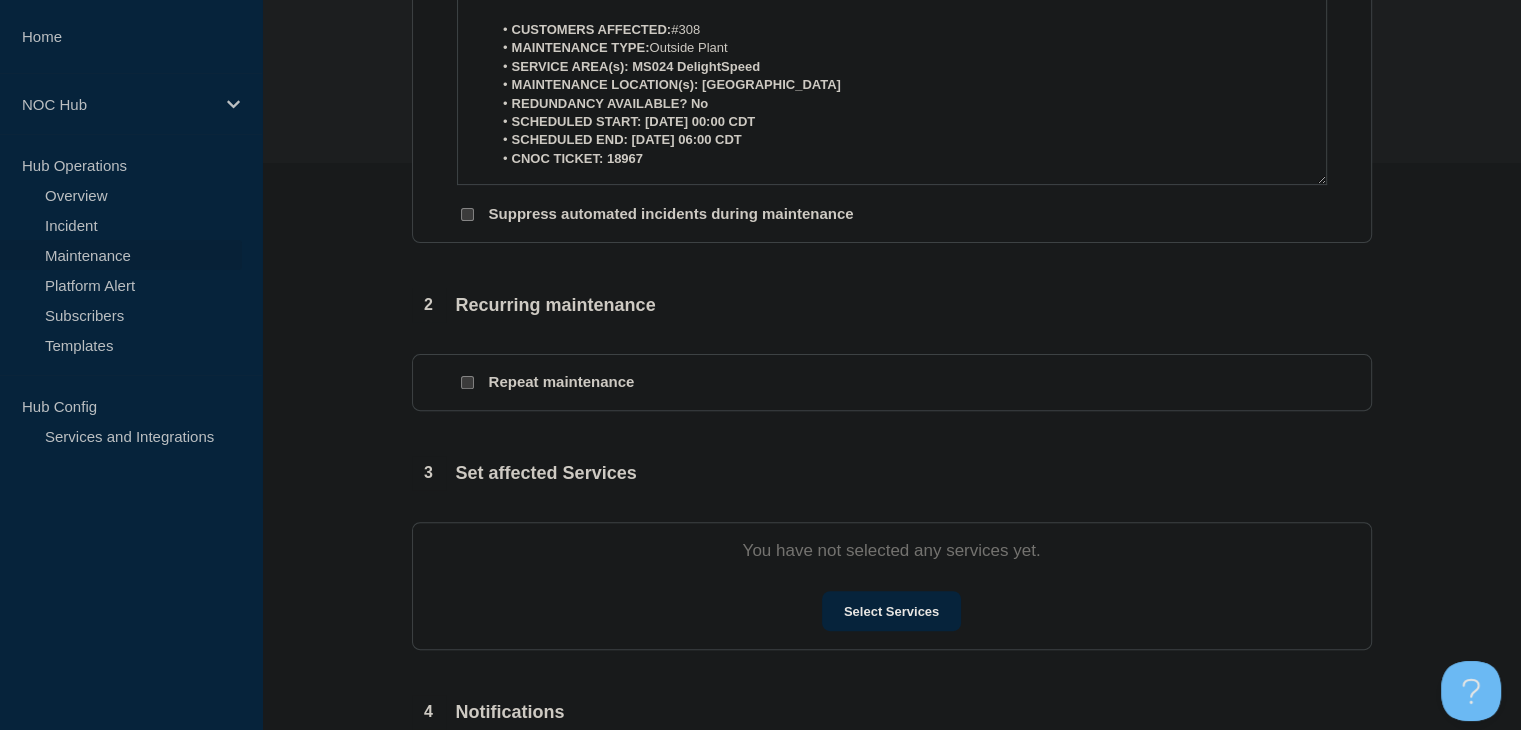scroll, scrollTop: 600, scrollLeft: 0, axis: vertical 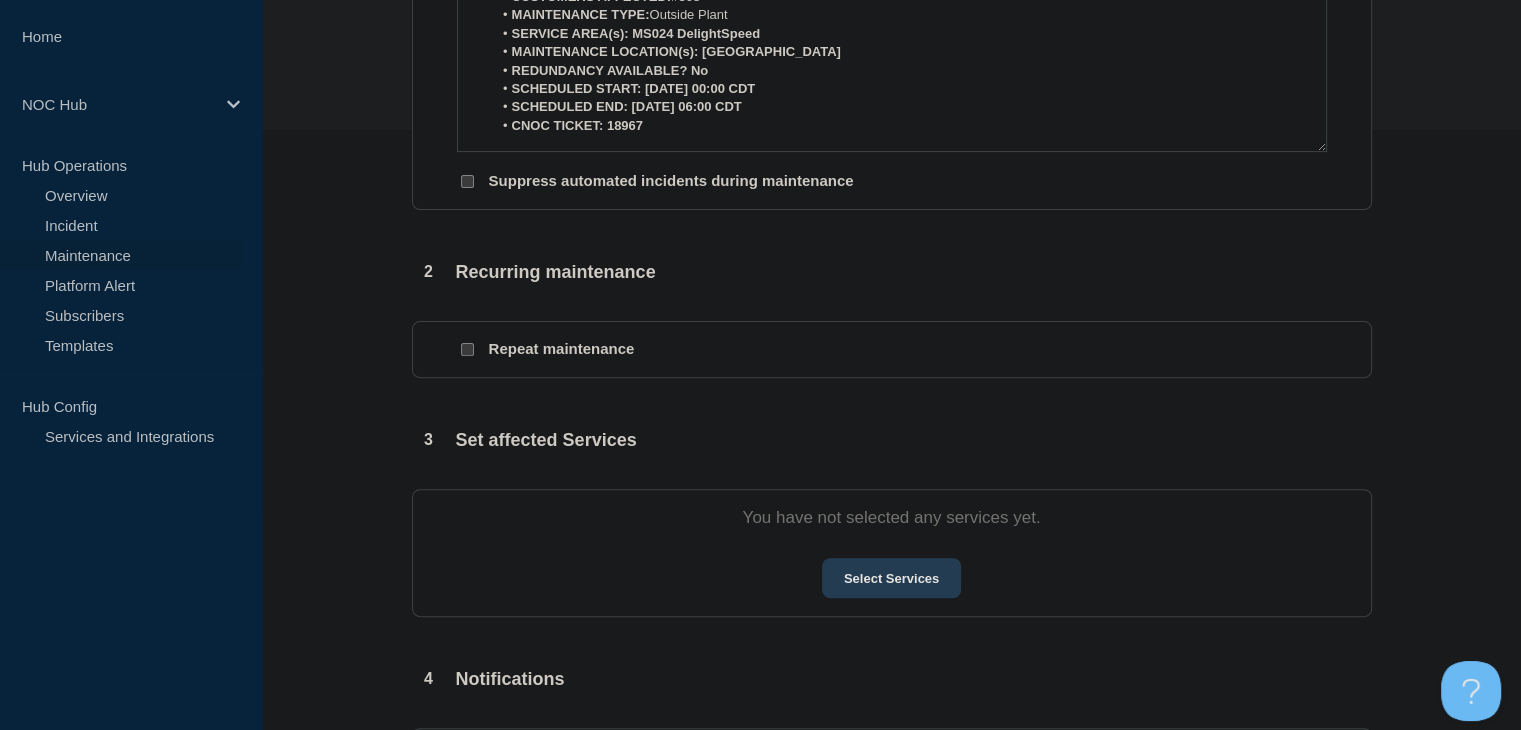 click on "Select Services" at bounding box center (891, 578) 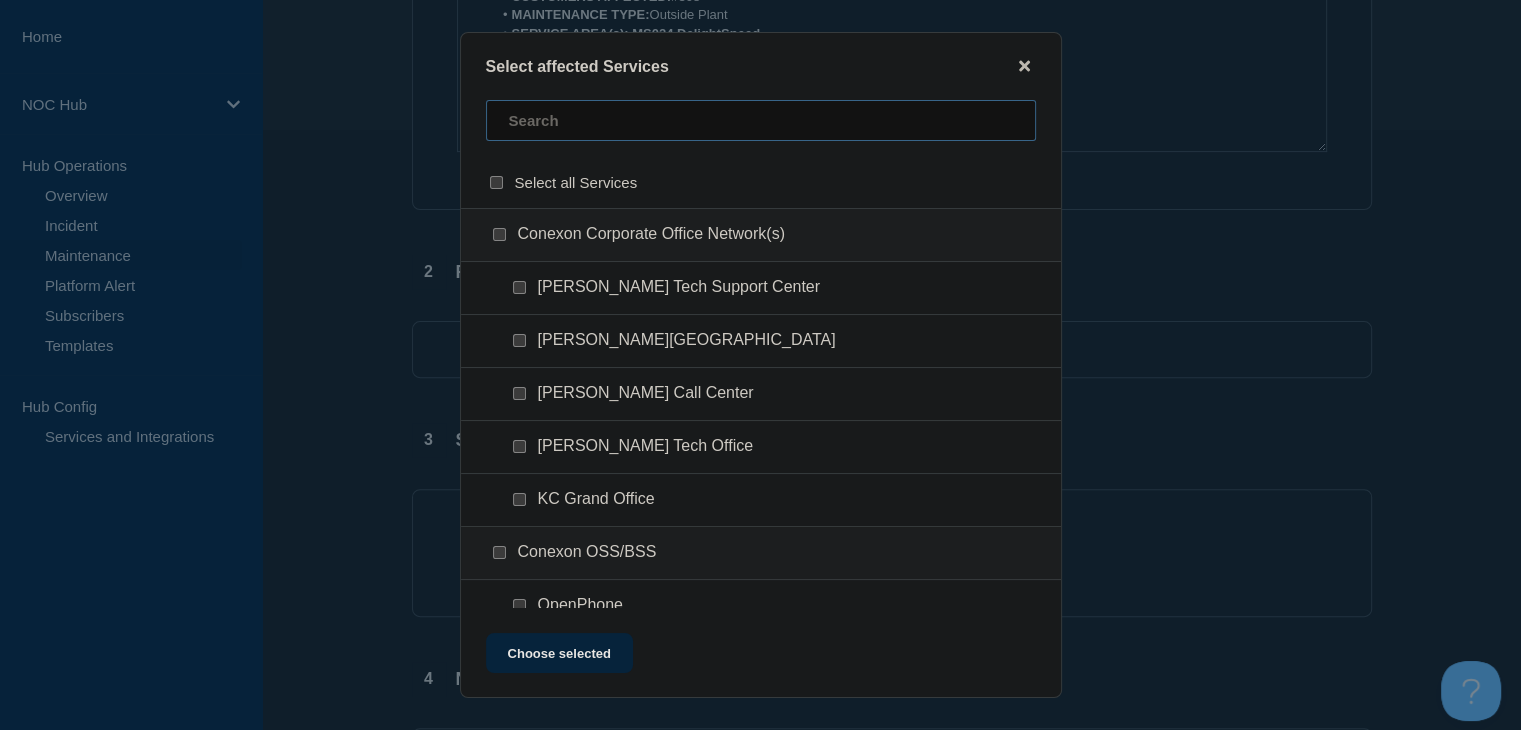 click at bounding box center (761, 120) 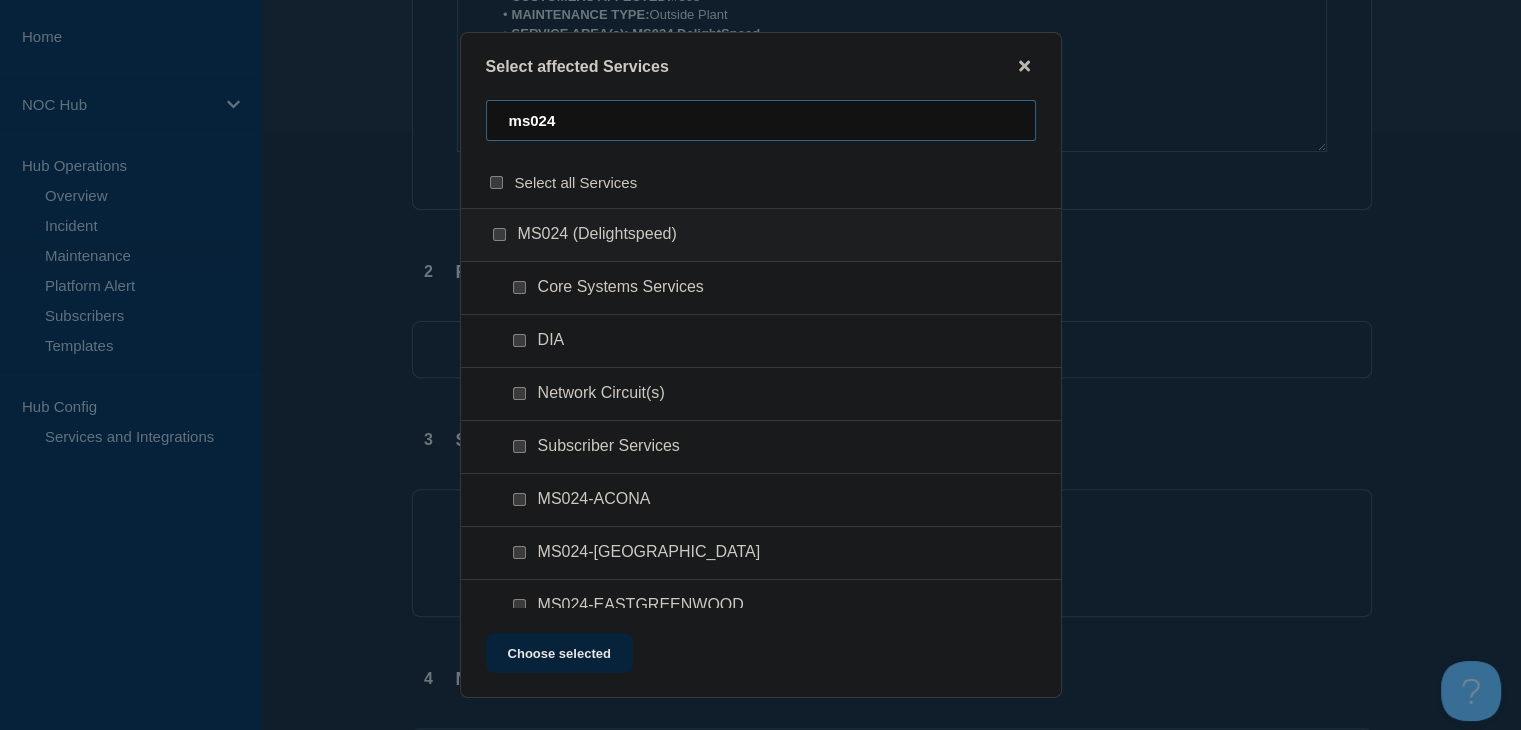 type on "ms024" 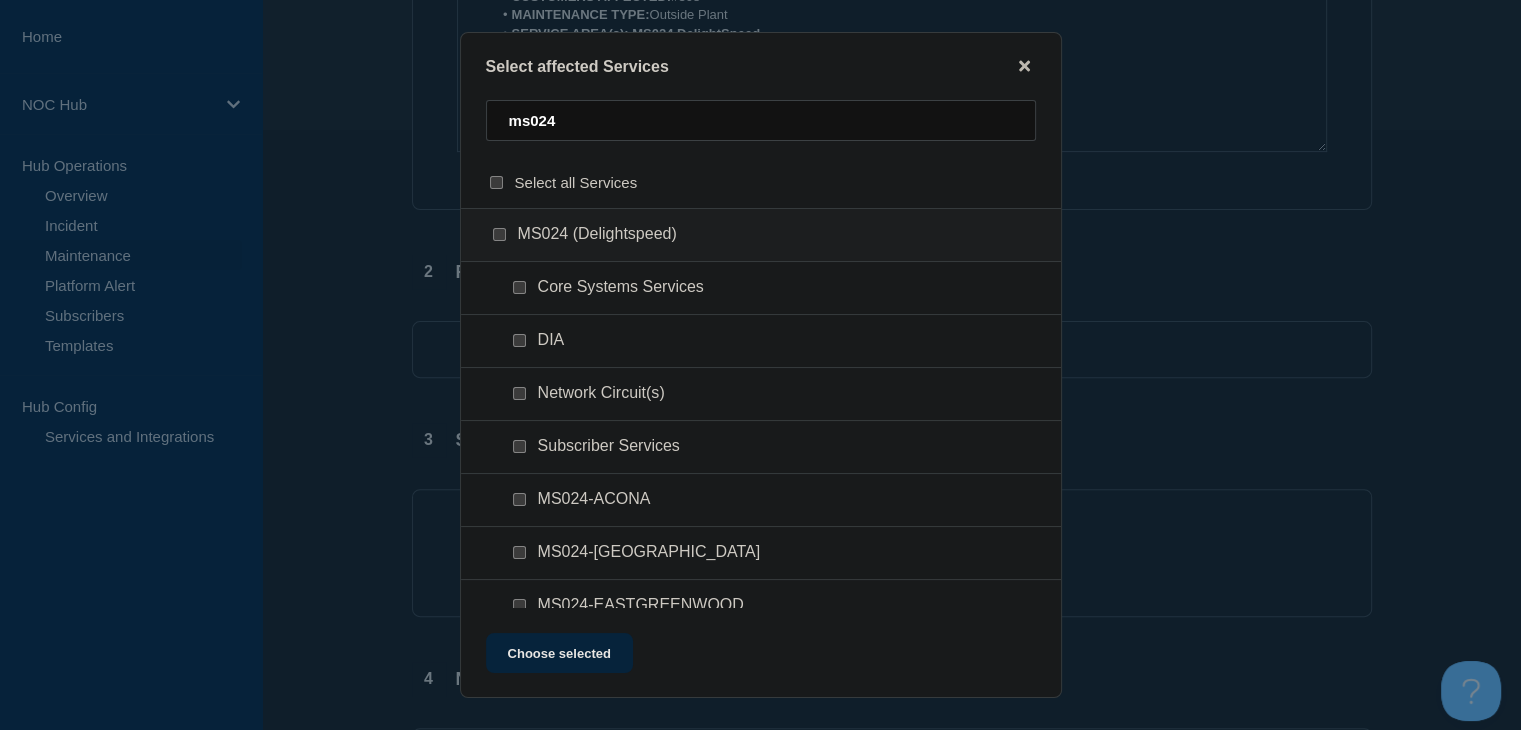 click at bounding box center (519, 446) 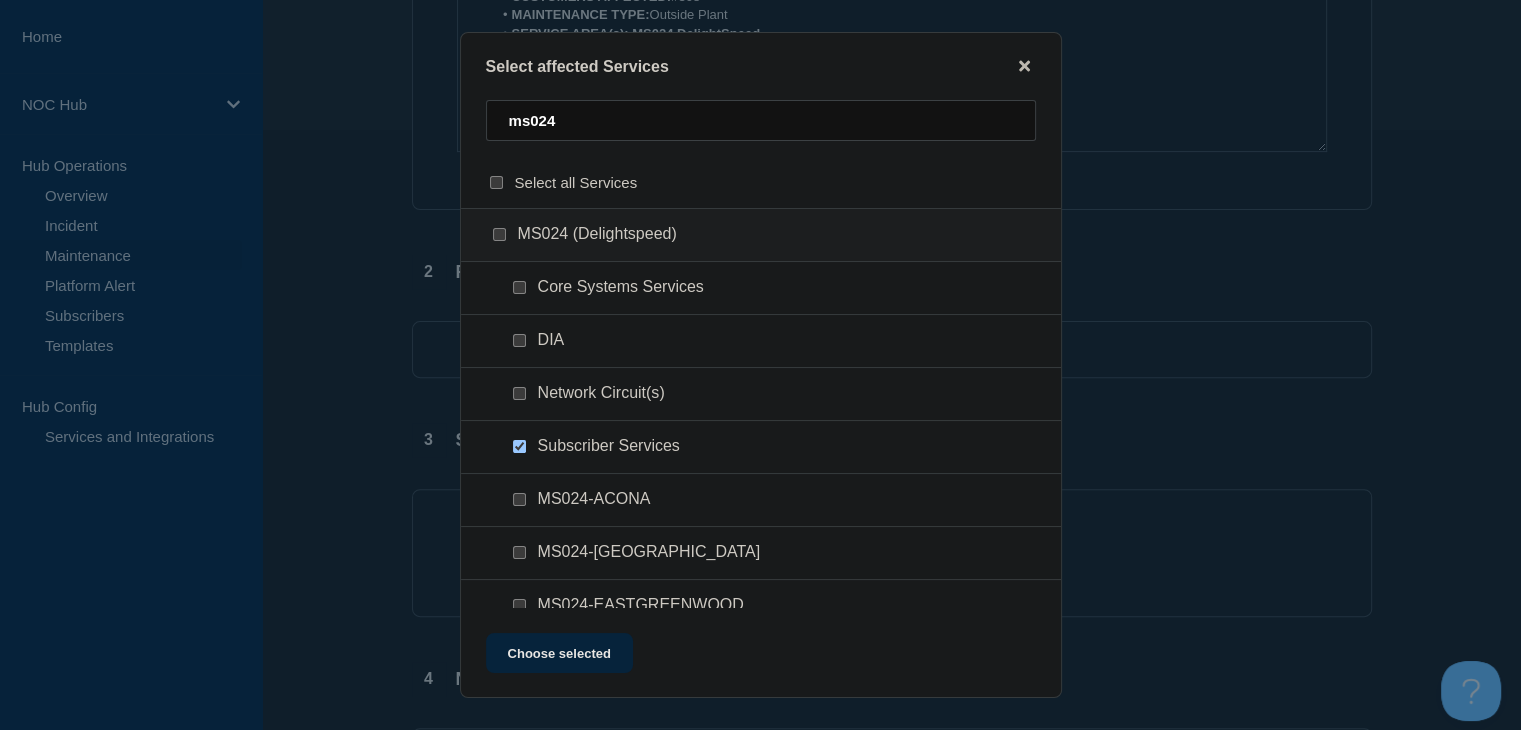 click at bounding box center [519, 499] 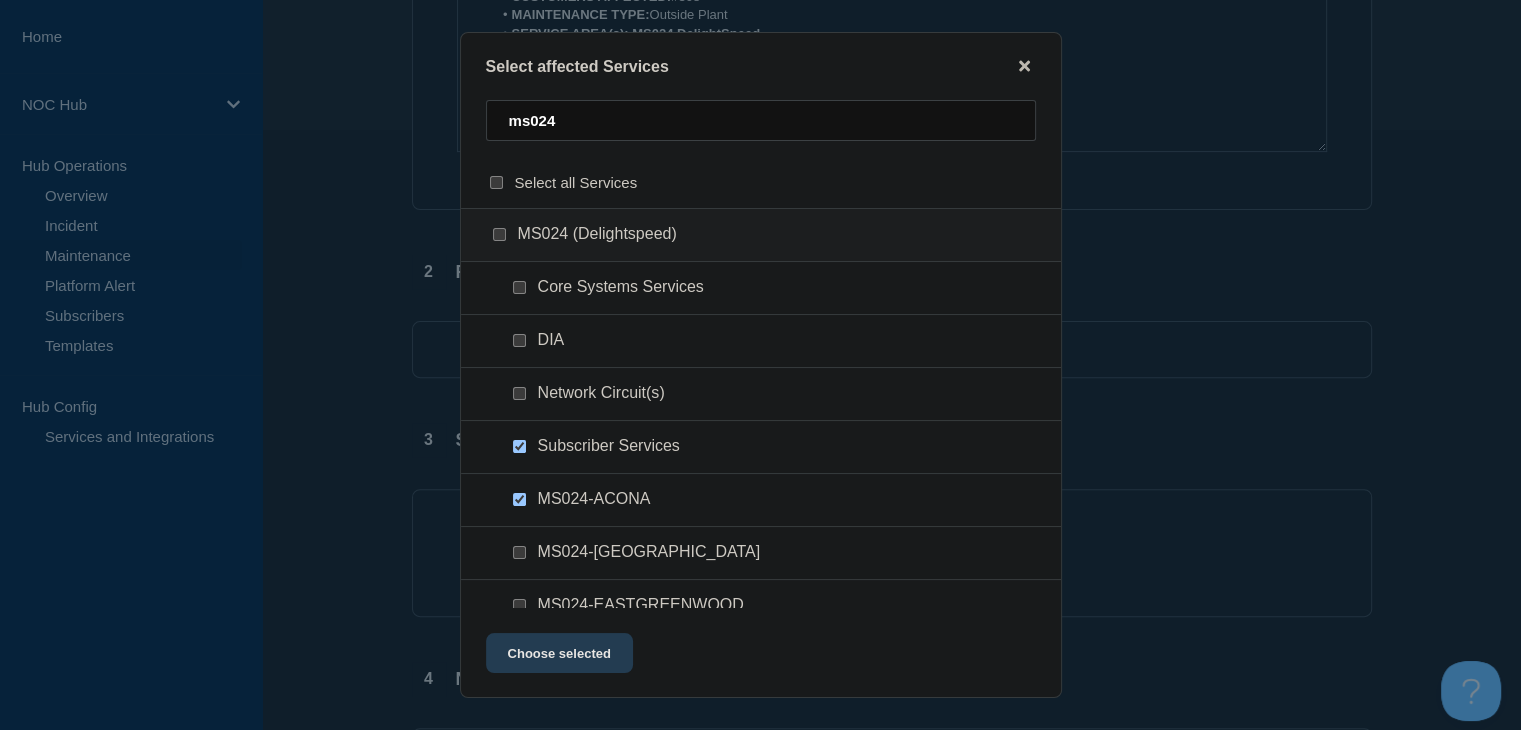 click on "Choose selected" 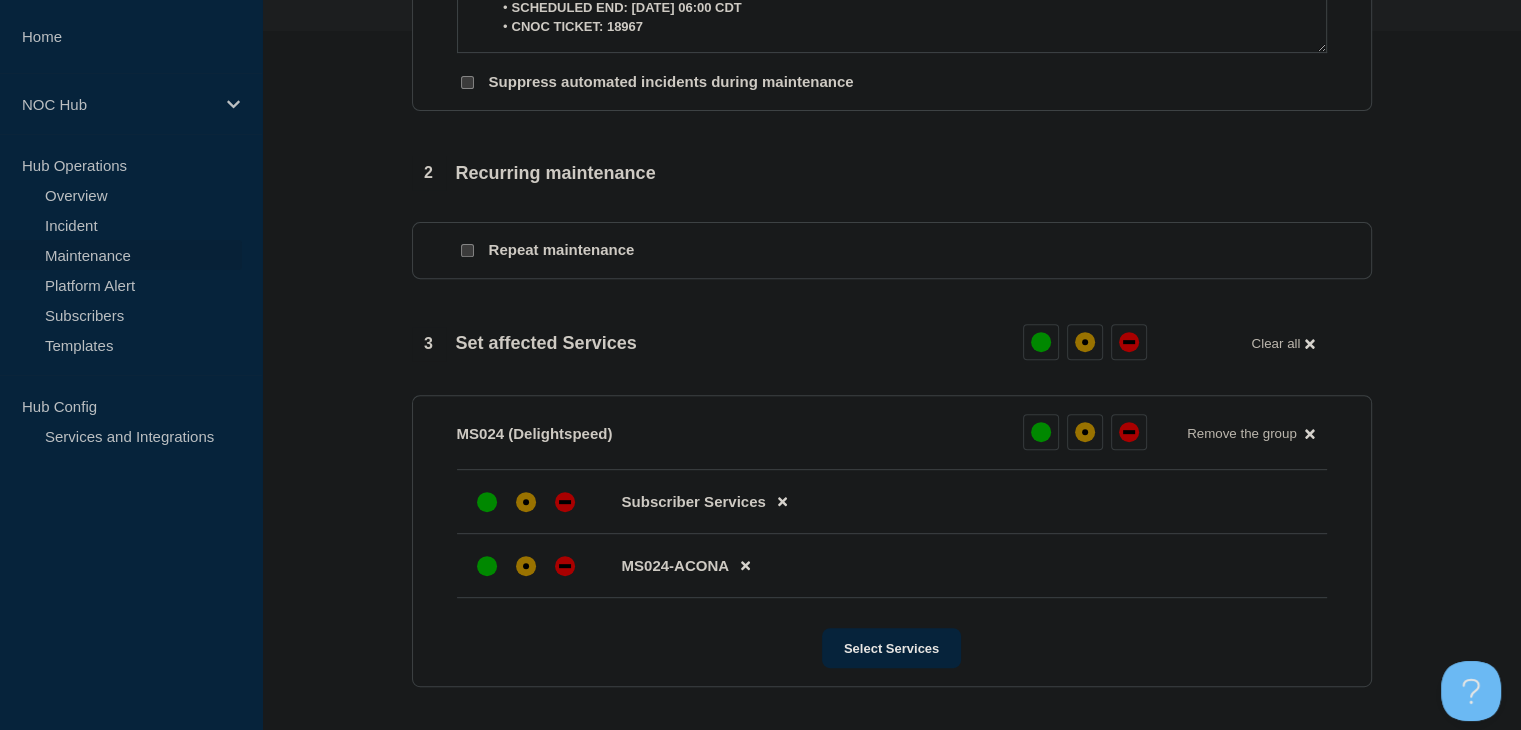 scroll, scrollTop: 800, scrollLeft: 0, axis: vertical 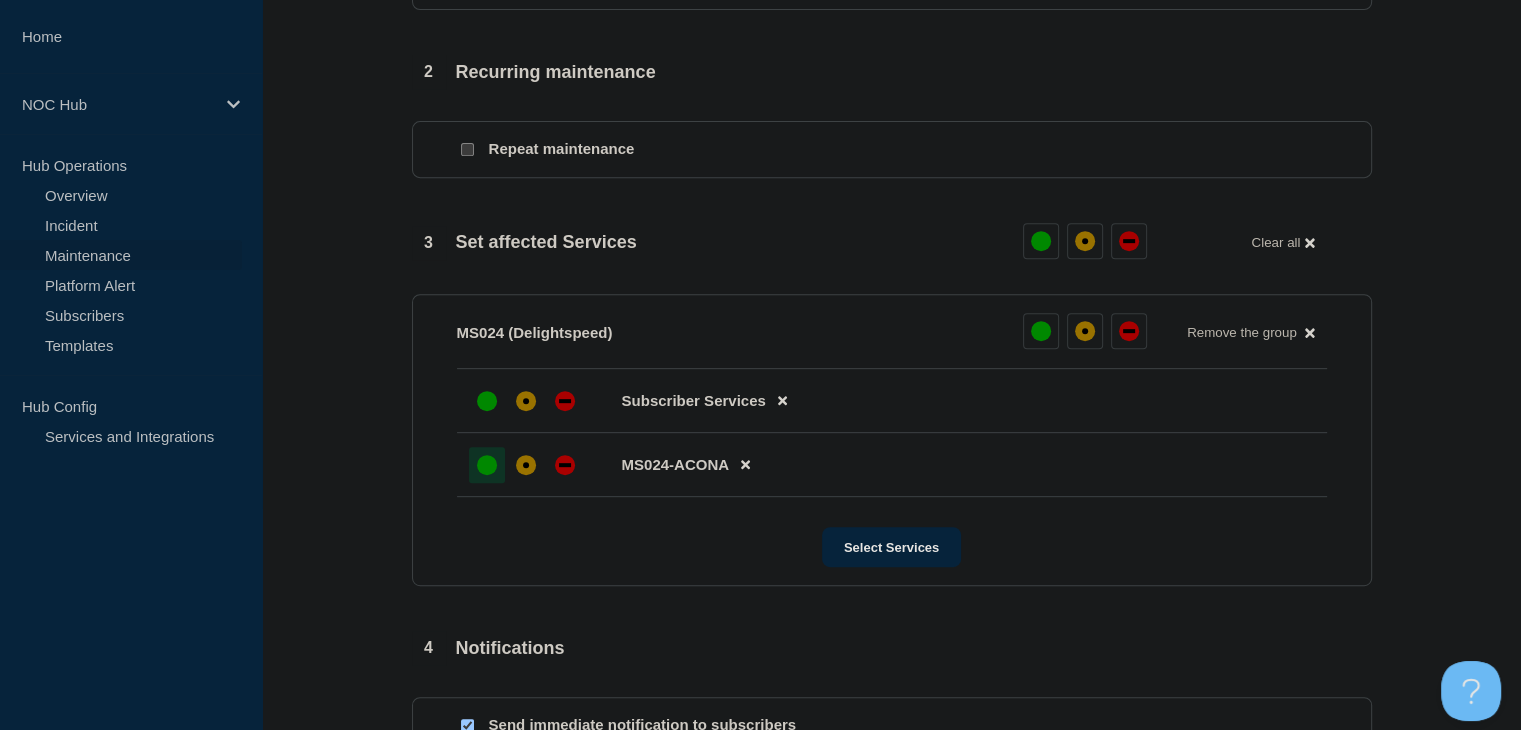 click at bounding box center [487, 465] 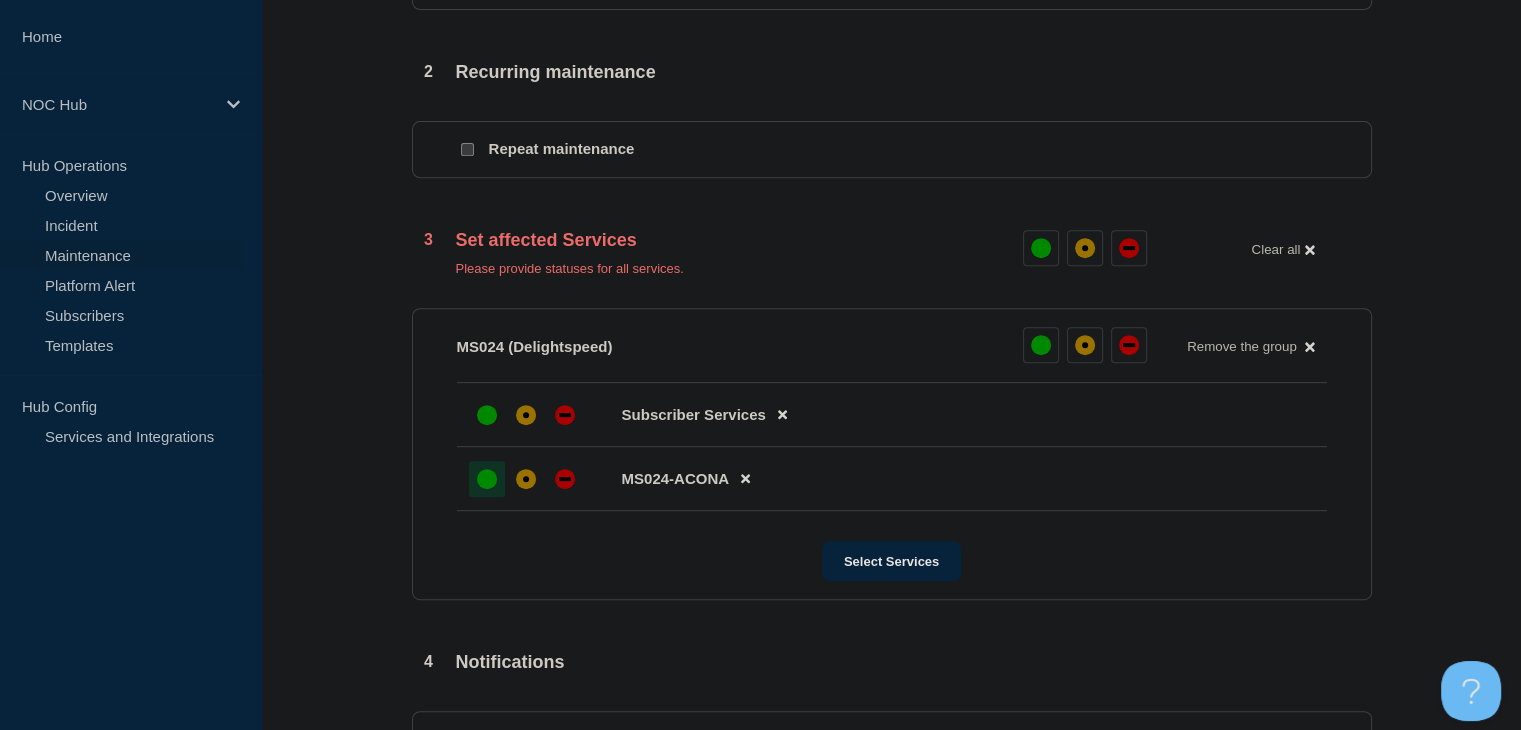 click at bounding box center (565, 415) 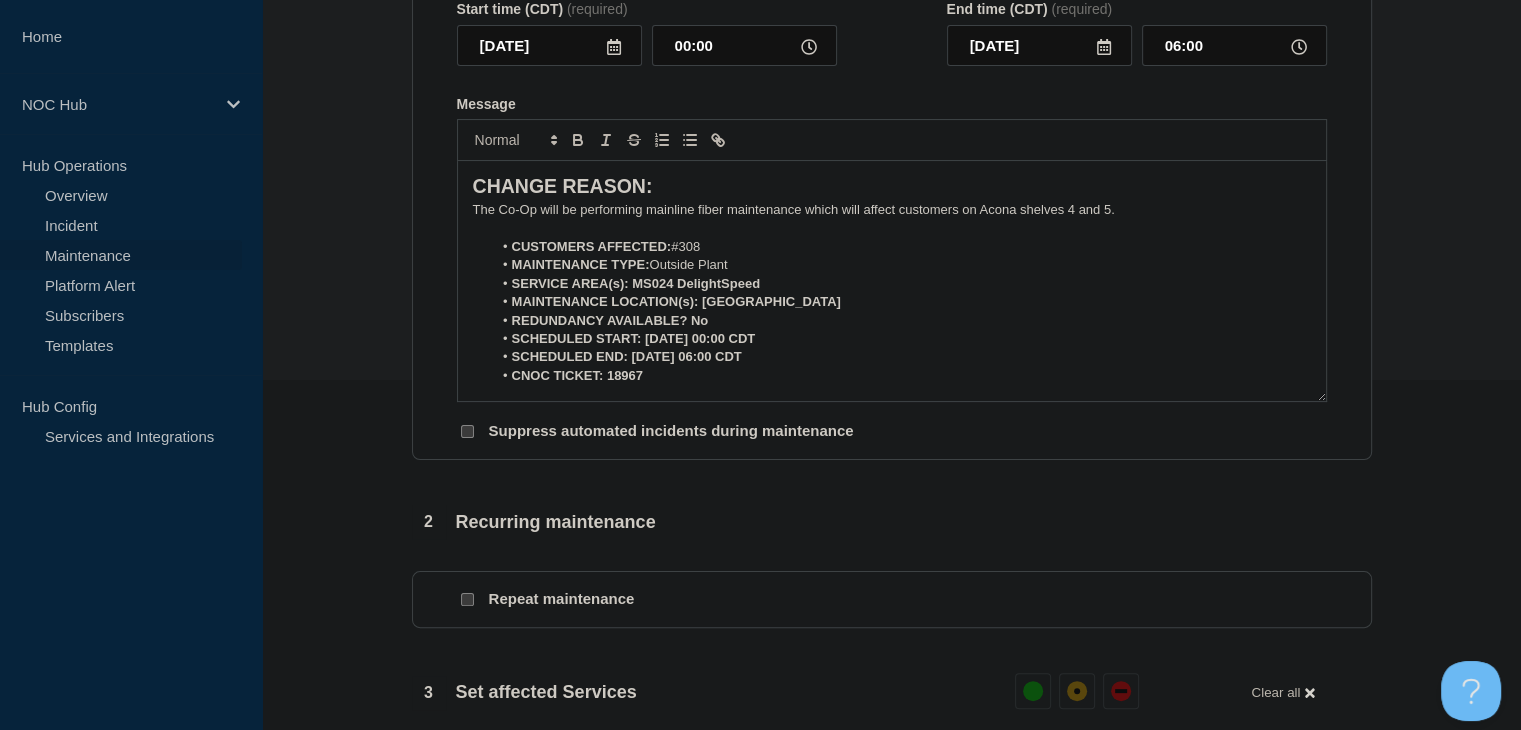 scroll, scrollTop: 189, scrollLeft: 0, axis: vertical 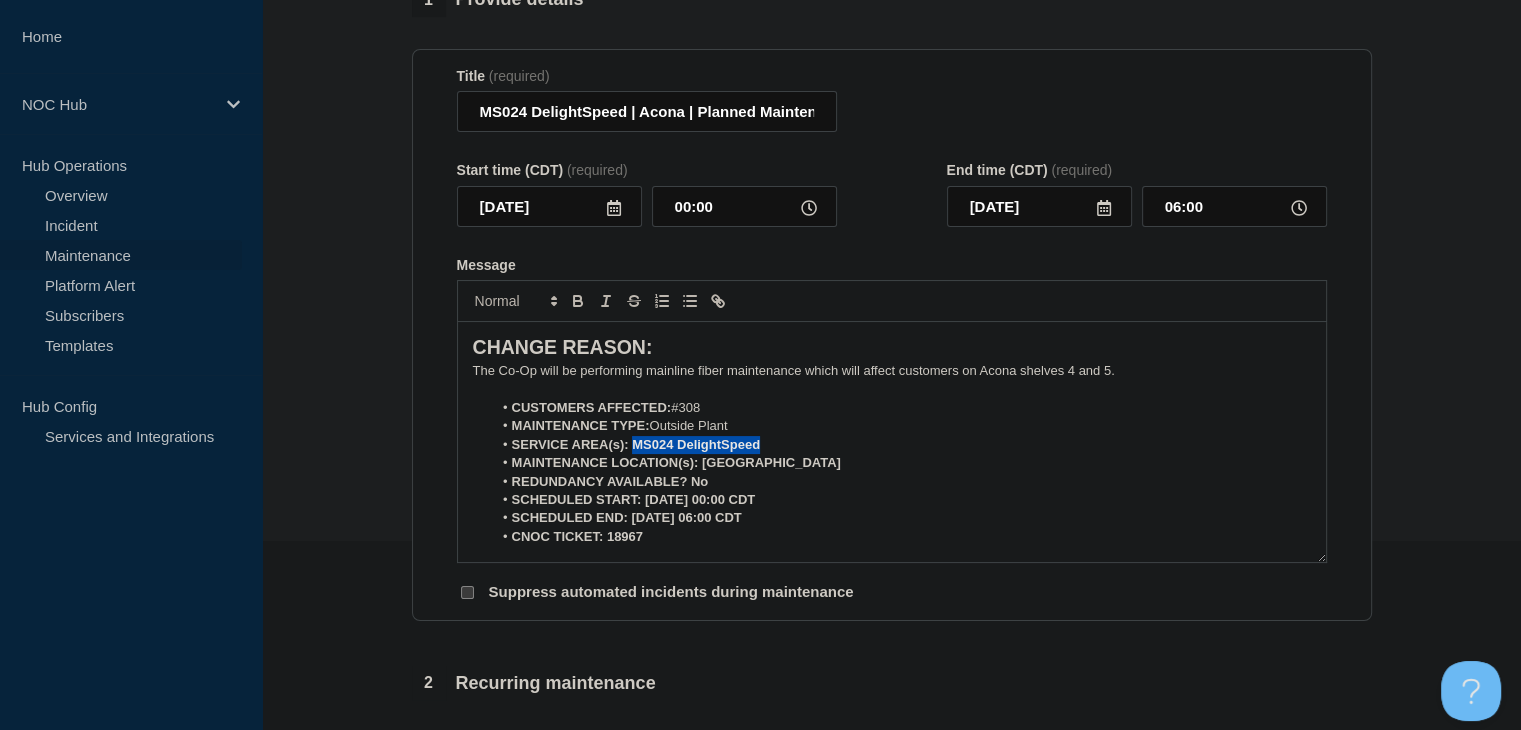 drag, startPoint x: 772, startPoint y: 449, endPoint x: 631, endPoint y: 454, distance: 141.08862 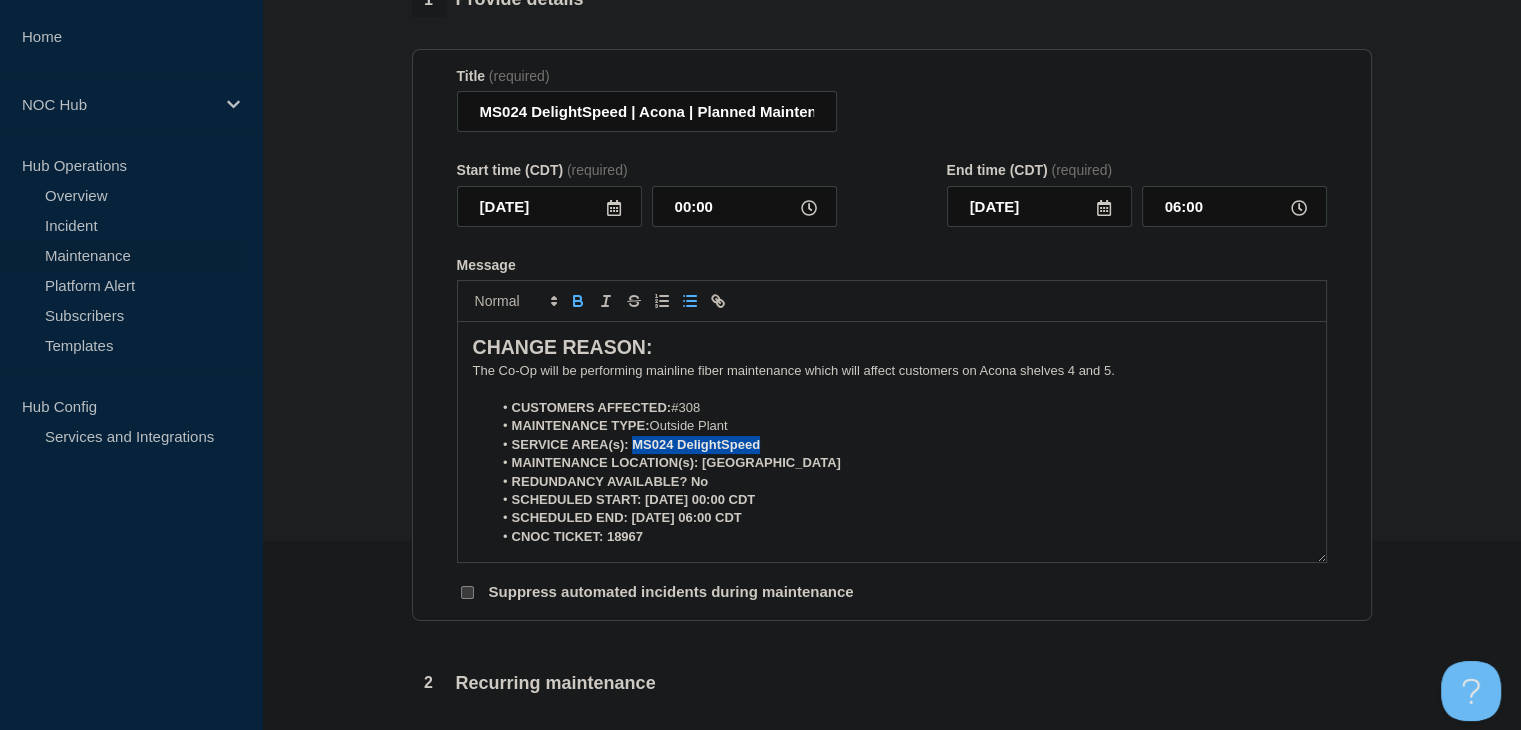 click 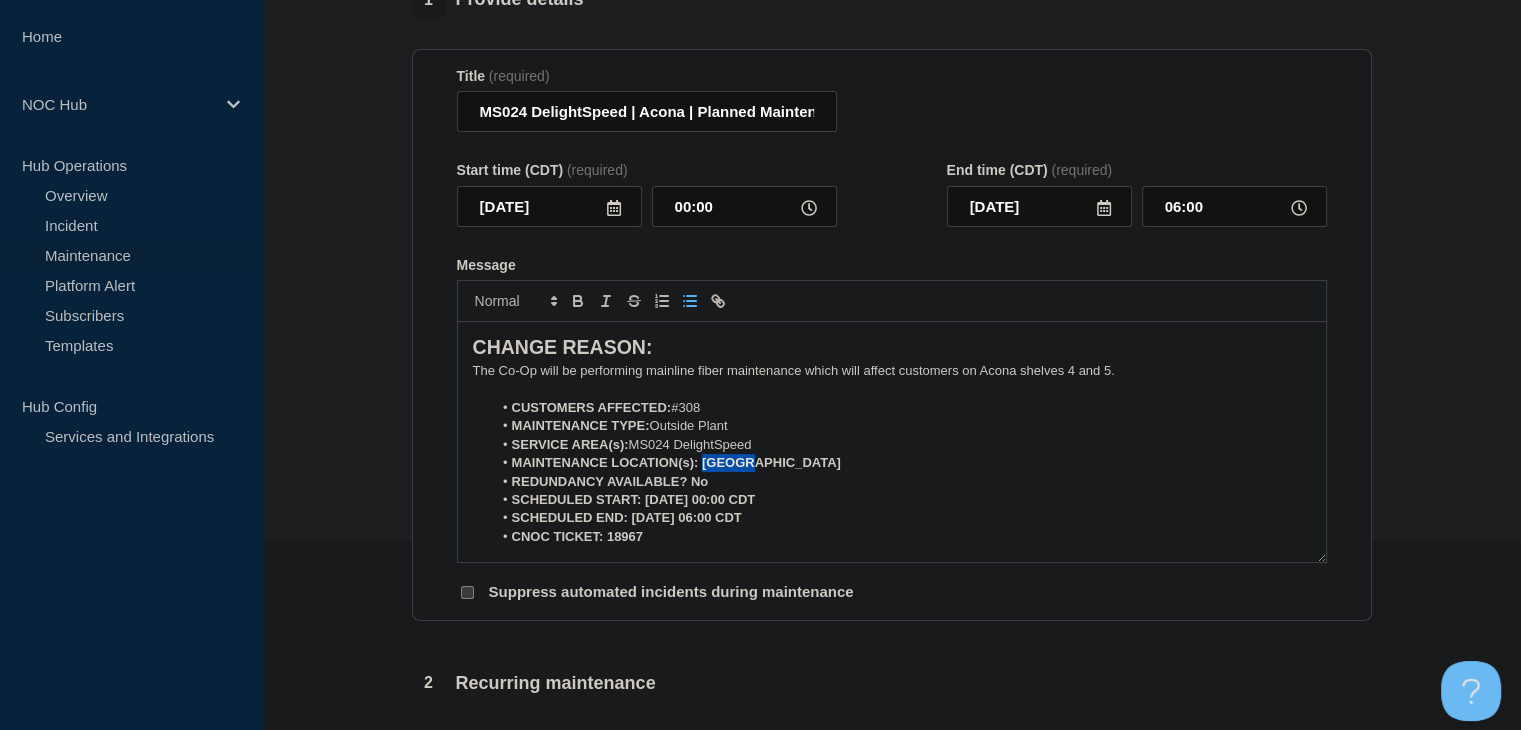 drag, startPoint x: 752, startPoint y: 463, endPoint x: 701, endPoint y: 469, distance: 51.351727 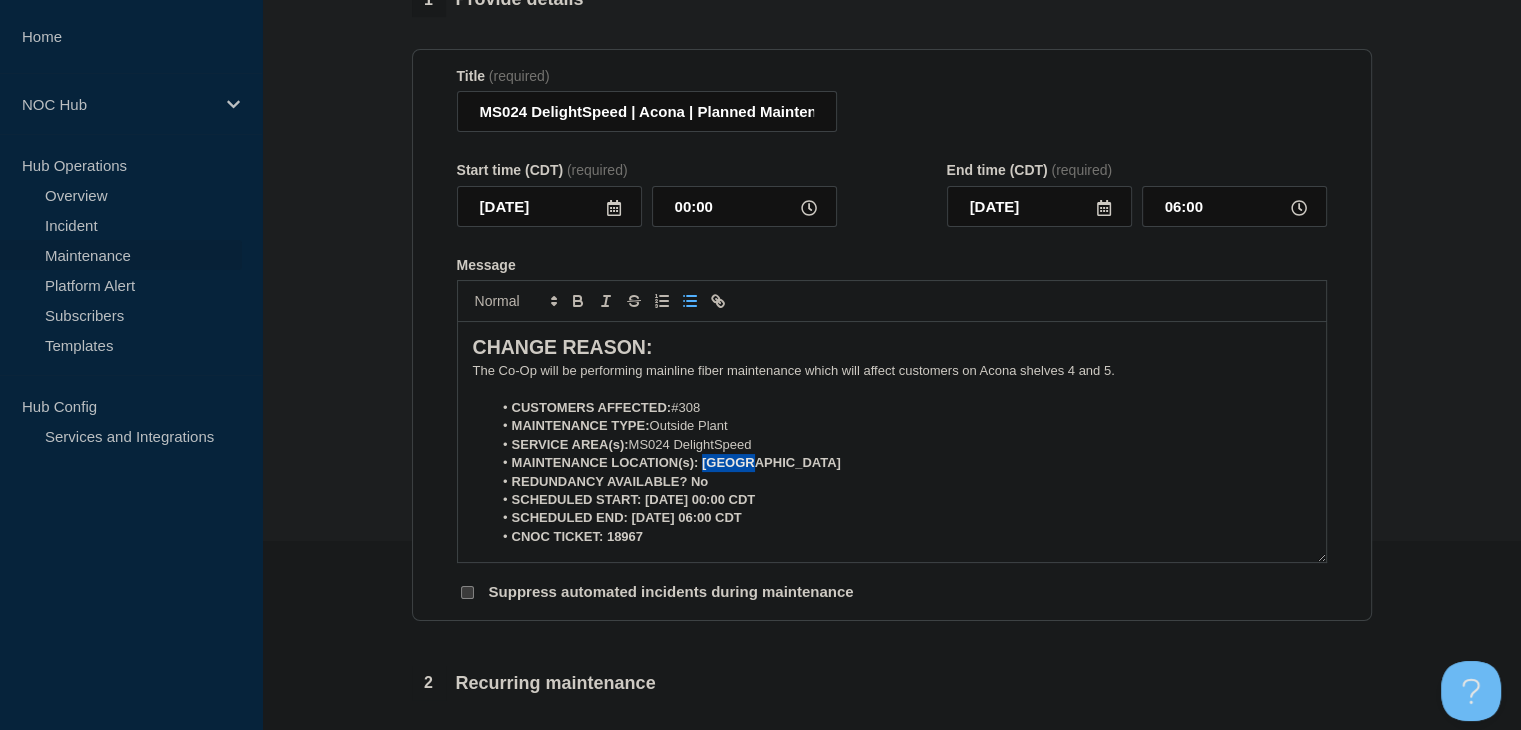 click on "MAINTENANCE LOCATION(s): [GEOGRAPHIC_DATA]" at bounding box center [901, 463] 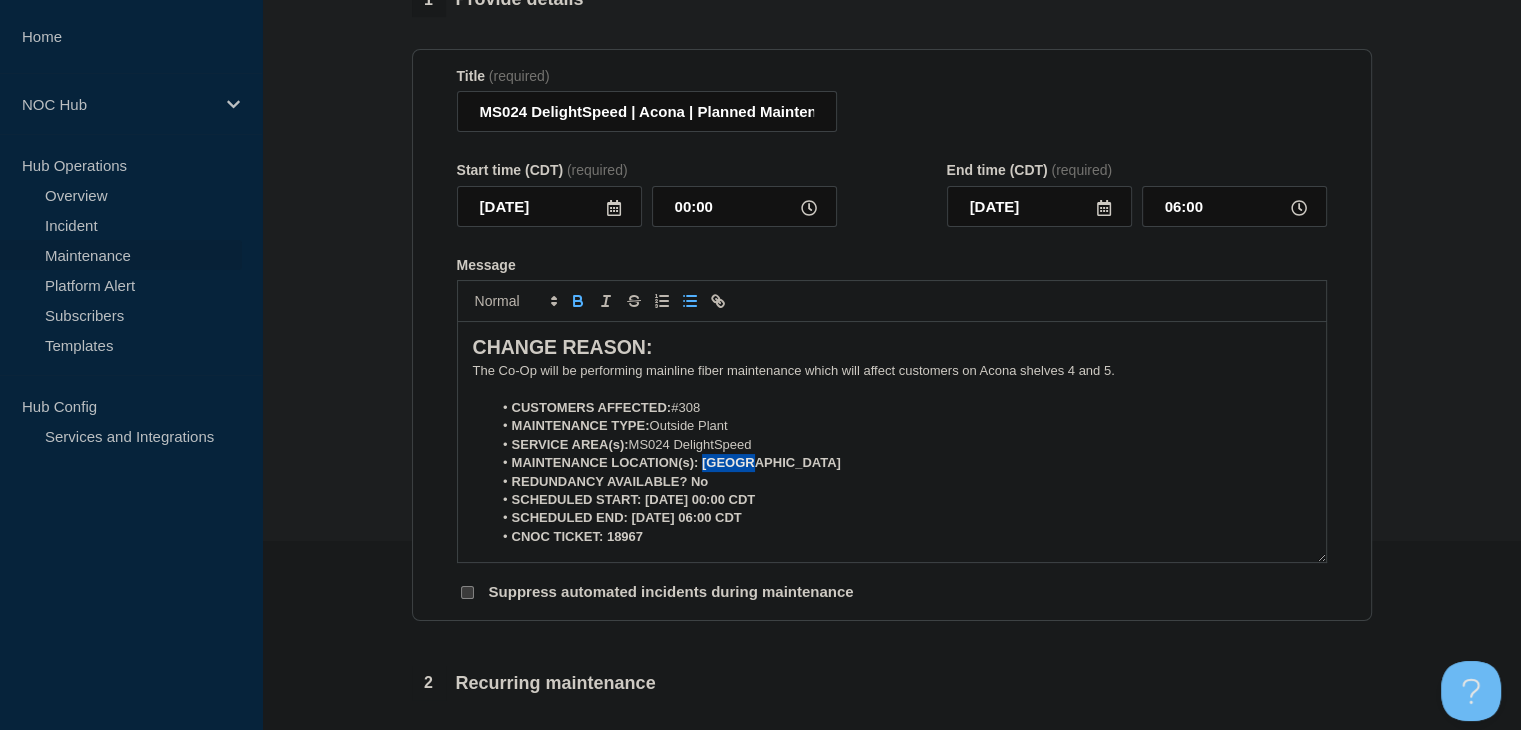 click 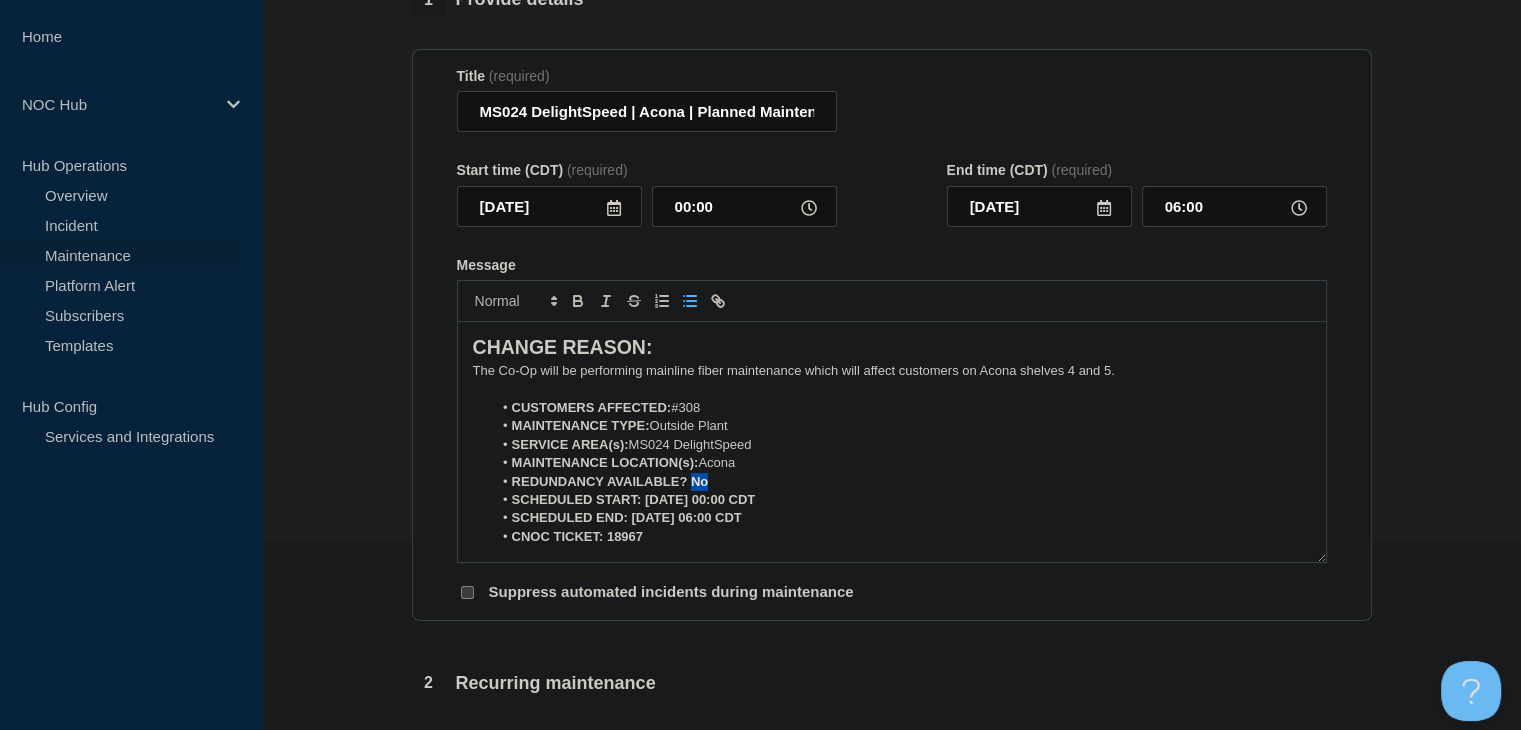 drag, startPoint x: 715, startPoint y: 484, endPoint x: 692, endPoint y: 485, distance: 23.021729 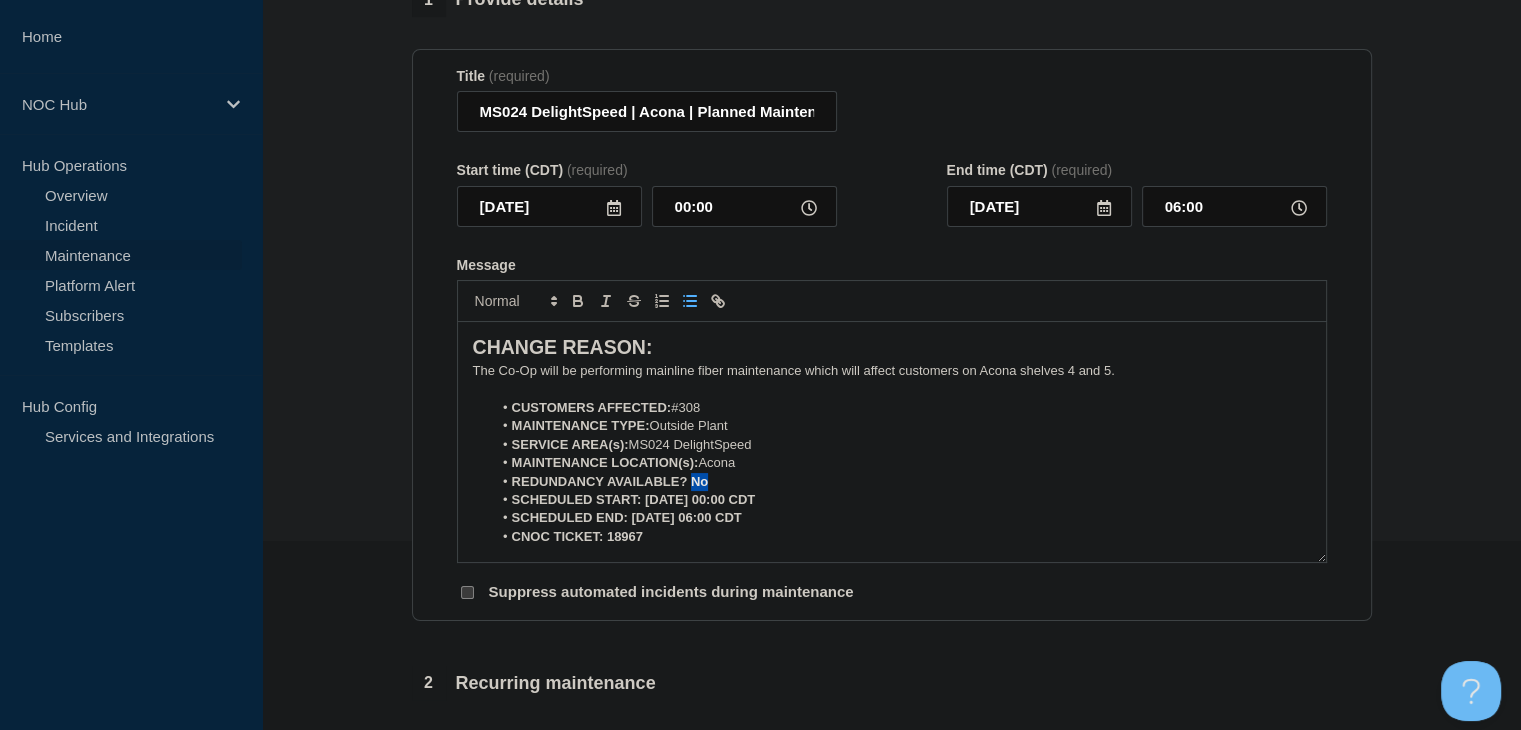 click on "REDUNDANCY AVAILABLE? No" at bounding box center [901, 482] 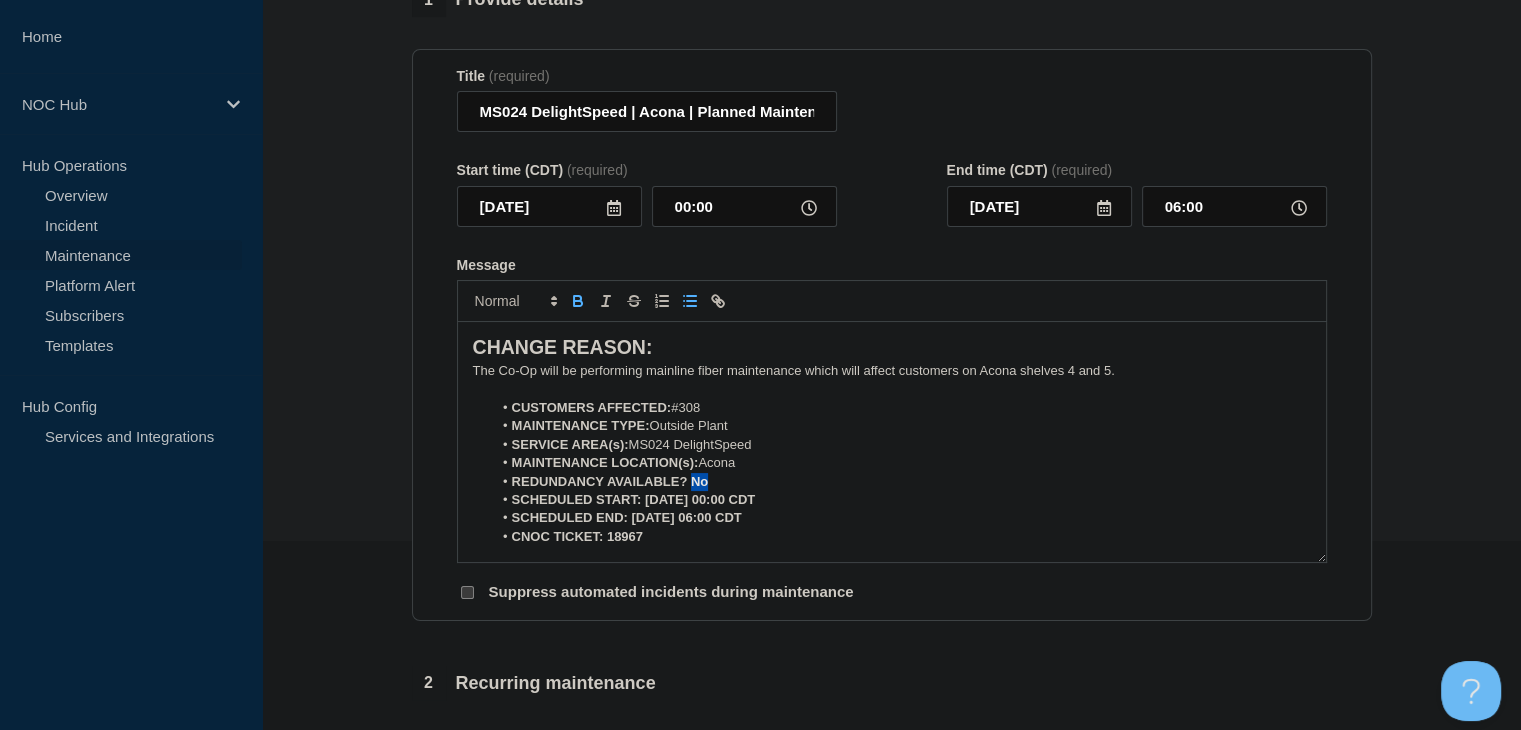 click at bounding box center (578, 301) 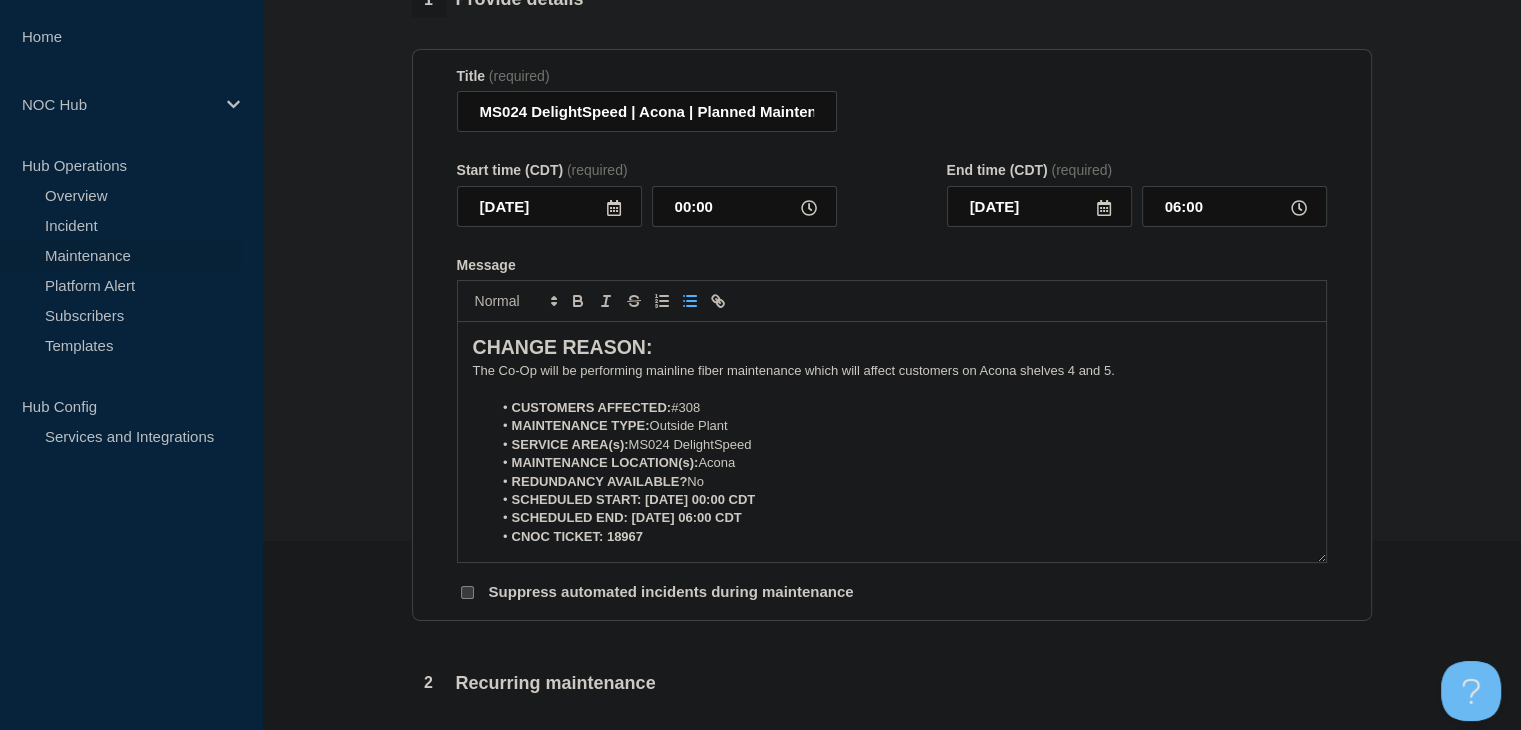drag, startPoint x: 788, startPoint y: 509, endPoint x: 644, endPoint y: 509, distance: 144 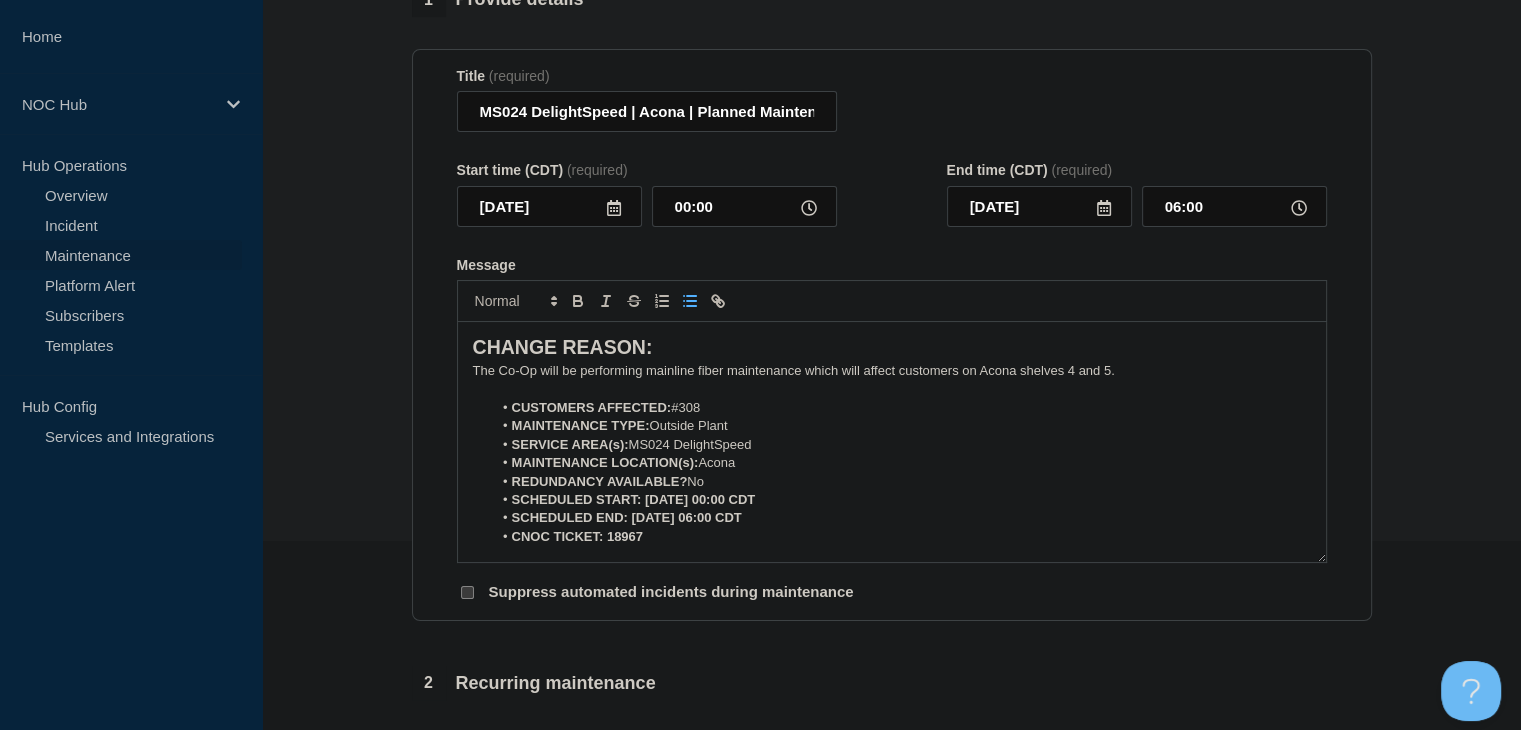 click on "SCHEDULED START: [DATE] 00:00 CDT" at bounding box center [901, 500] 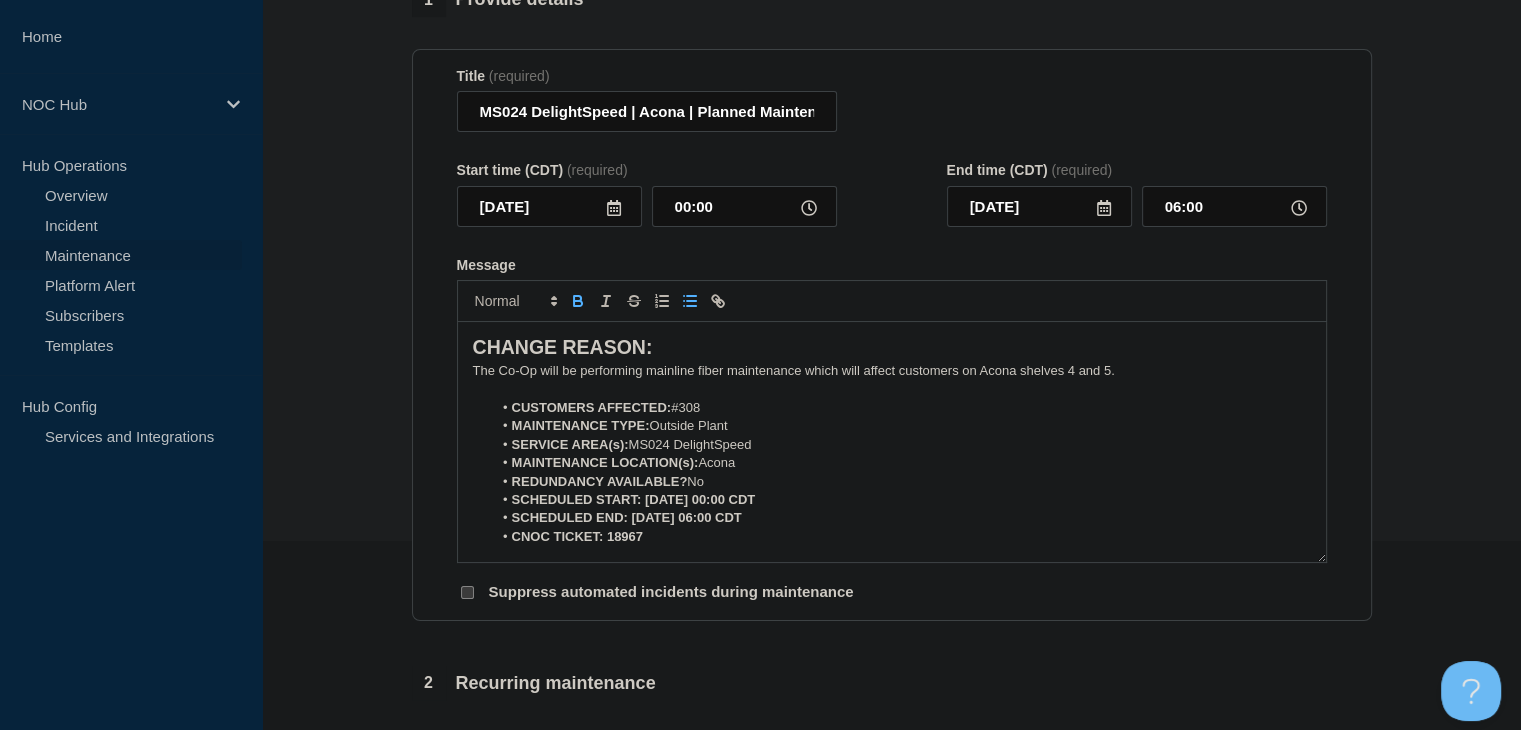 click 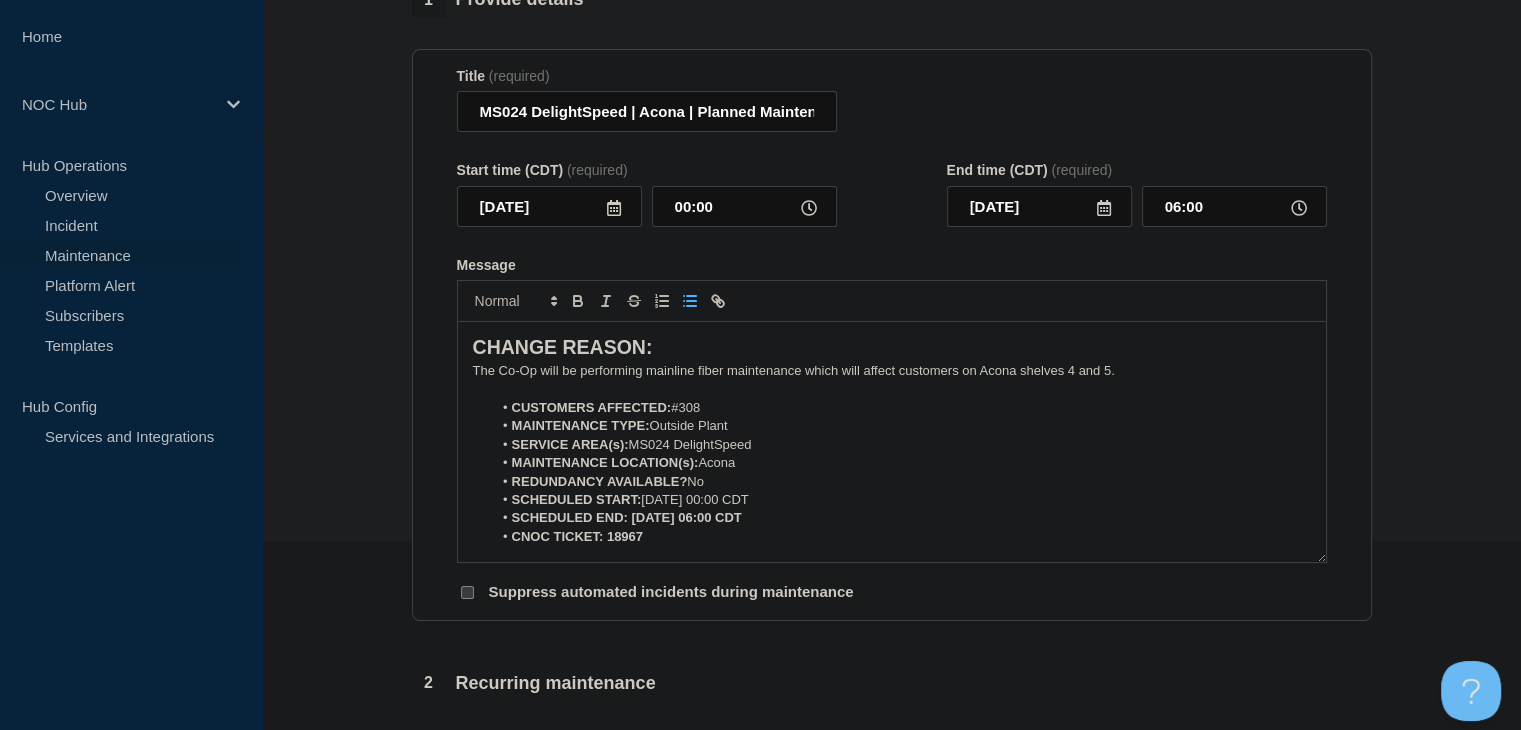 drag, startPoint x: 776, startPoint y: 530, endPoint x: 632, endPoint y: 526, distance: 144.05554 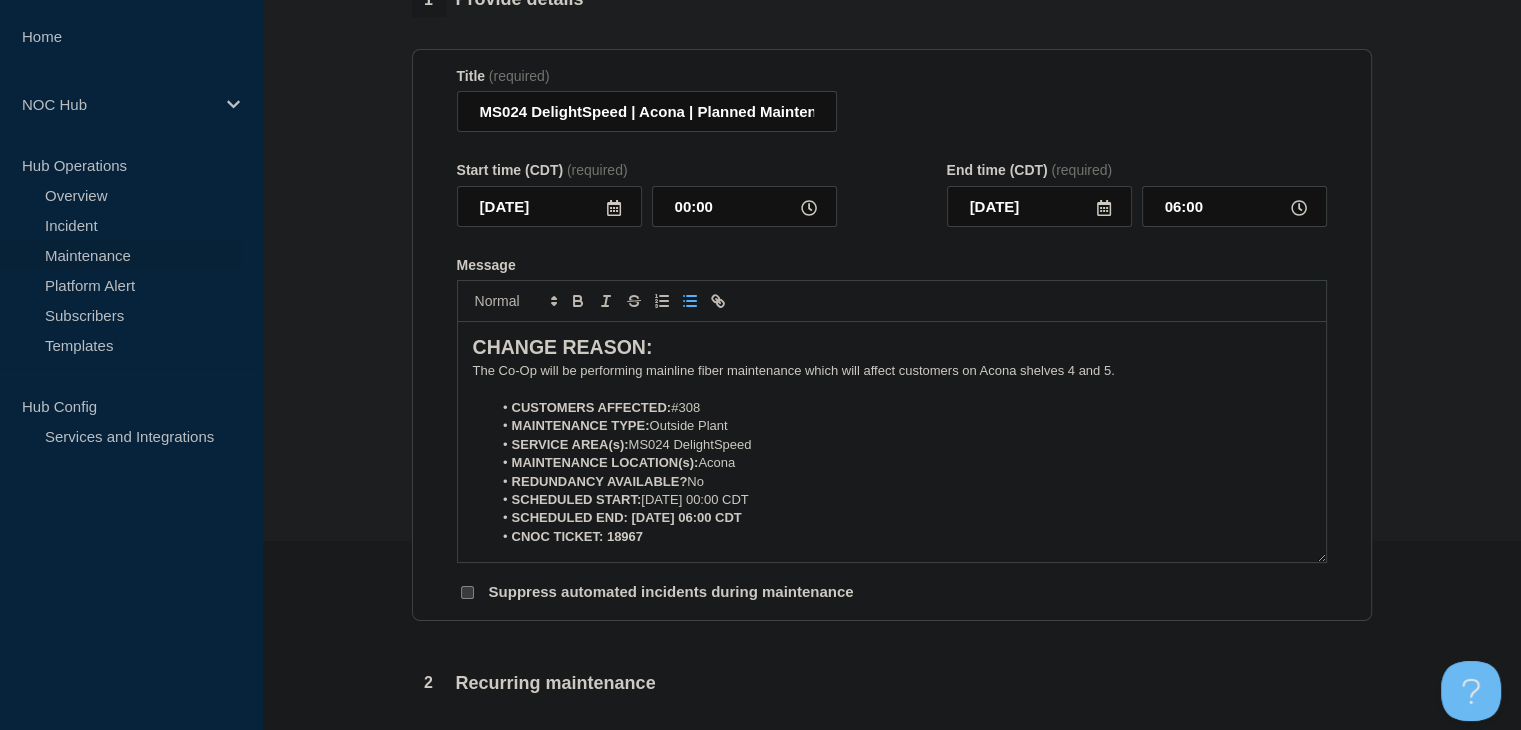 click on "SCHEDULED END: [DATE] 06:00 CDT" at bounding box center [901, 518] 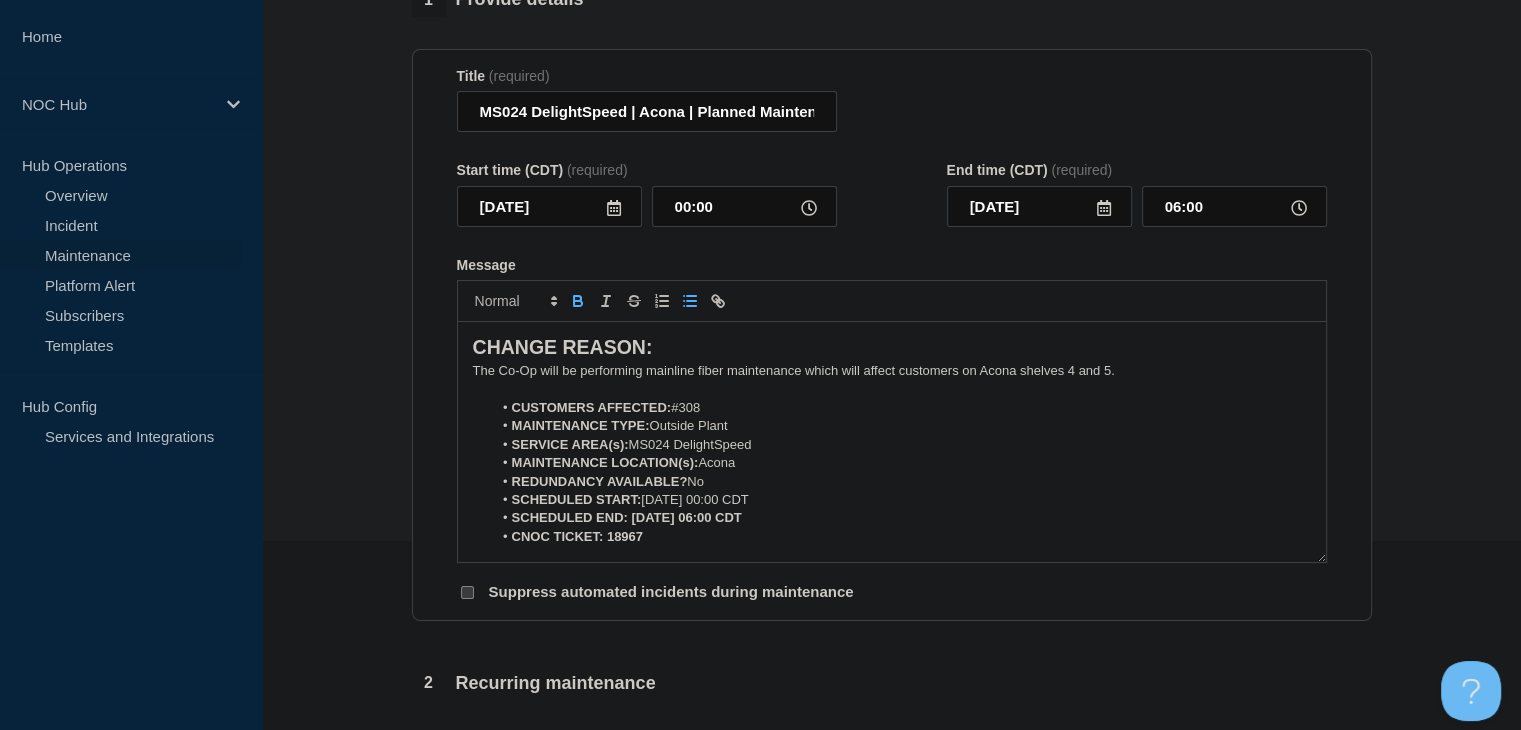 click 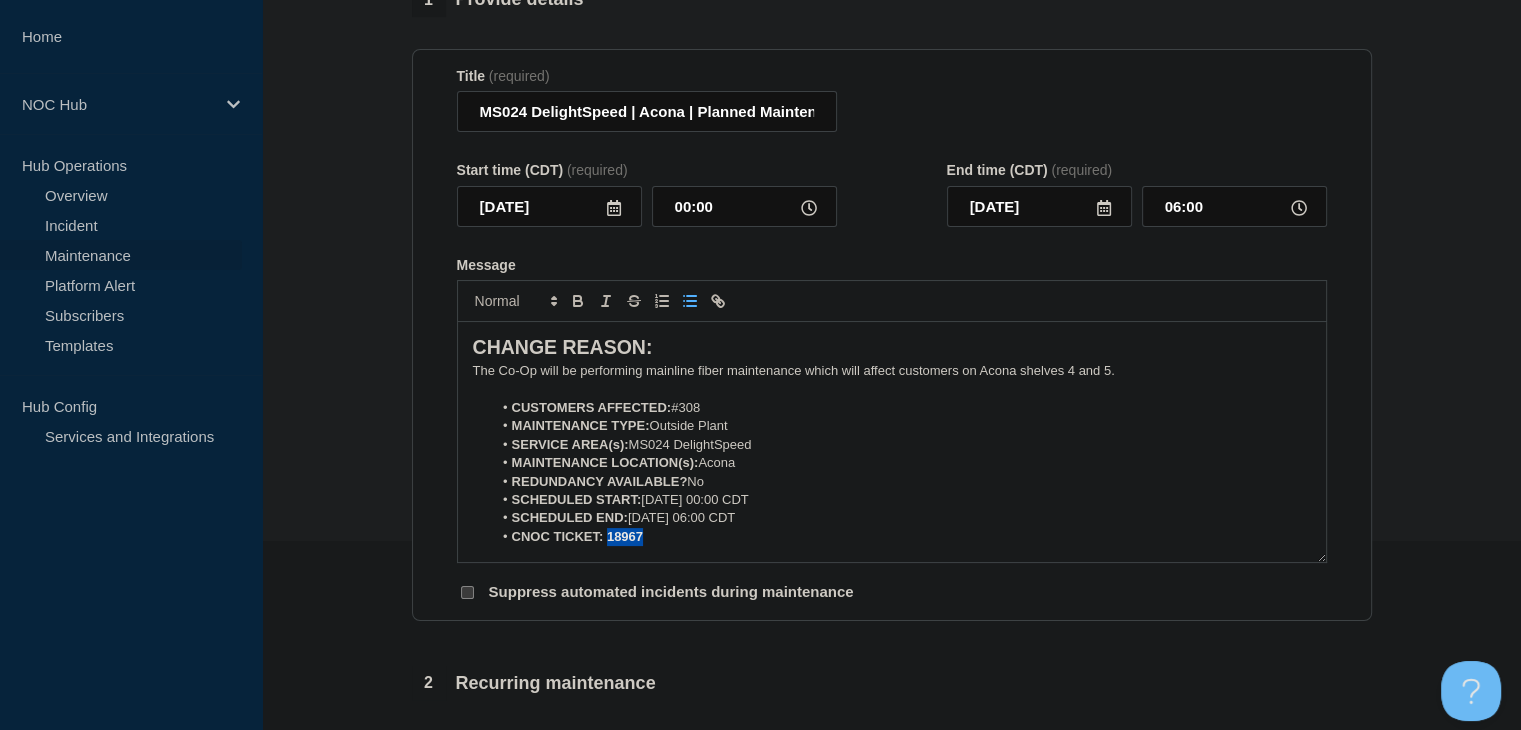 drag, startPoint x: 668, startPoint y: 549, endPoint x: 605, endPoint y: 547, distance: 63.03174 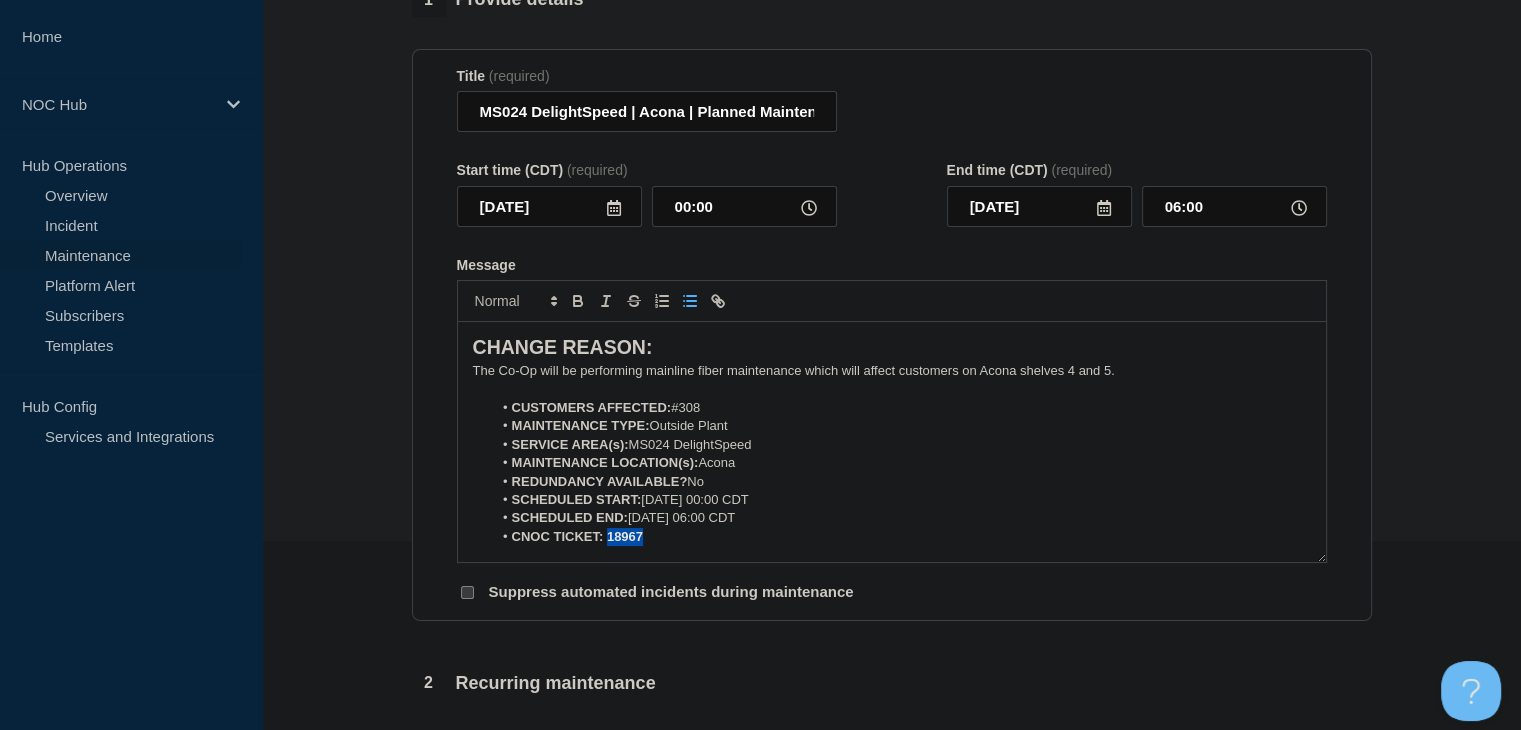 click on "CNOC TICKET: 18967" at bounding box center [901, 537] 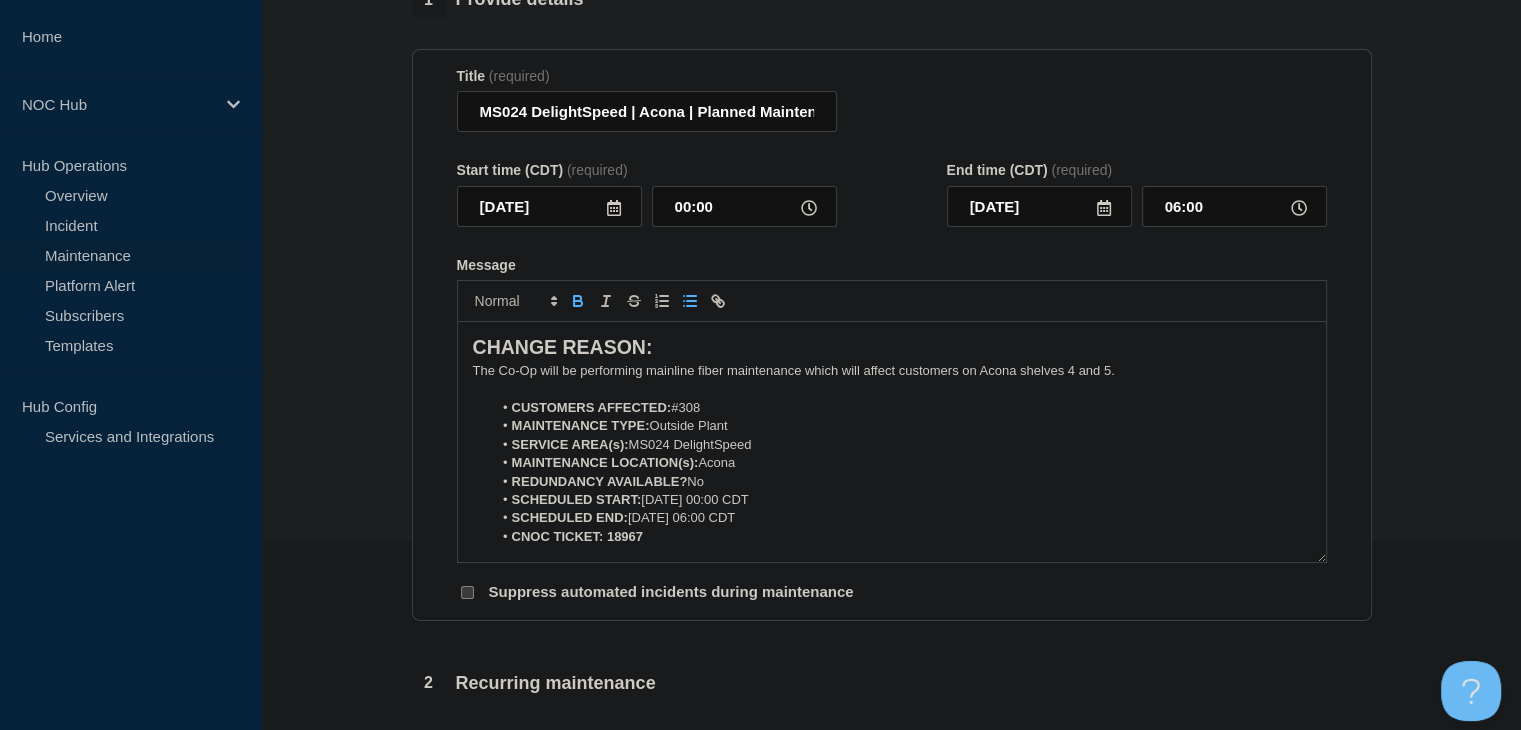 click 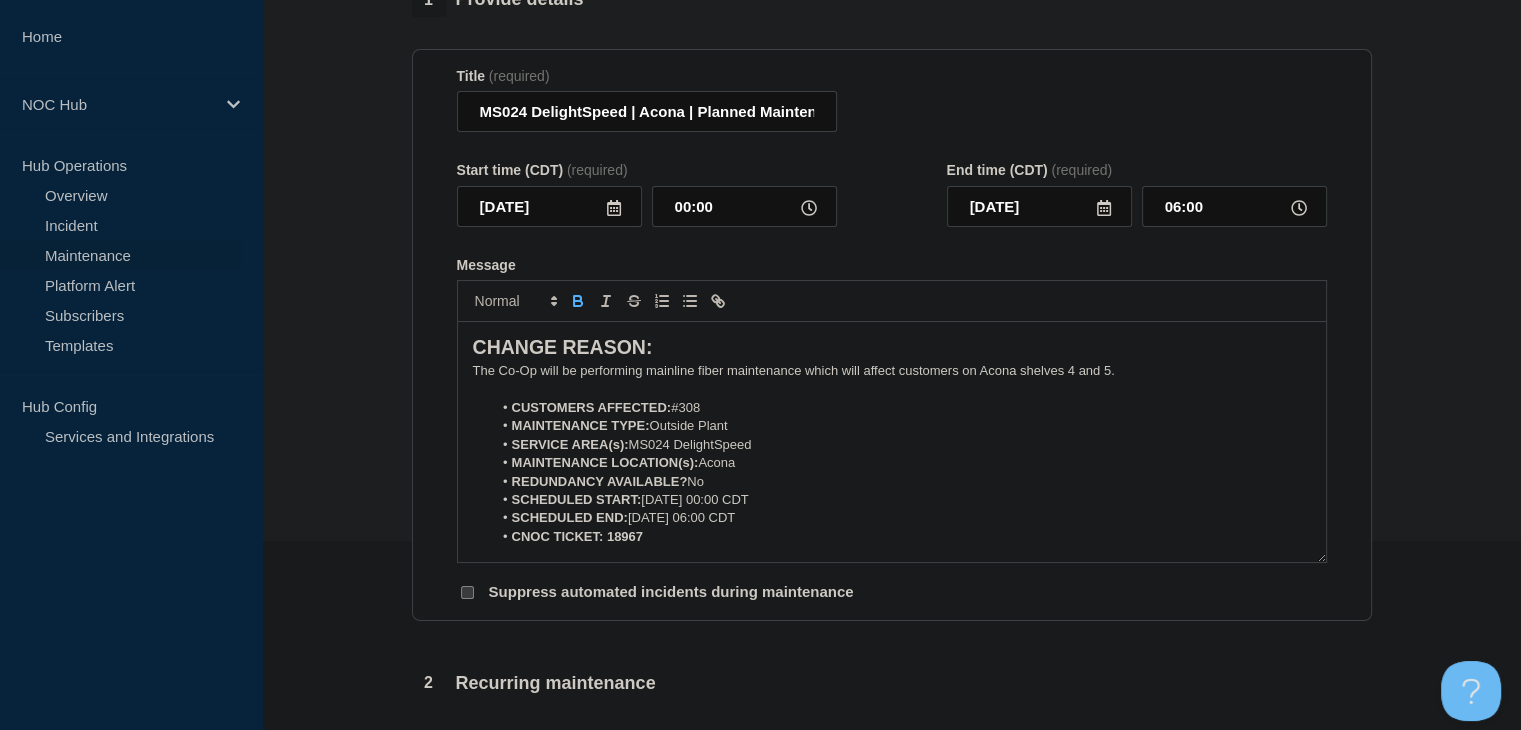 click 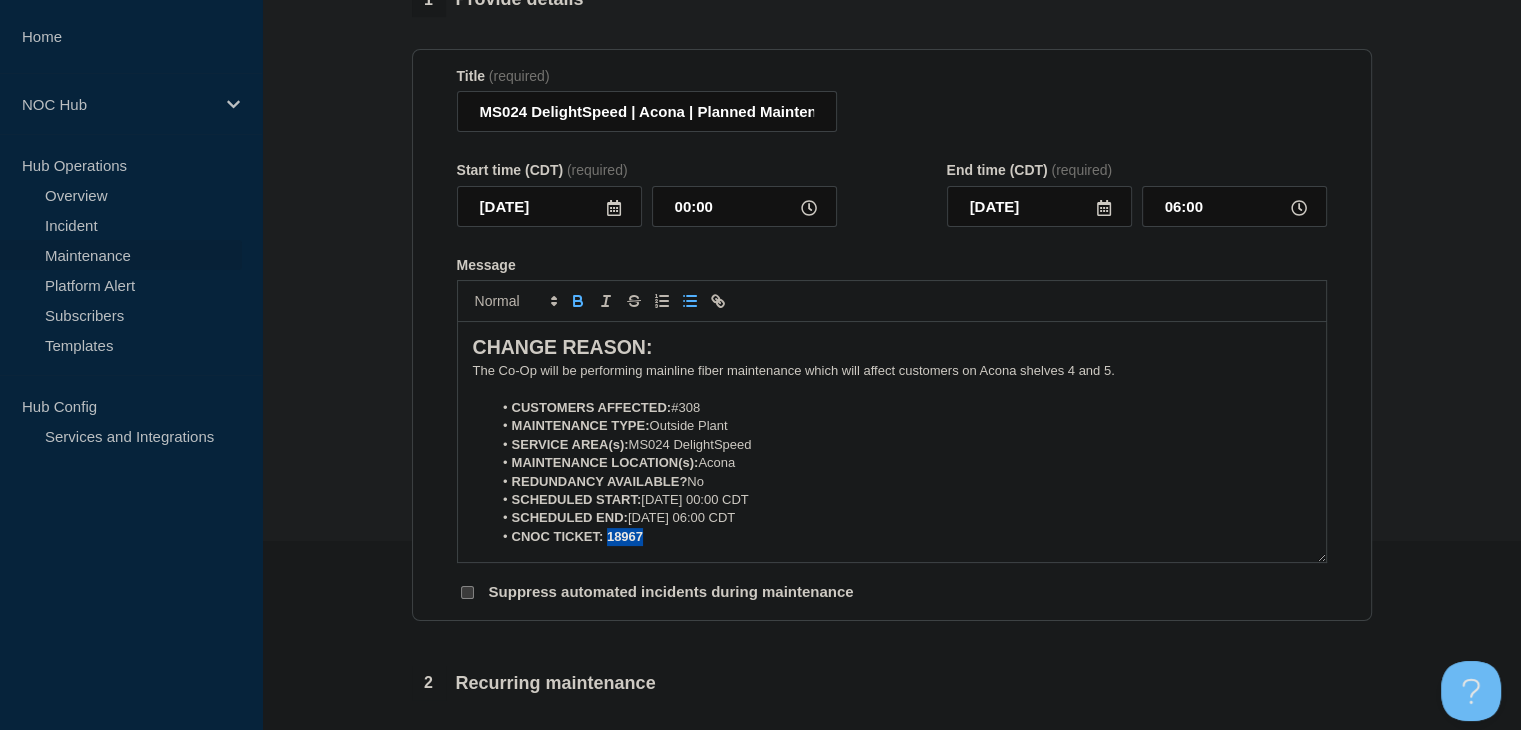 click 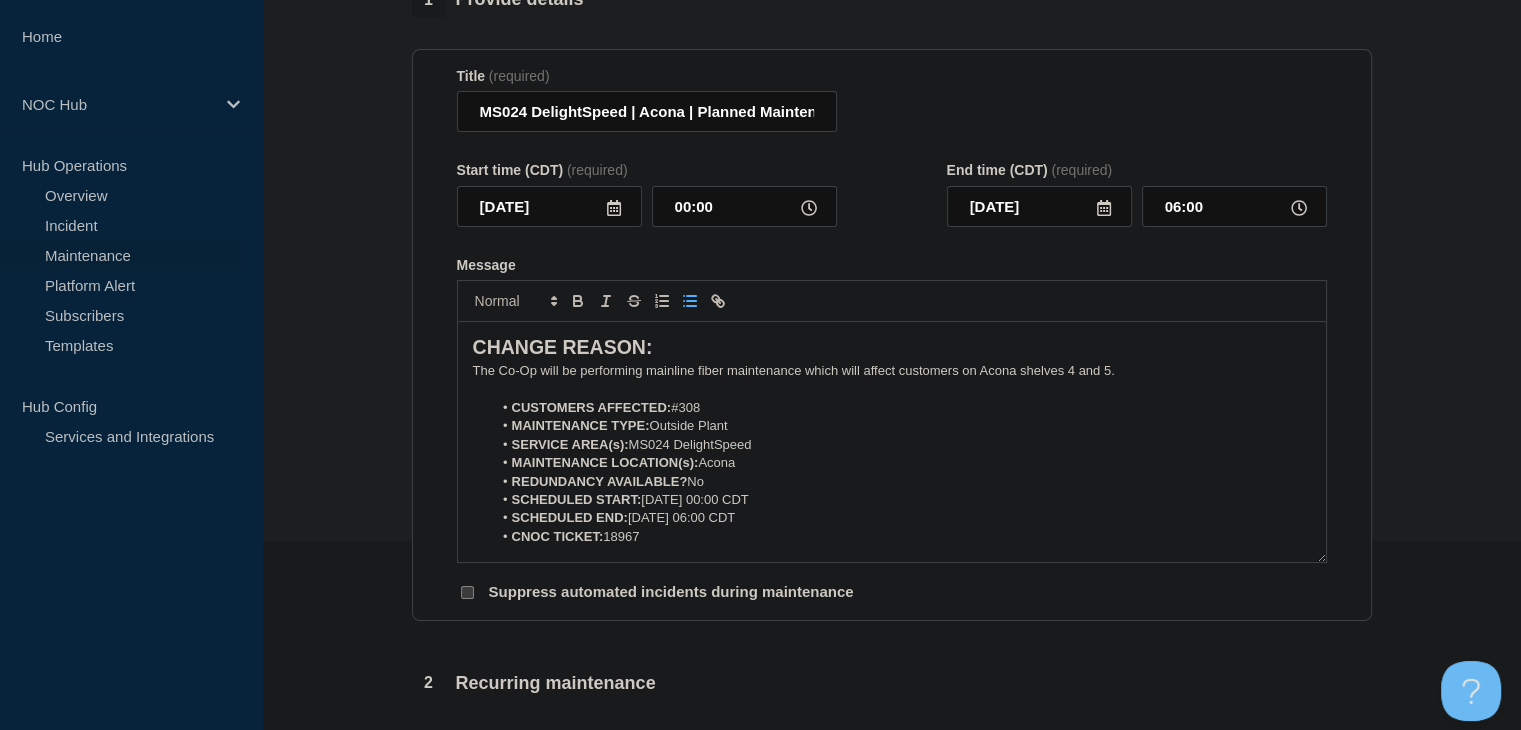 click on "MAINTENANCE TYPE:  Outside Plant" at bounding box center (901, 426) 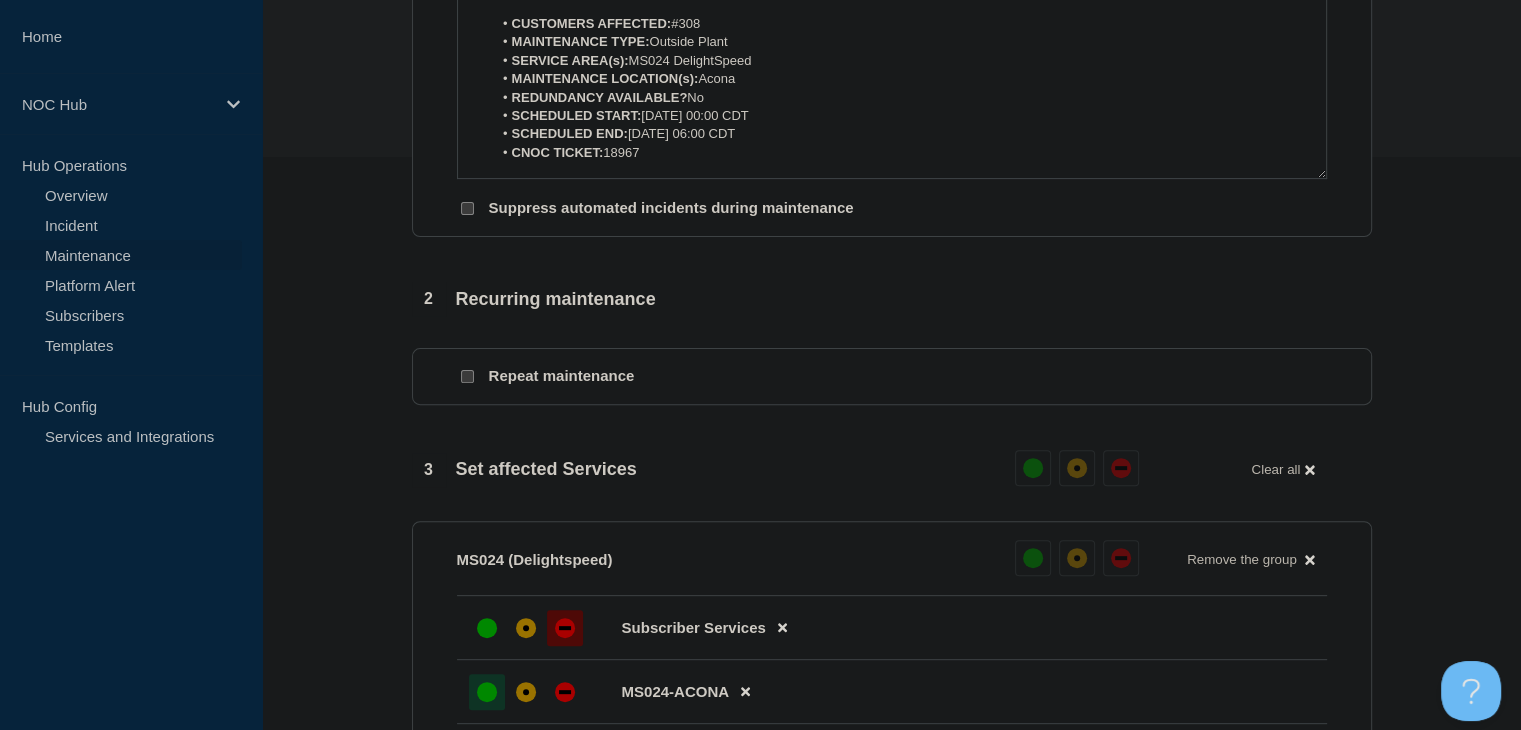 scroll, scrollTop: 1089, scrollLeft: 0, axis: vertical 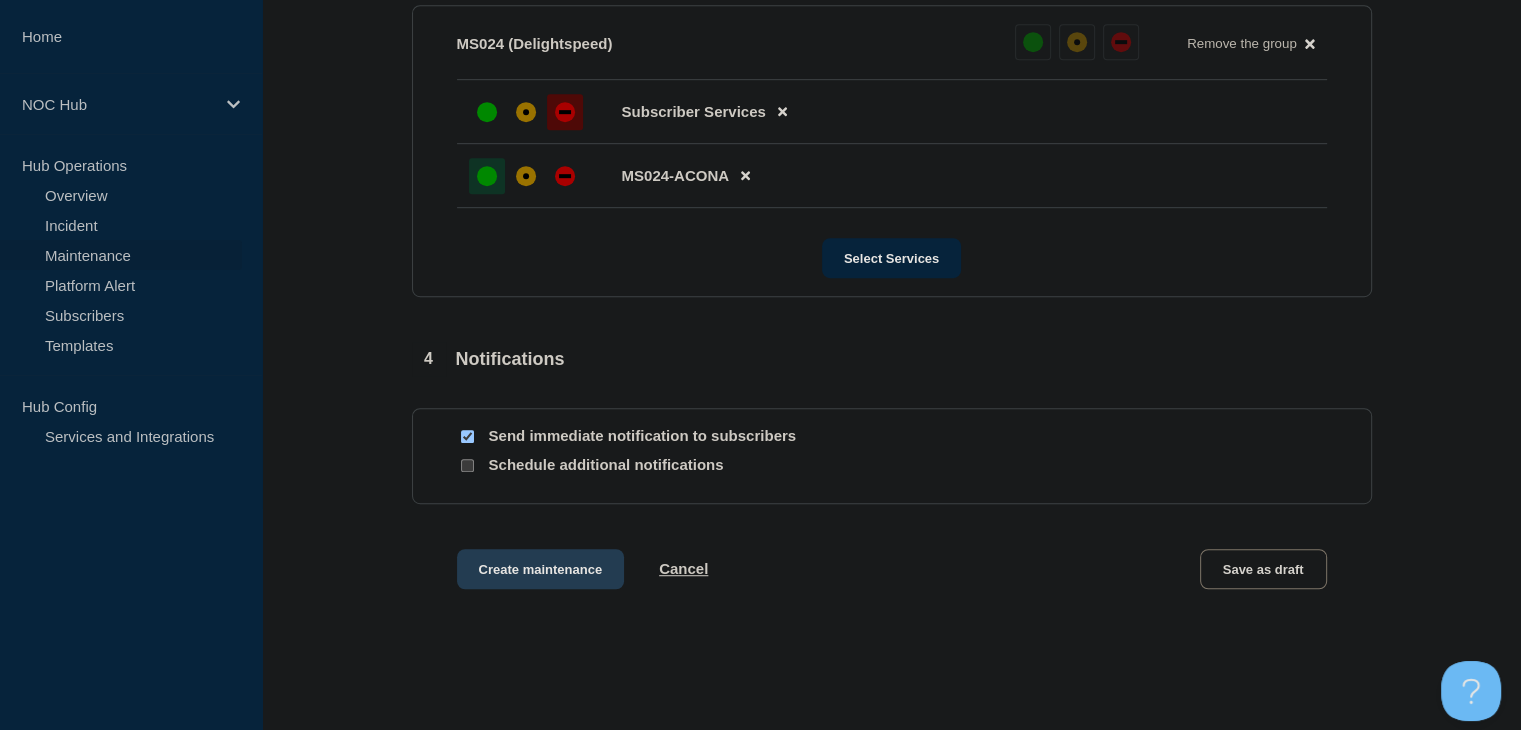 click on "Create maintenance" at bounding box center (541, 569) 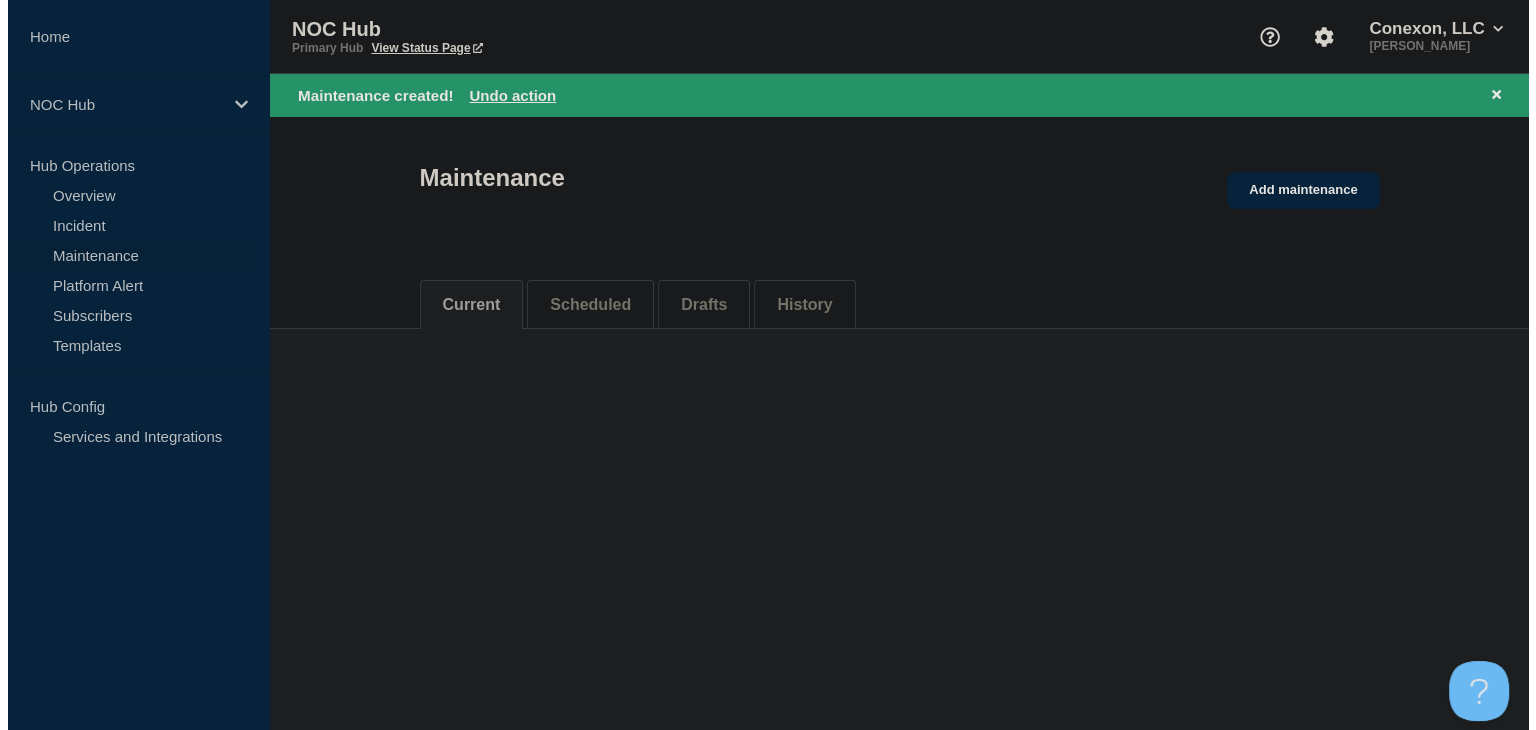 scroll, scrollTop: 0, scrollLeft: 0, axis: both 